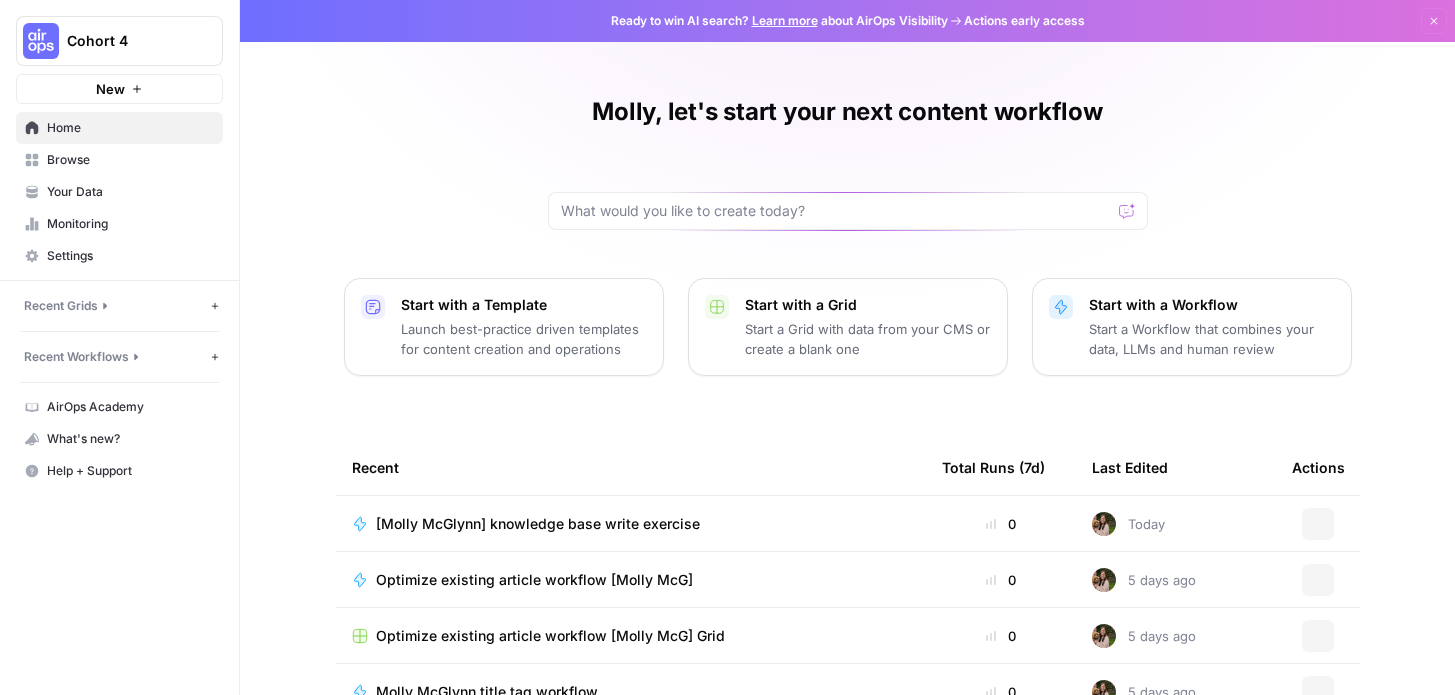 scroll, scrollTop: 0, scrollLeft: 0, axis: both 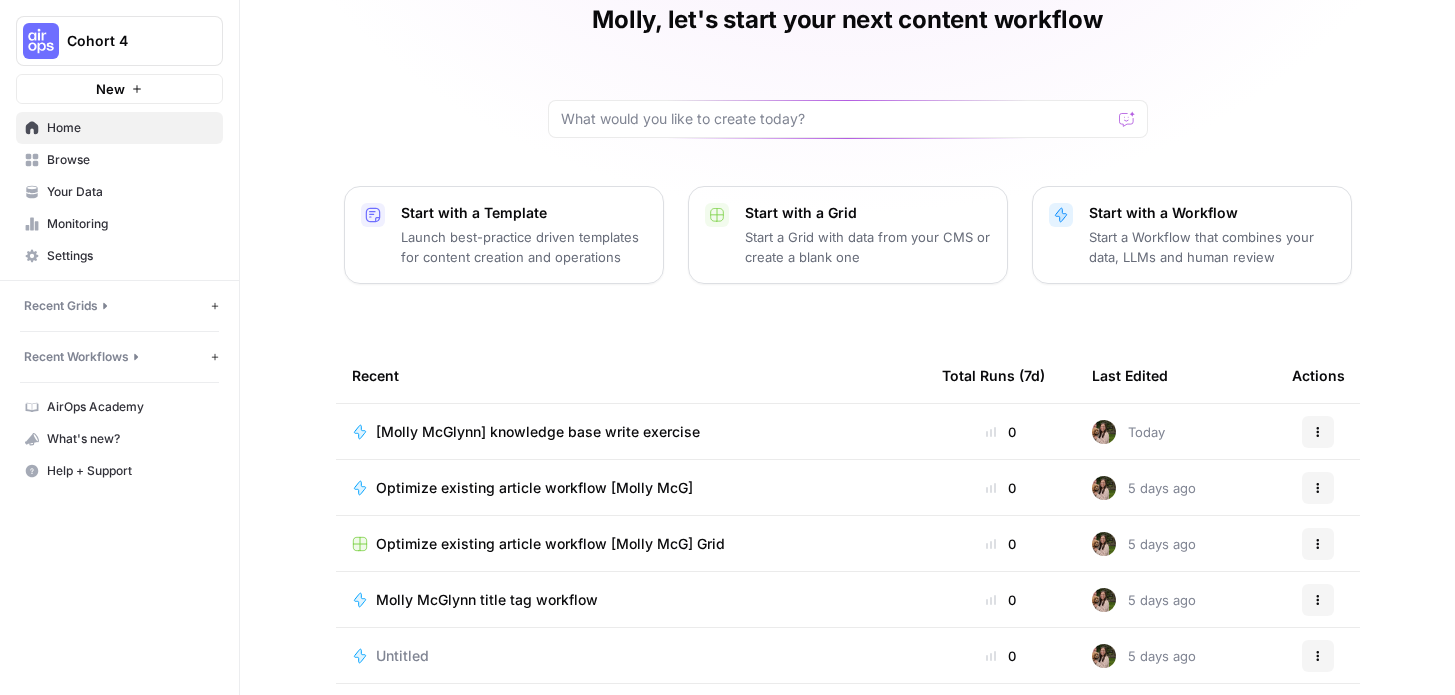 click on "Optimize existing article workflow [Molly McG]" at bounding box center [534, 488] 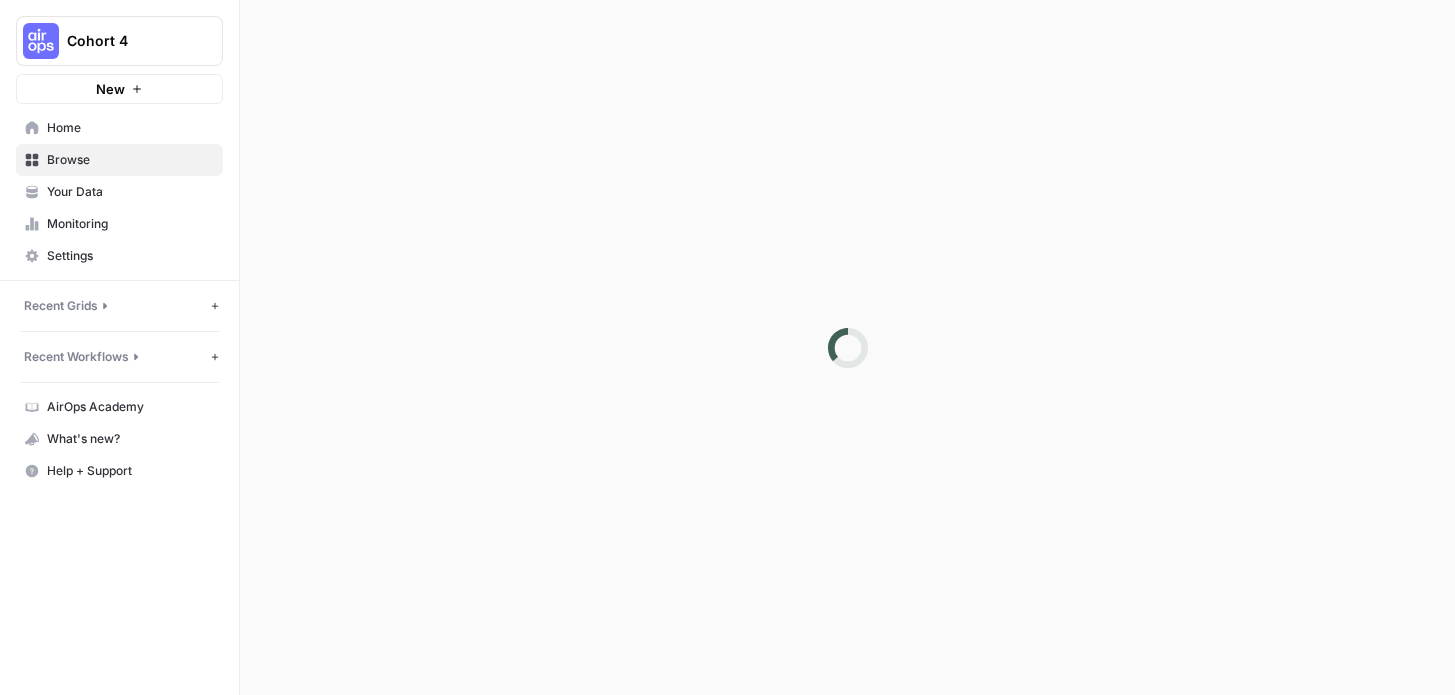 scroll, scrollTop: 0, scrollLeft: 0, axis: both 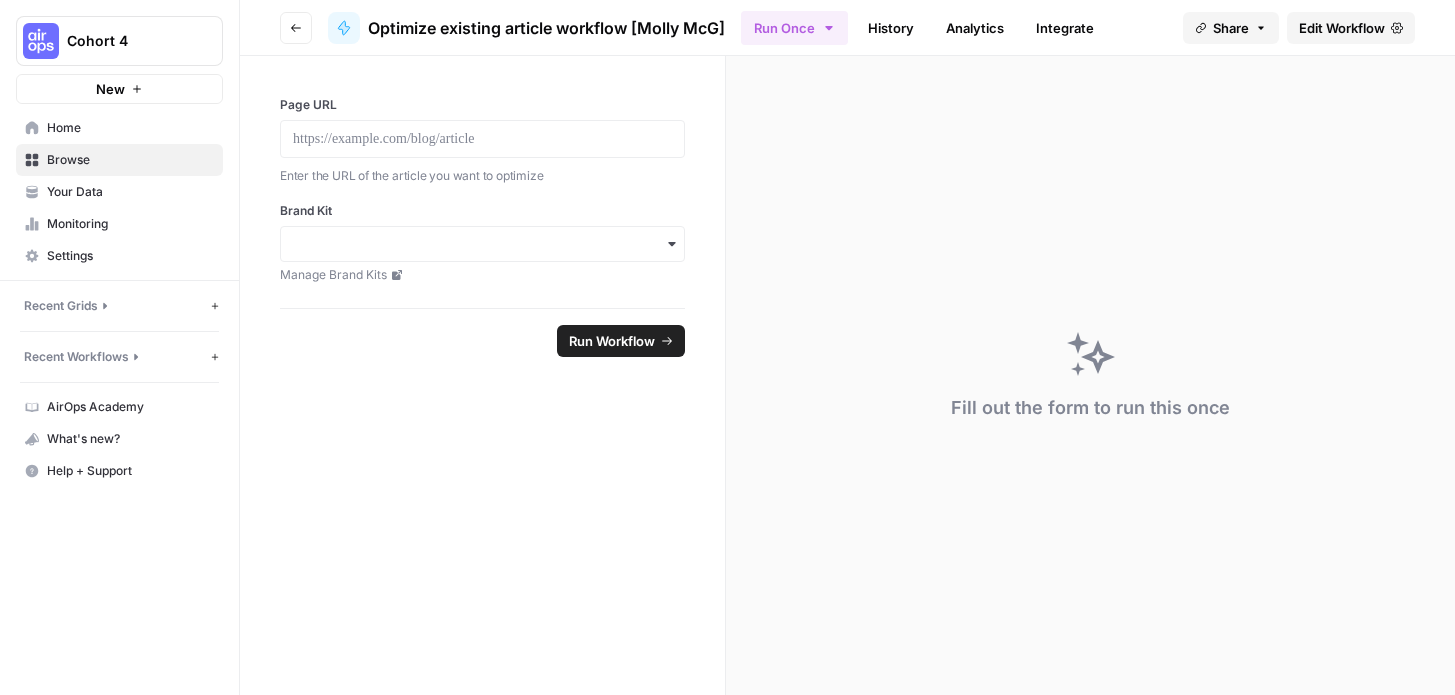 click on "Fill out the form to run this once" at bounding box center [1090, 375] 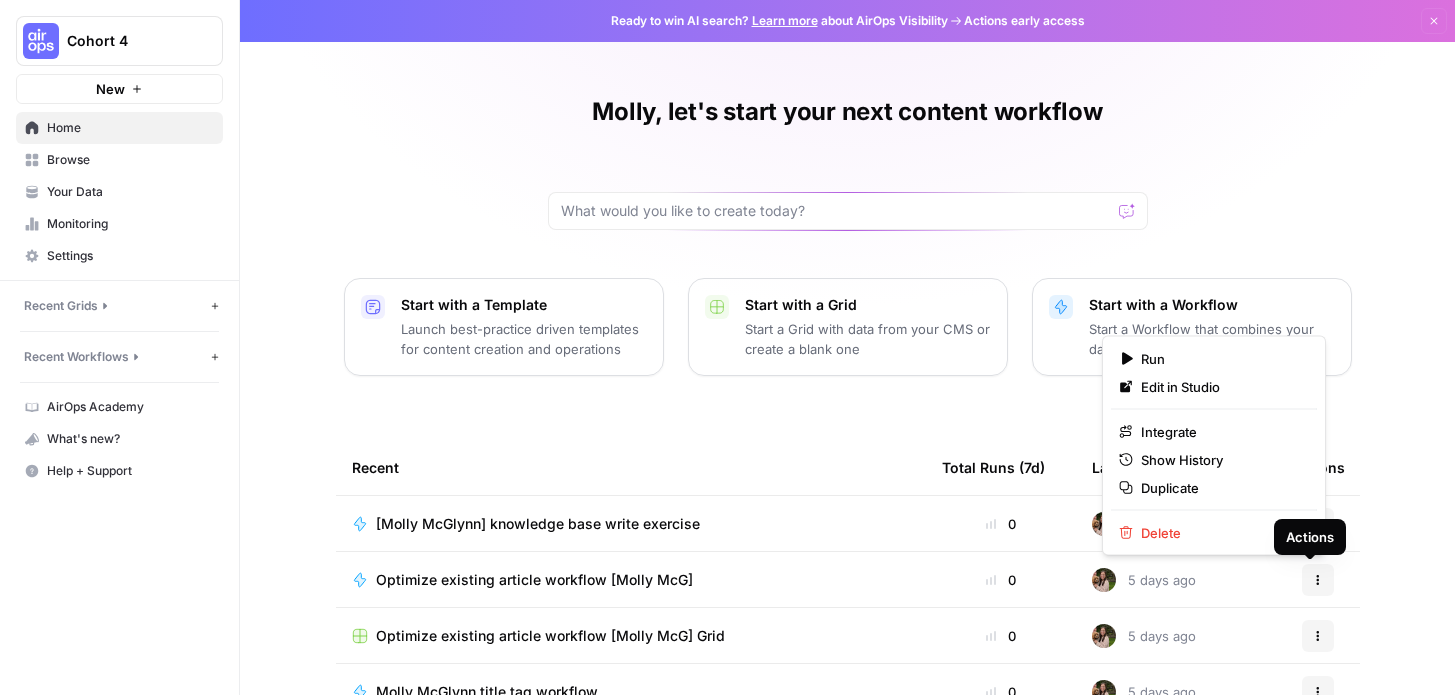 click on "Actions" at bounding box center [1318, 580] 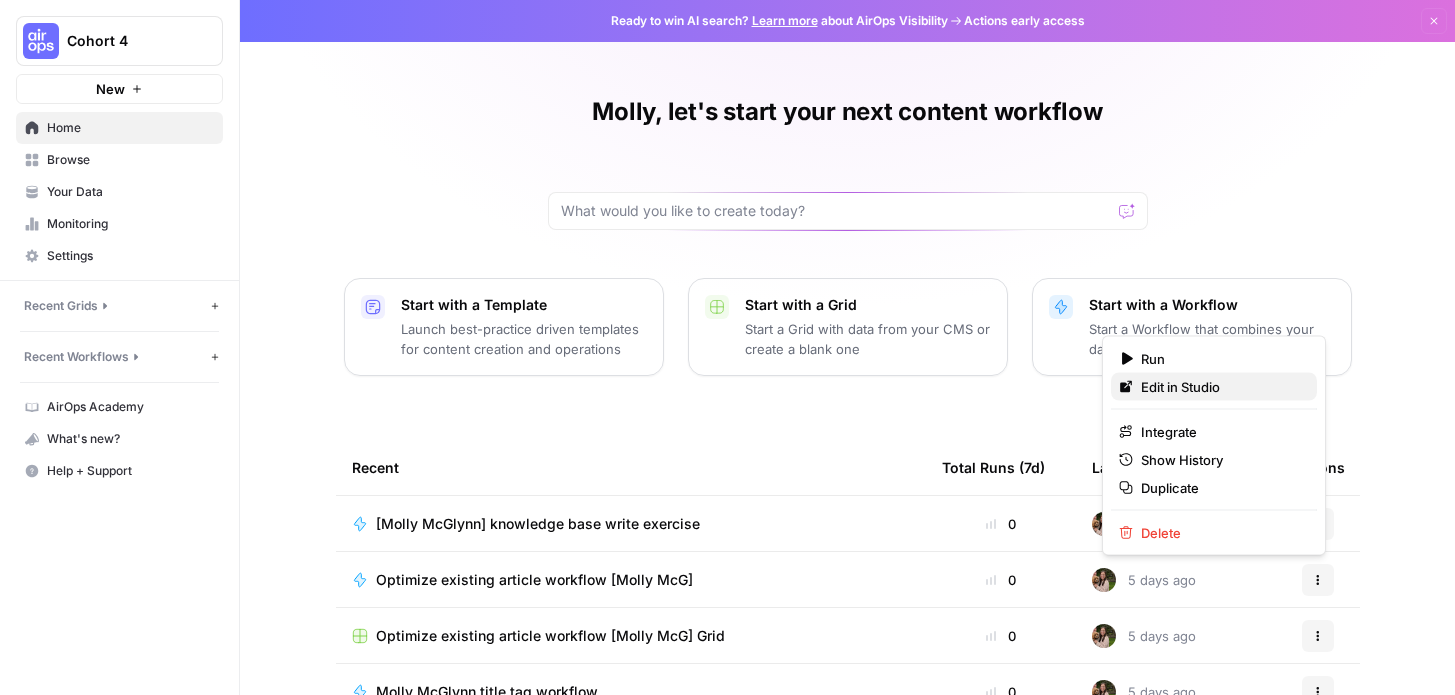 click on "Edit in Studio" at bounding box center [1221, 387] 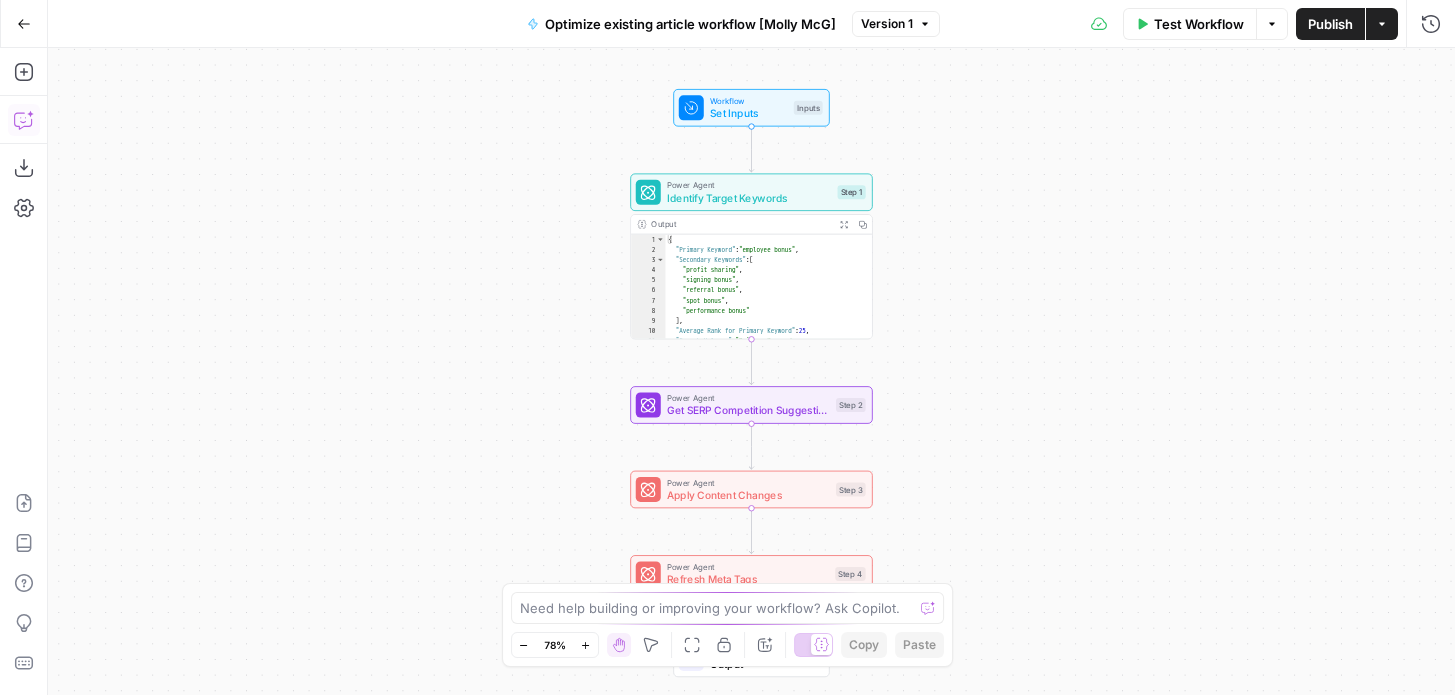 click 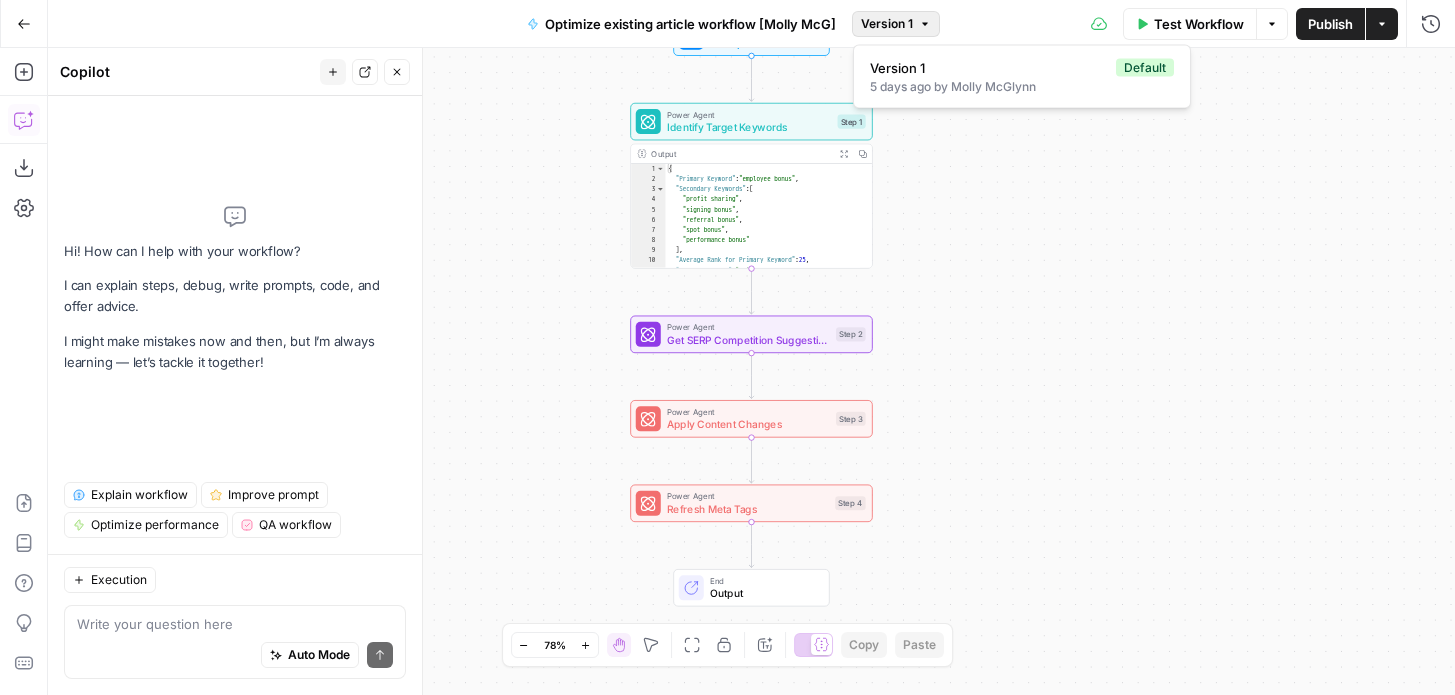 click on "Version 1" at bounding box center [887, 24] 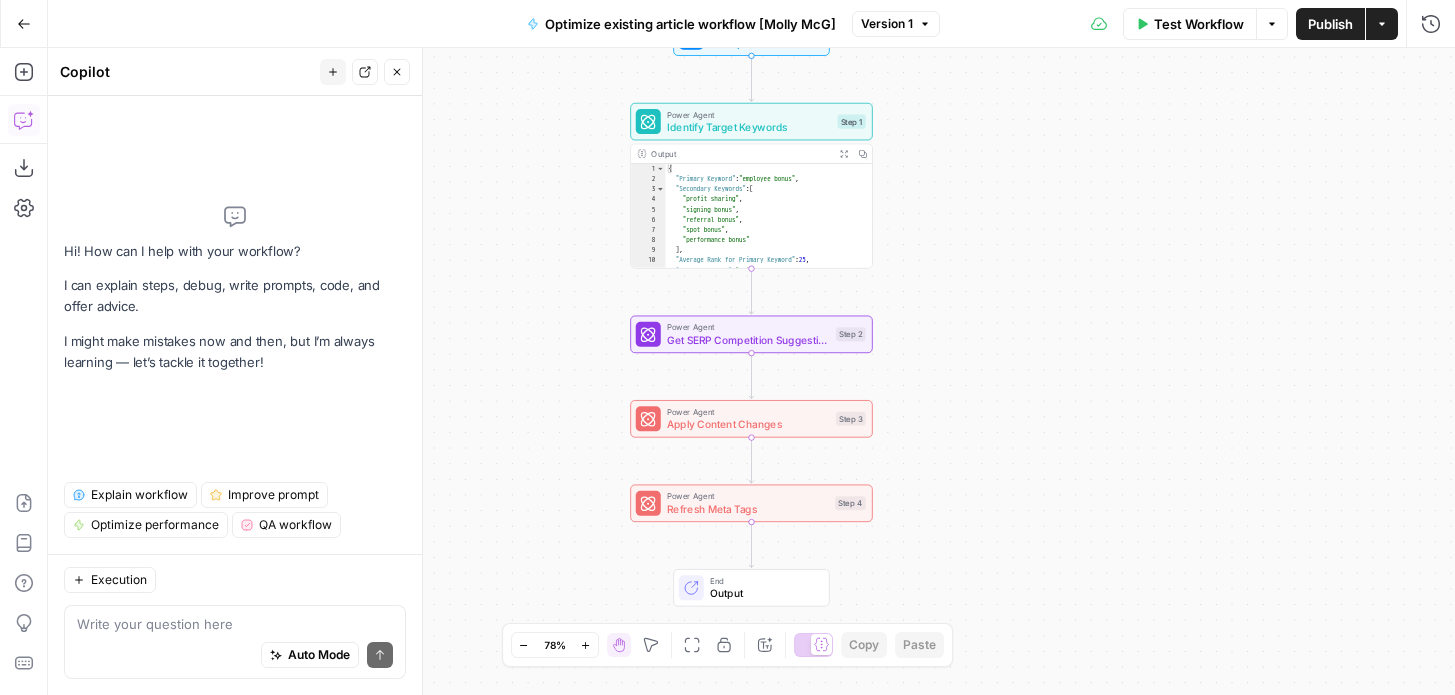 click on "Version 1" at bounding box center (887, 24) 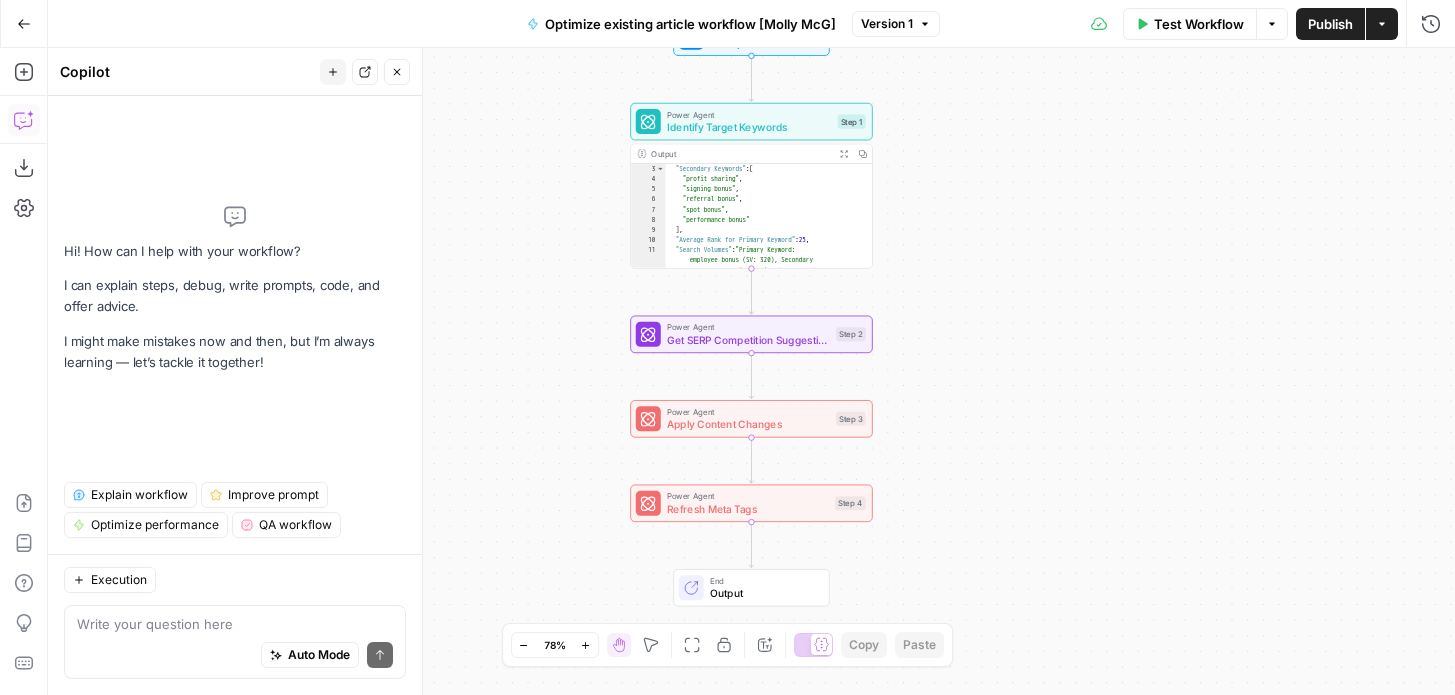 scroll, scrollTop: 86, scrollLeft: 0, axis: vertical 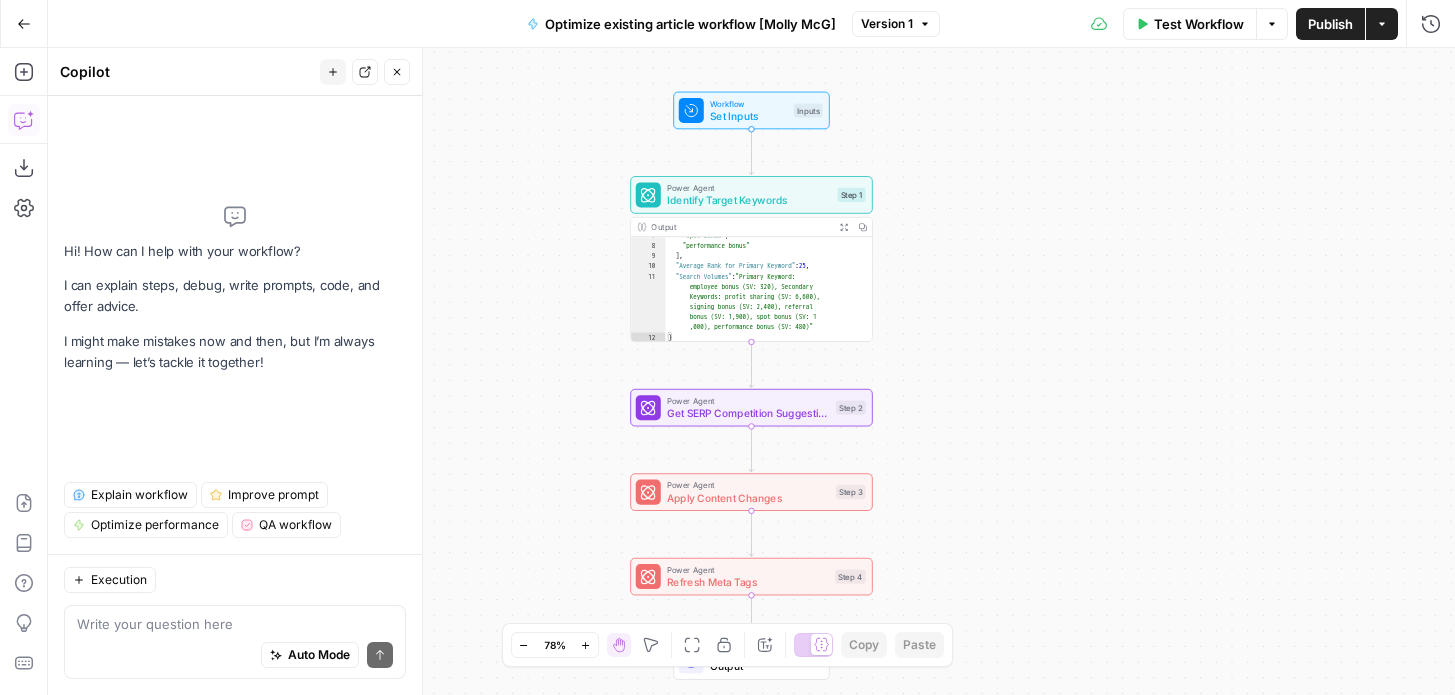 click on "Auto Mode Send" at bounding box center (235, 656) 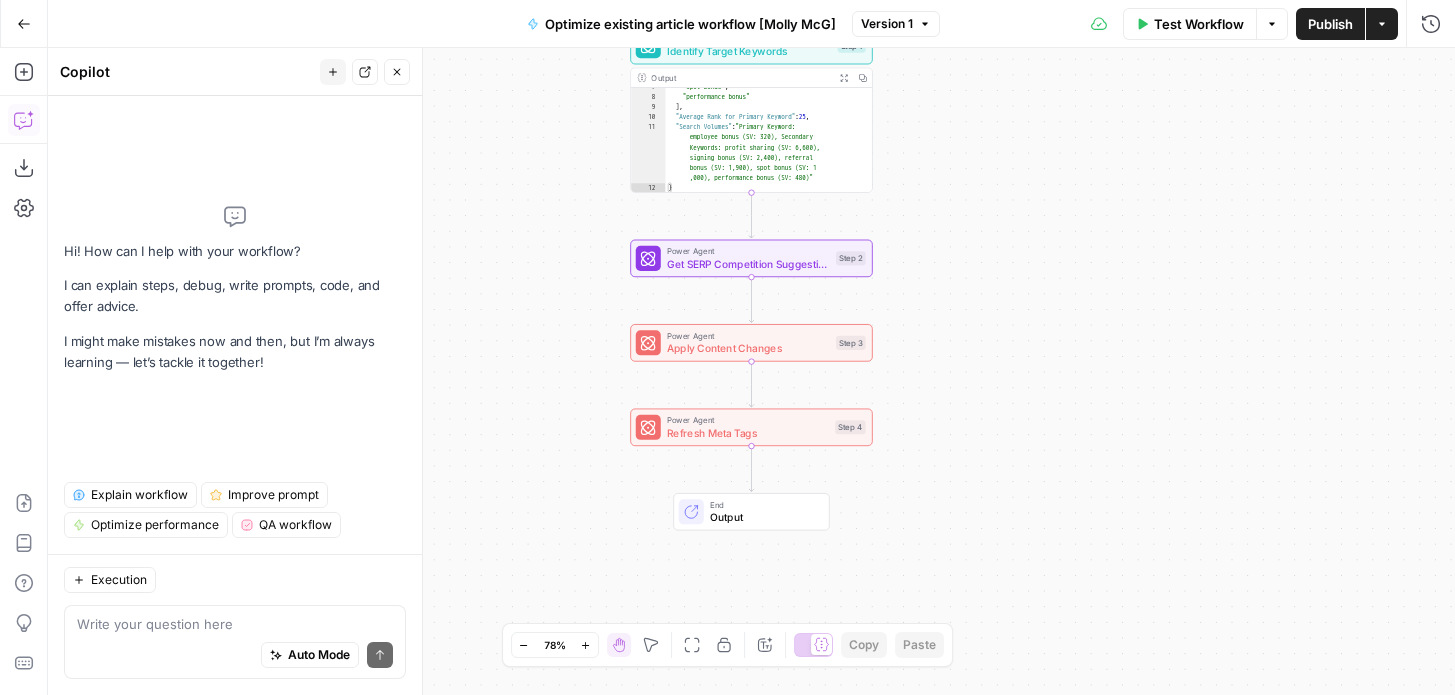 click on "Explain workflow" at bounding box center [130, 495] 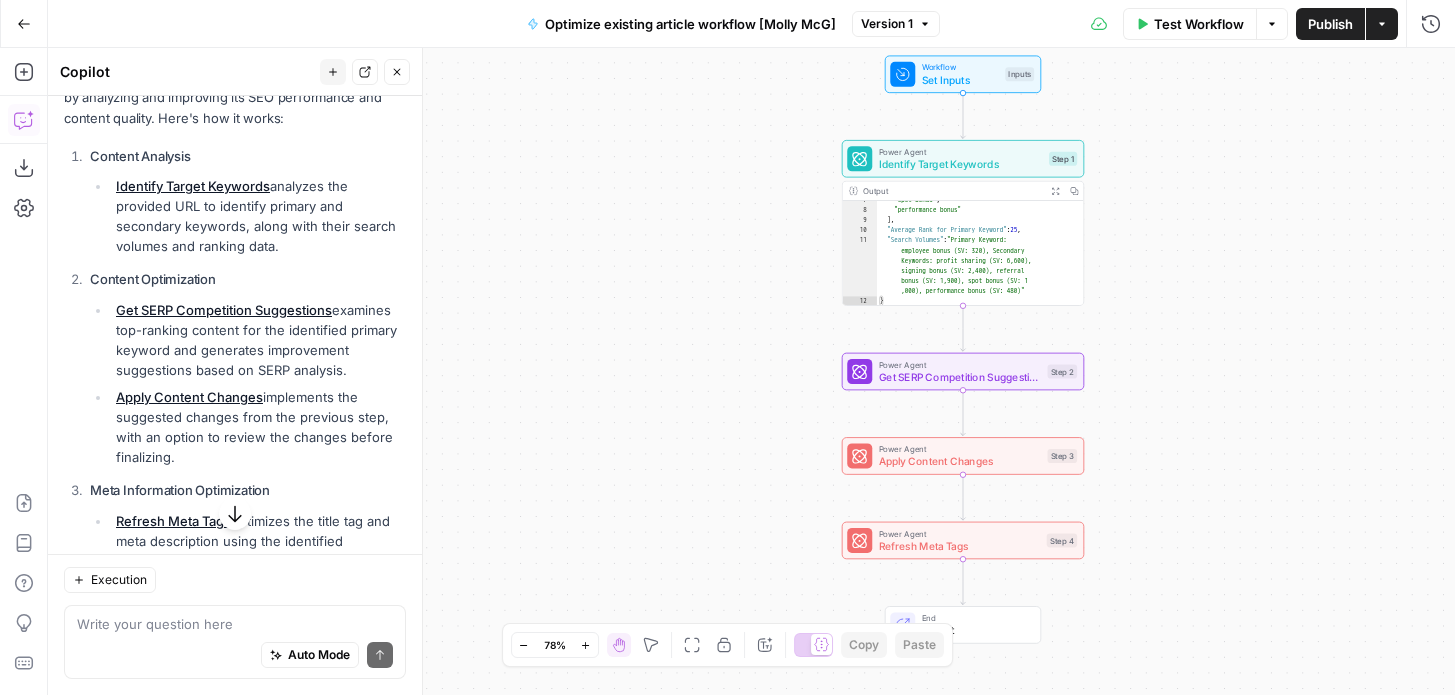 scroll, scrollTop: 290, scrollLeft: 0, axis: vertical 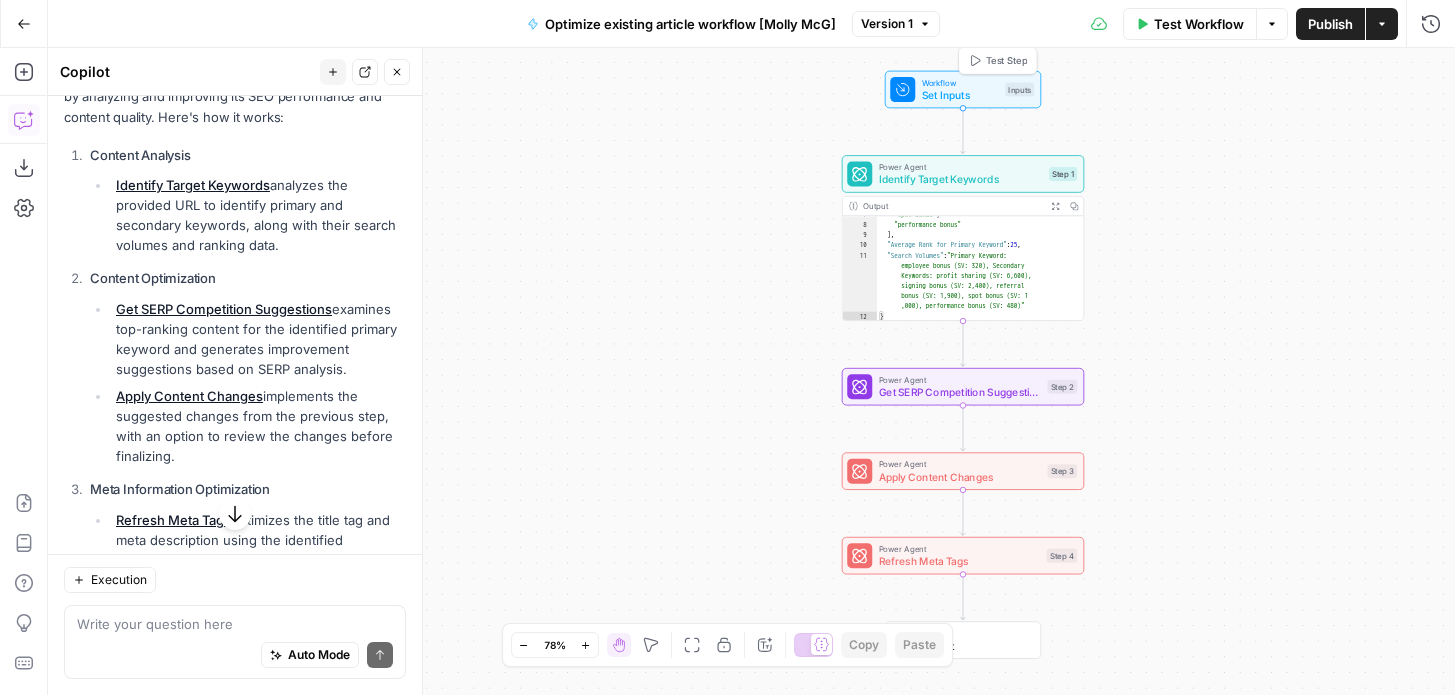 click on "Test Step" at bounding box center (1006, 61) 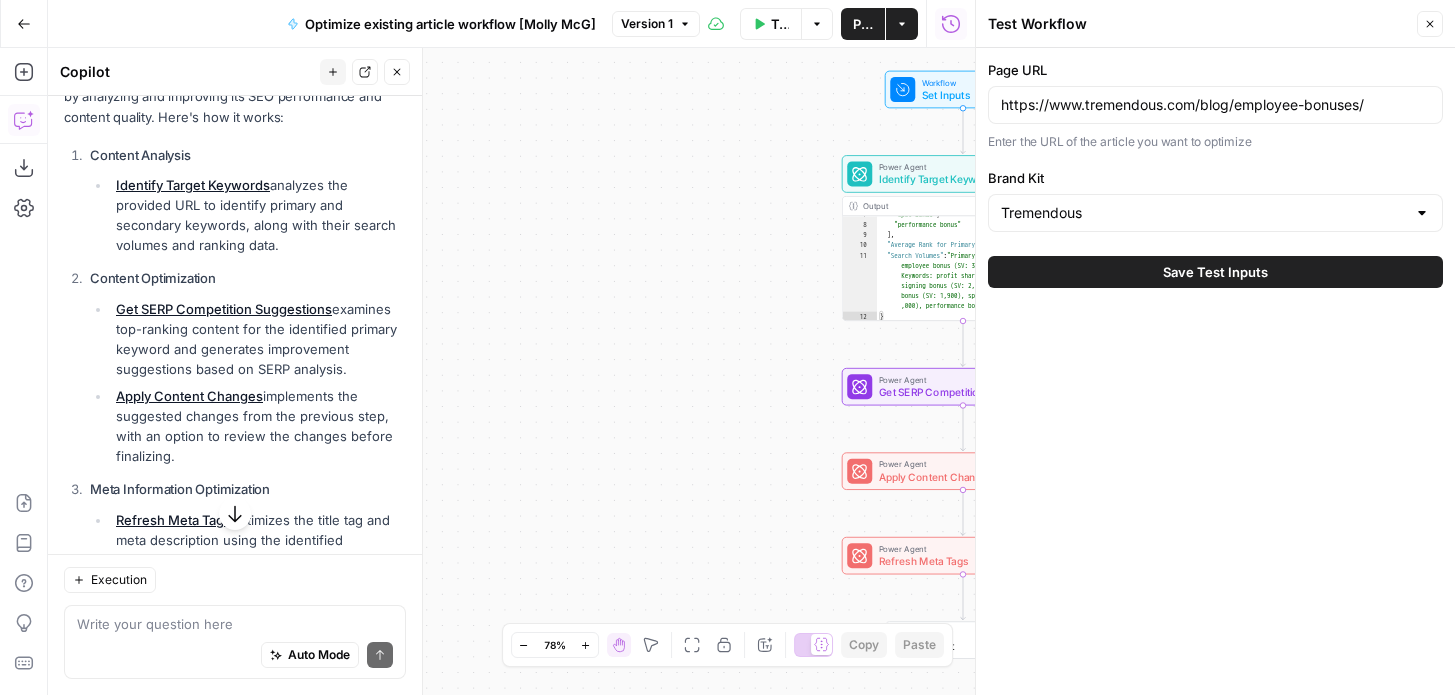 click on "Save Test Inputs" at bounding box center [1215, 272] 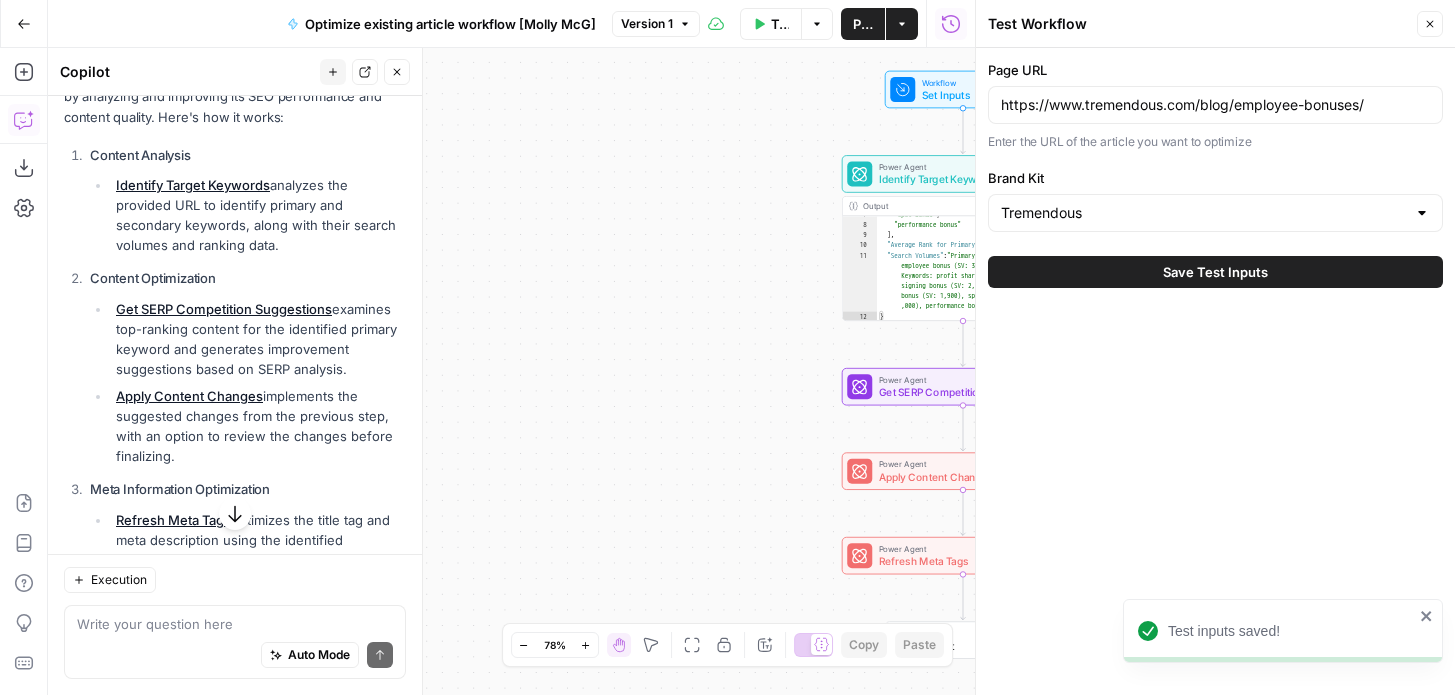 click 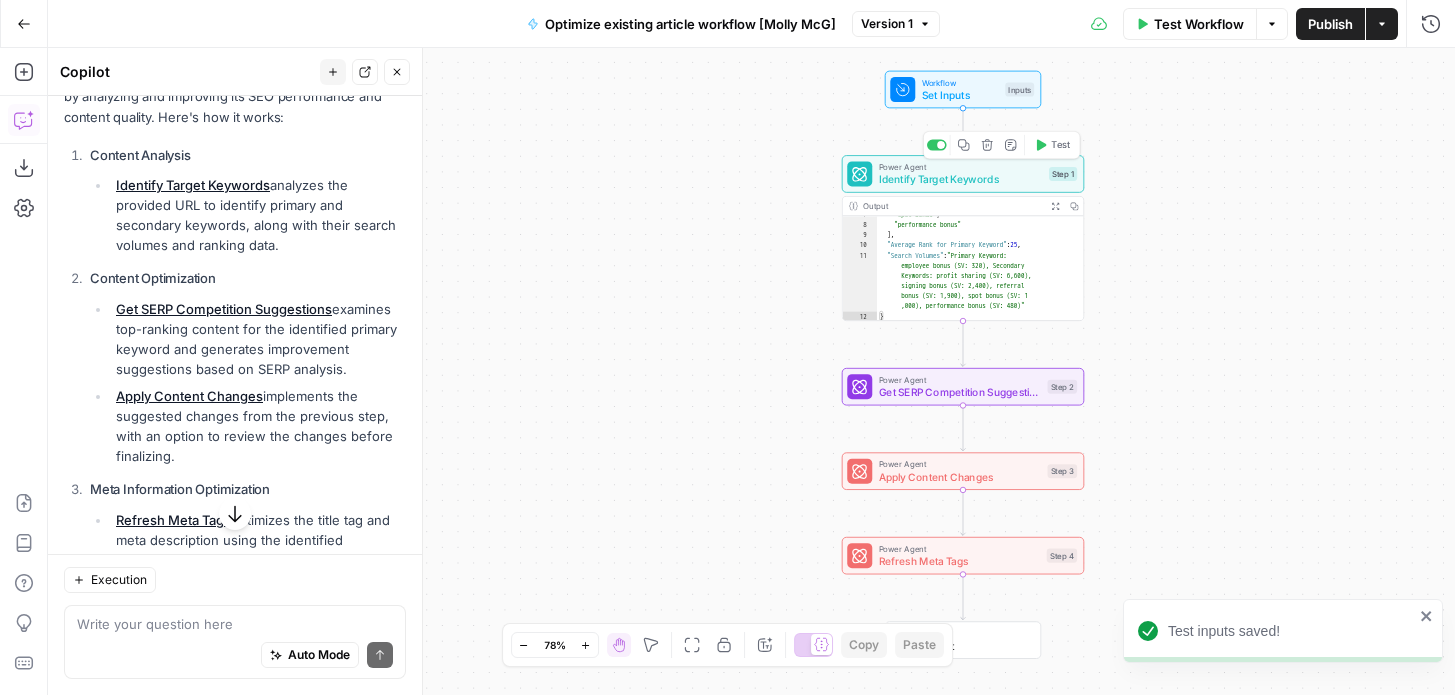 click on "Test" at bounding box center (1052, 145) 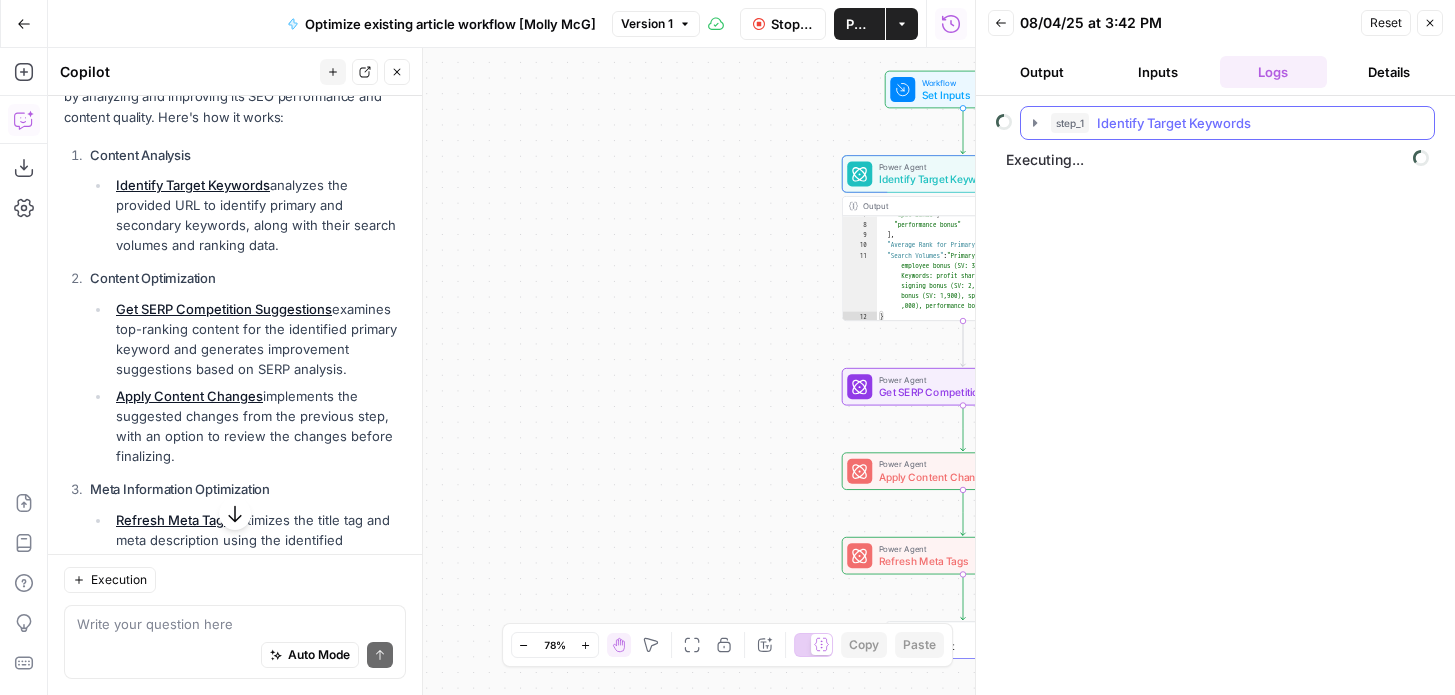 click 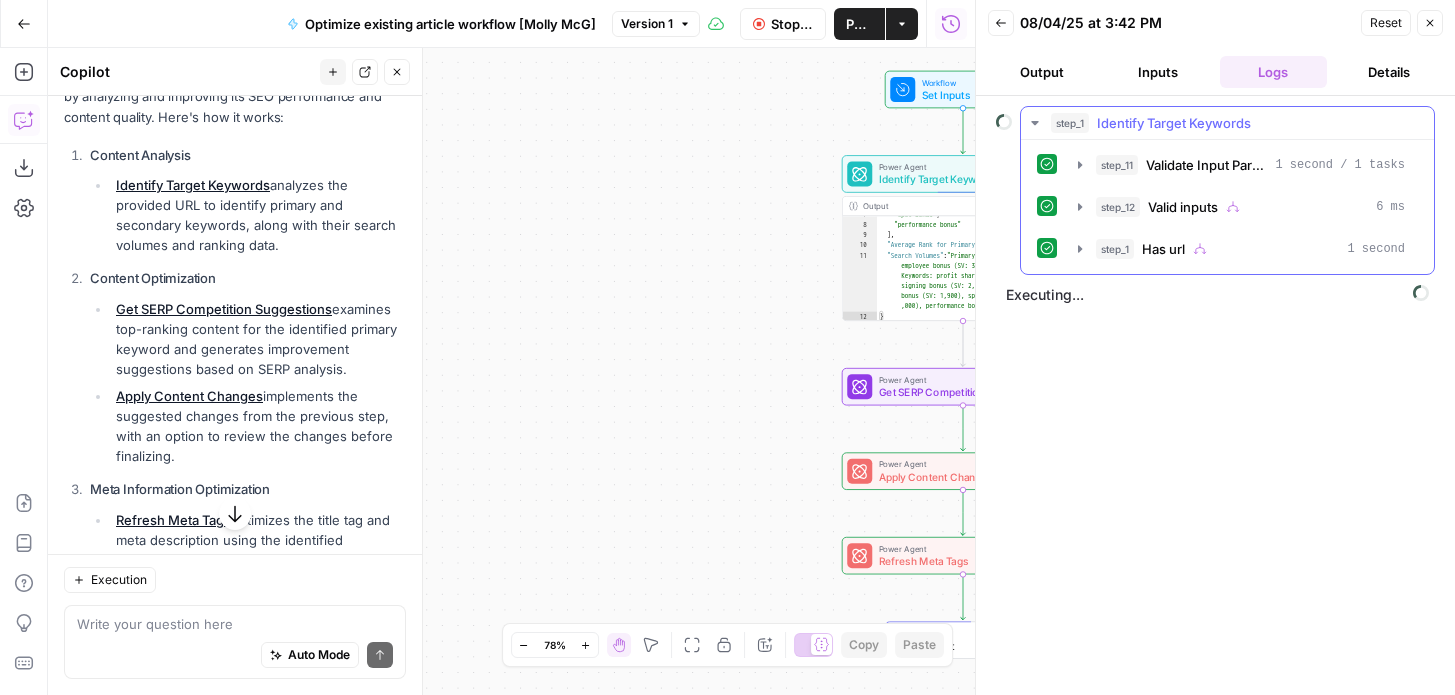 click 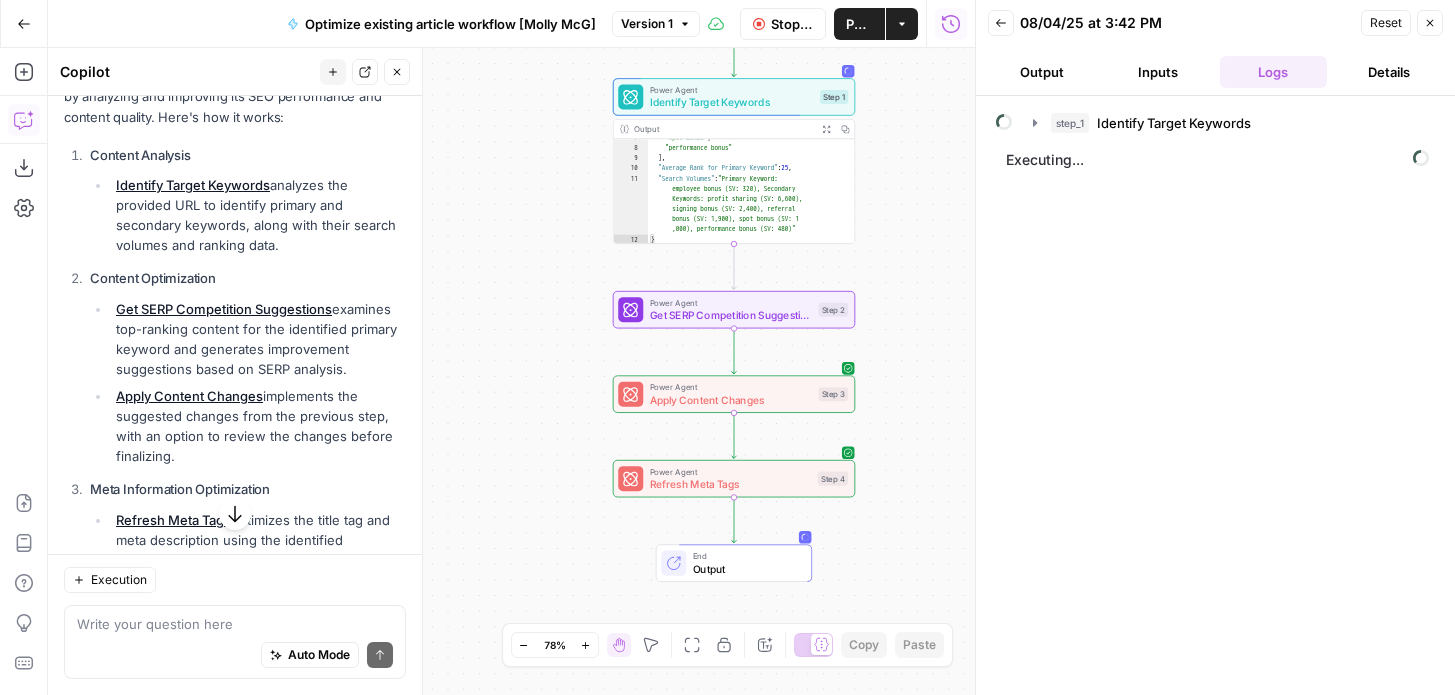 click on "Inputs" at bounding box center [1158, 72] 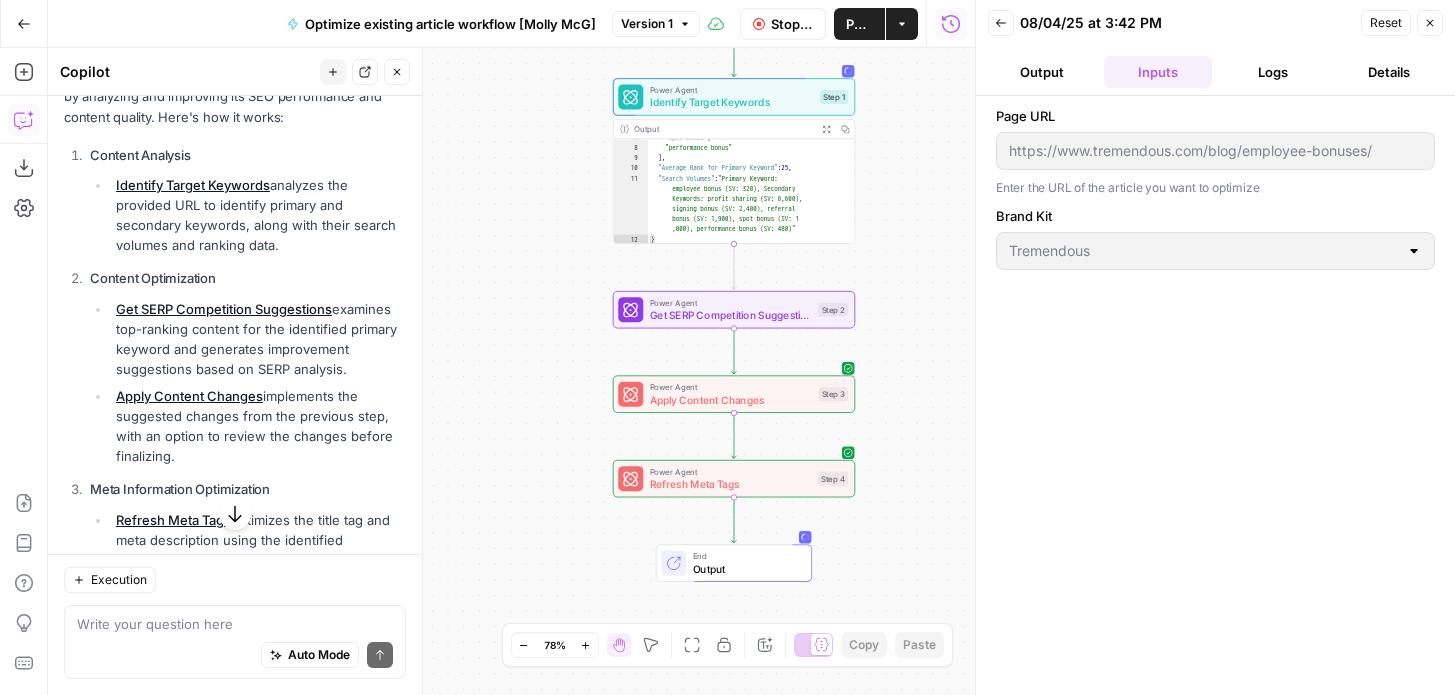 click on "Output" at bounding box center [1042, 72] 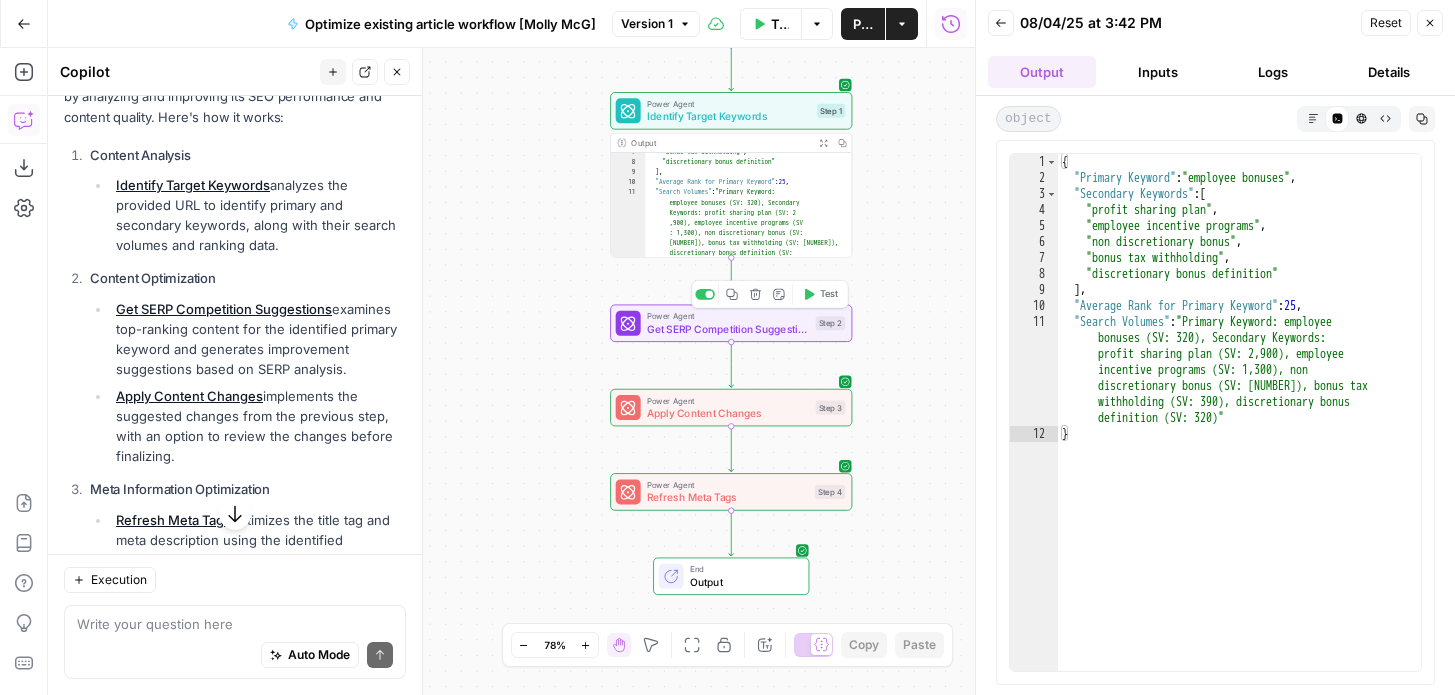 scroll, scrollTop: 810, scrollLeft: 0, axis: vertical 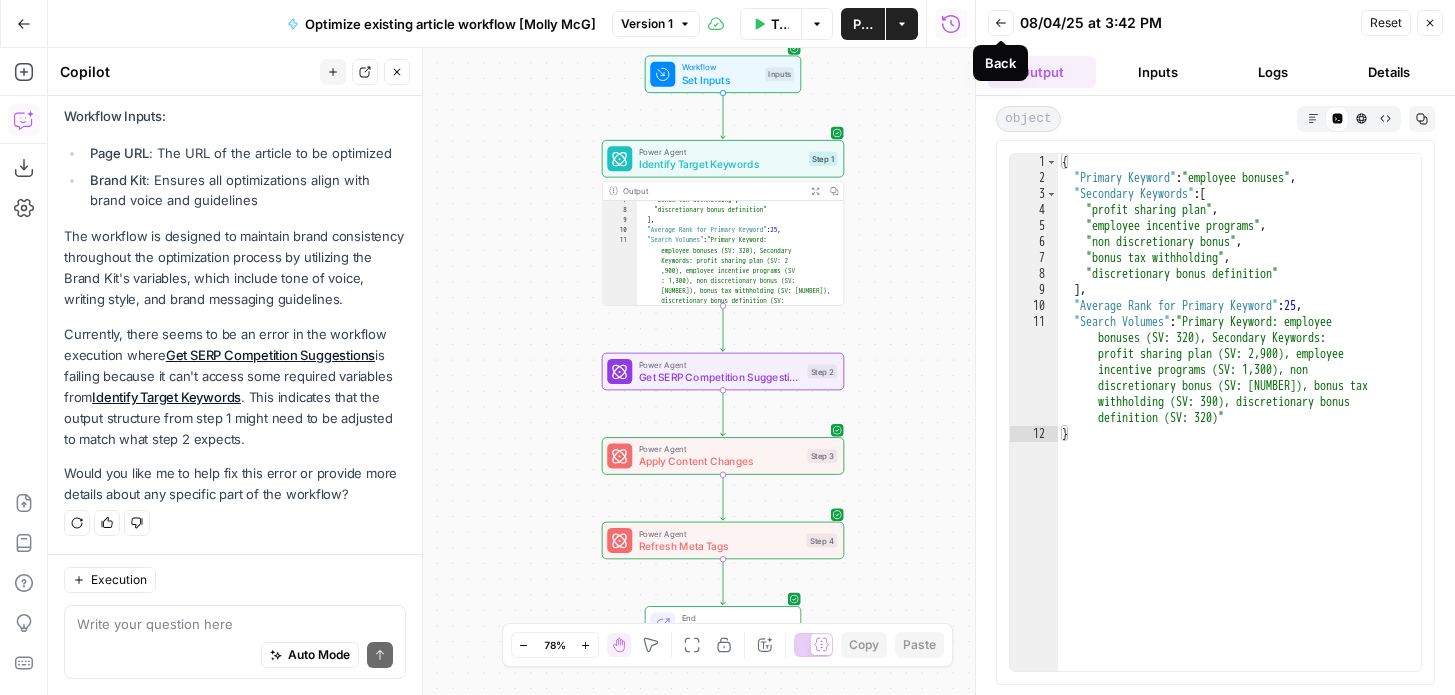 click 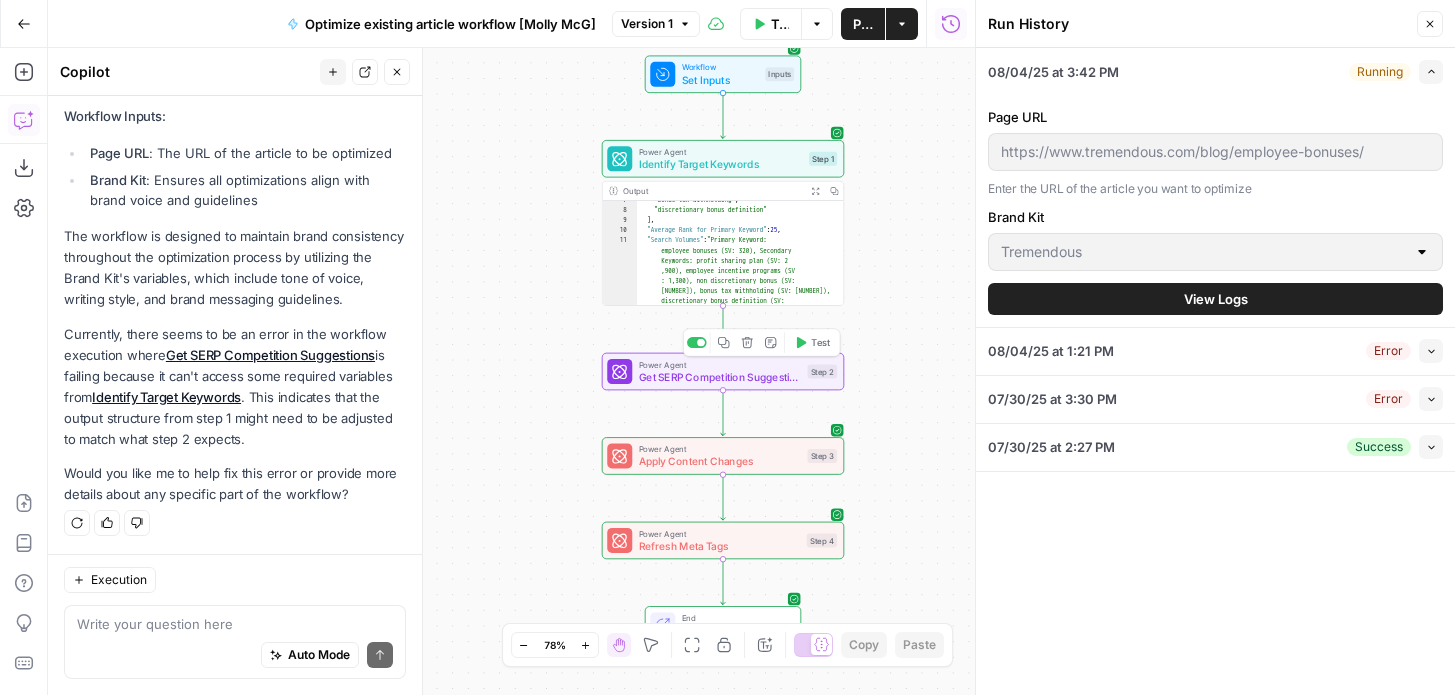 click on "Get SERP Competition Suggestions" at bounding box center (720, 377) 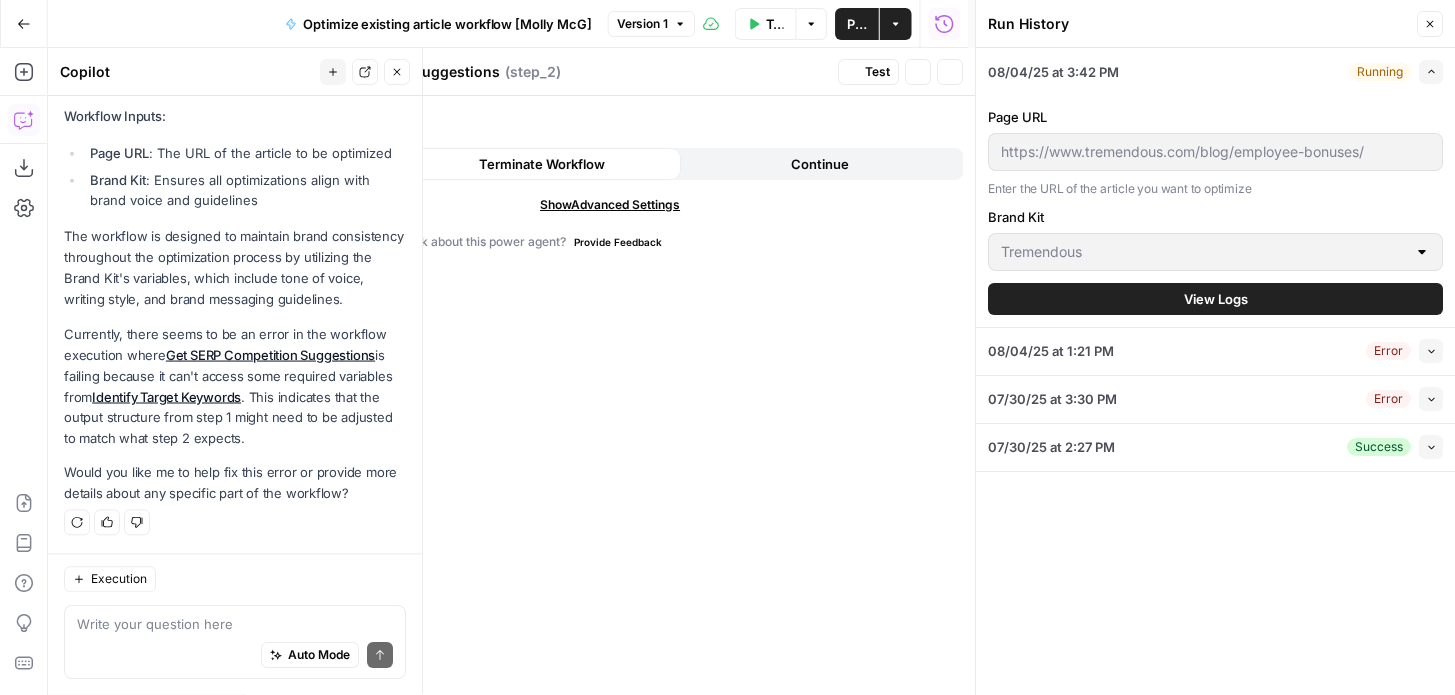 scroll, scrollTop: 810, scrollLeft: 0, axis: vertical 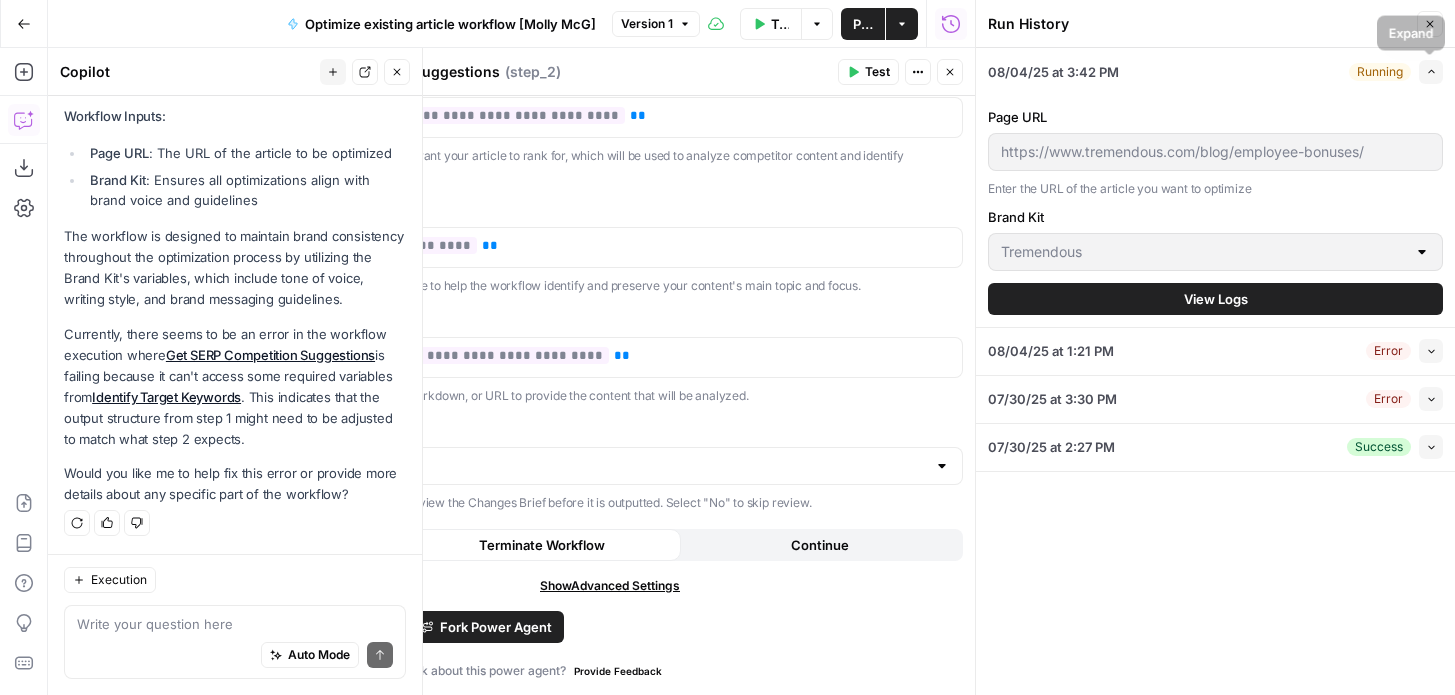 click on "Expand" at bounding box center [1431, 72] 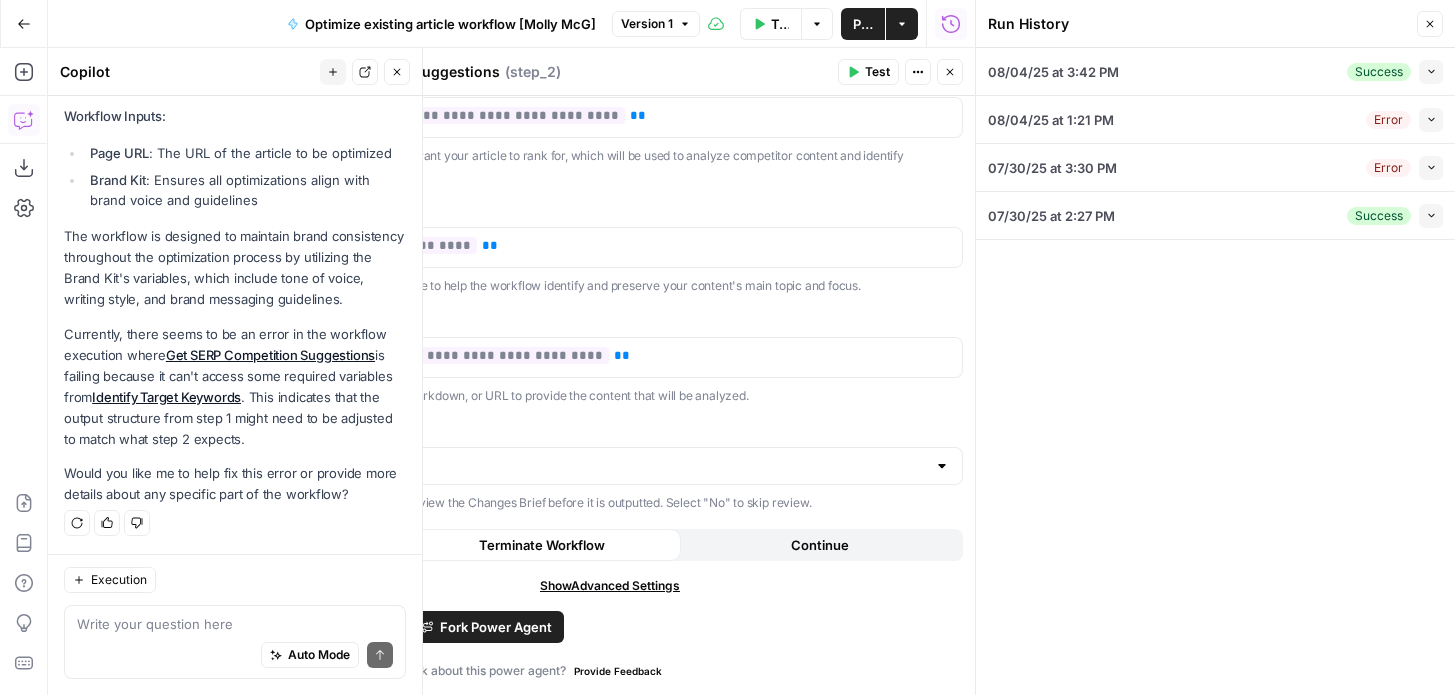 click on "08/04/25 at 1:21 PM Error Collapse" at bounding box center (1215, 119) 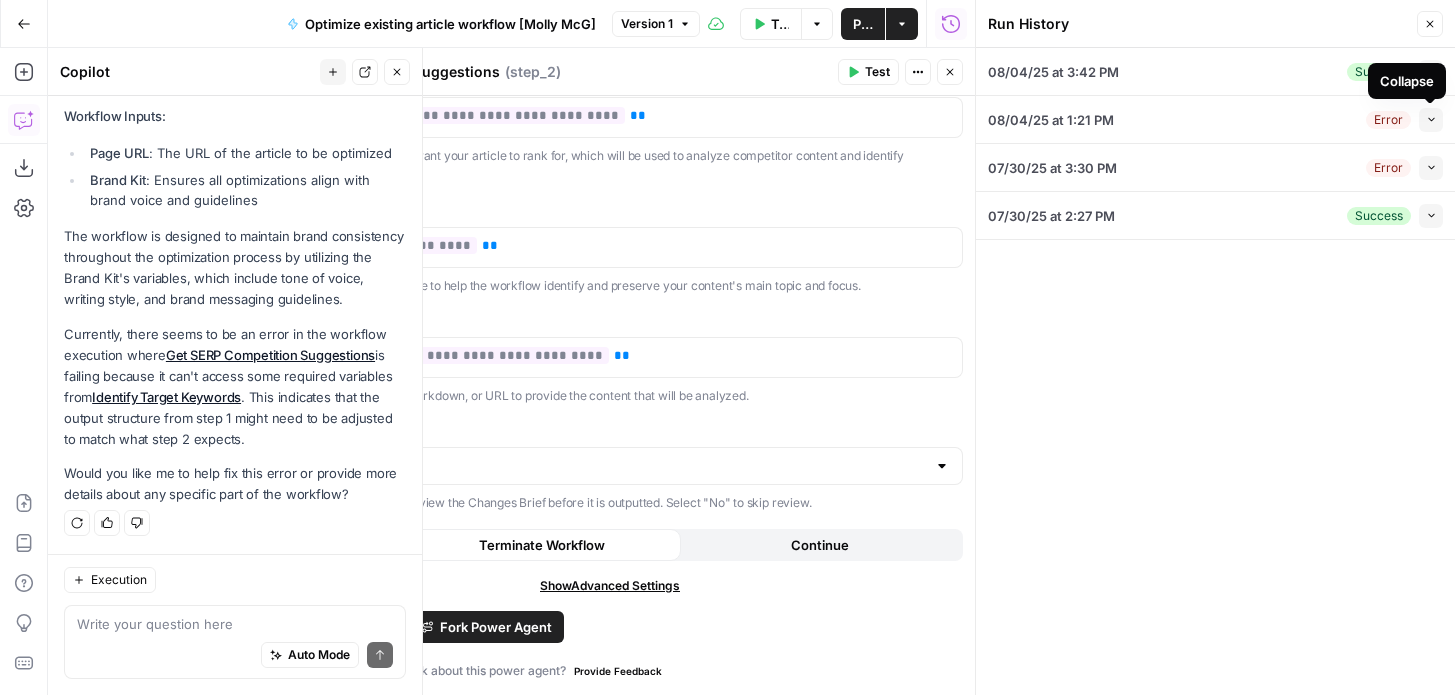 click 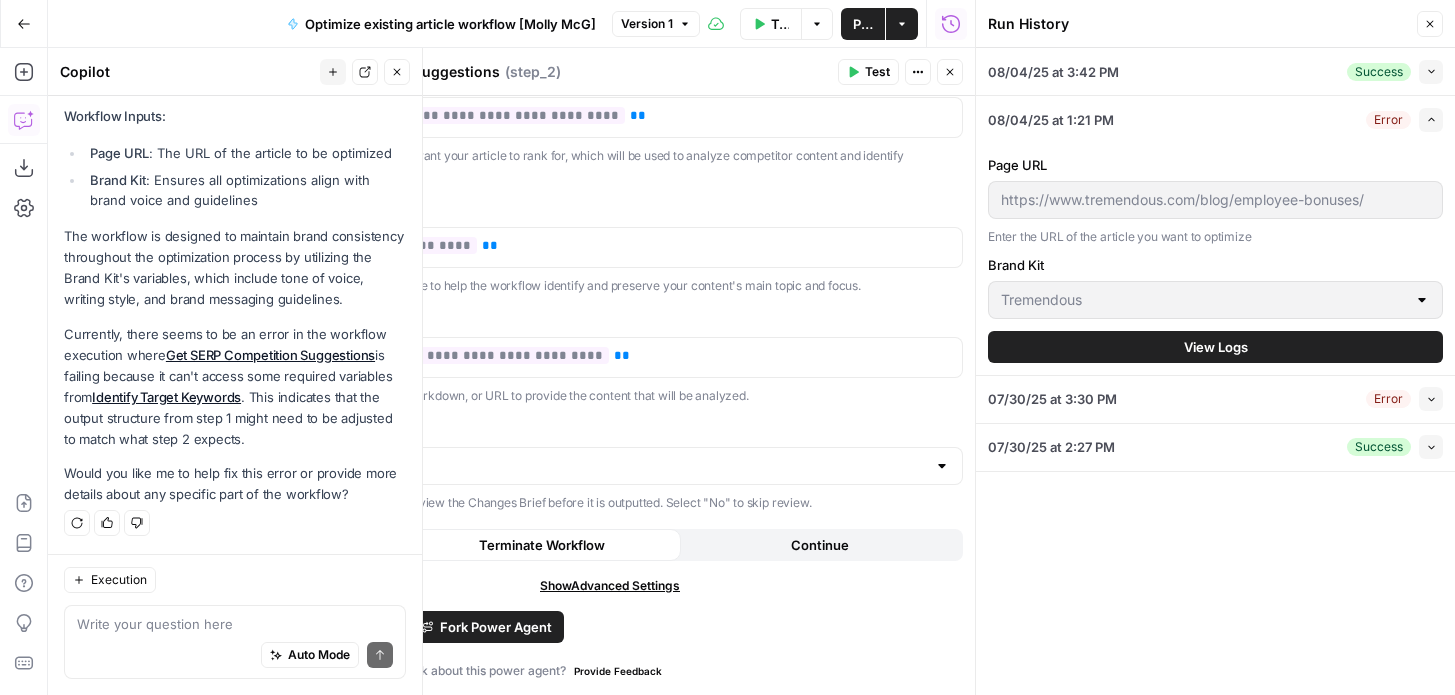 click 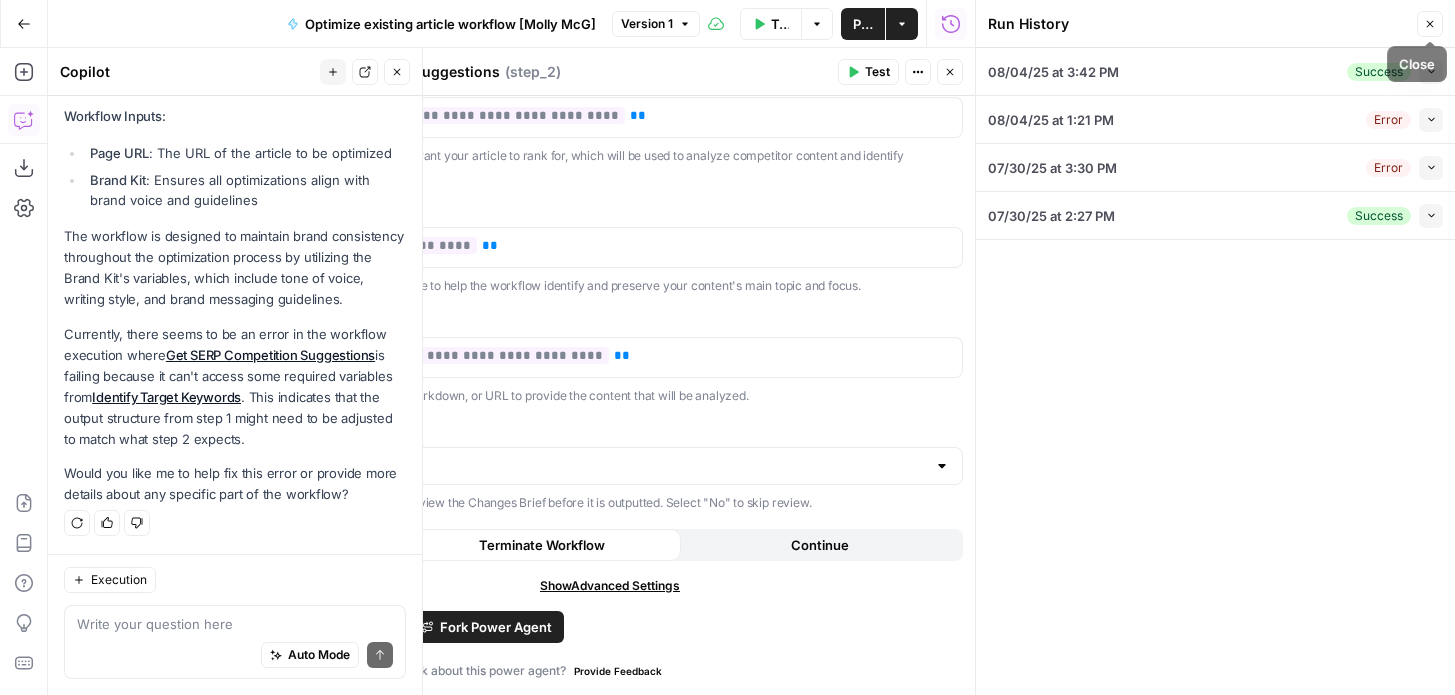 click on "Close" at bounding box center [1430, 24] 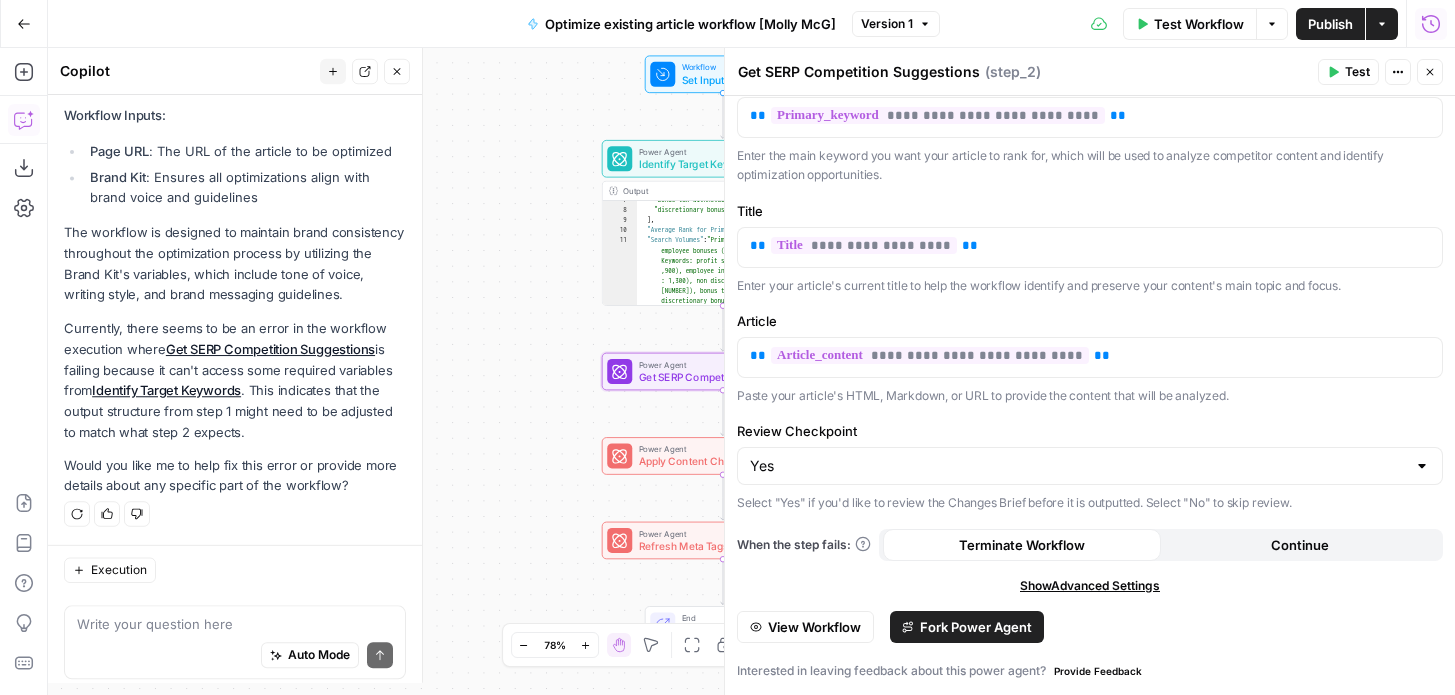 scroll, scrollTop: 810, scrollLeft: 0, axis: vertical 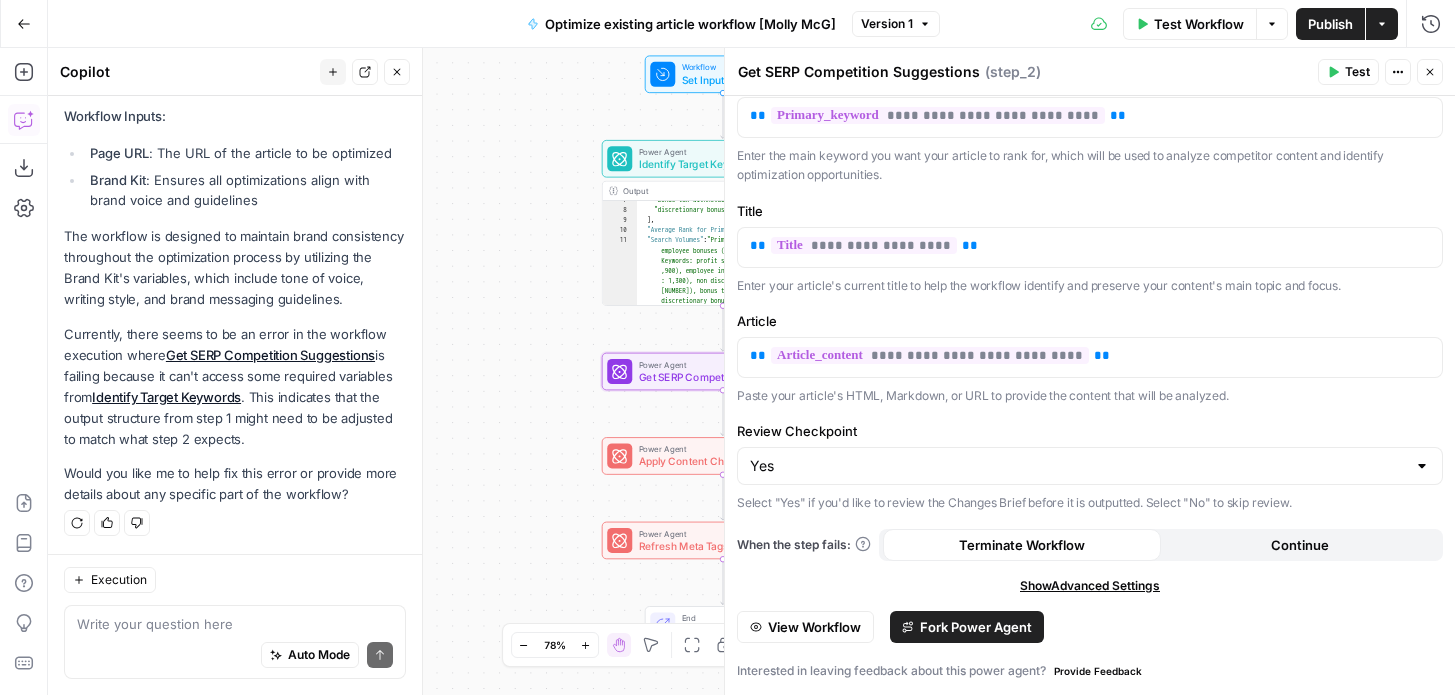 click 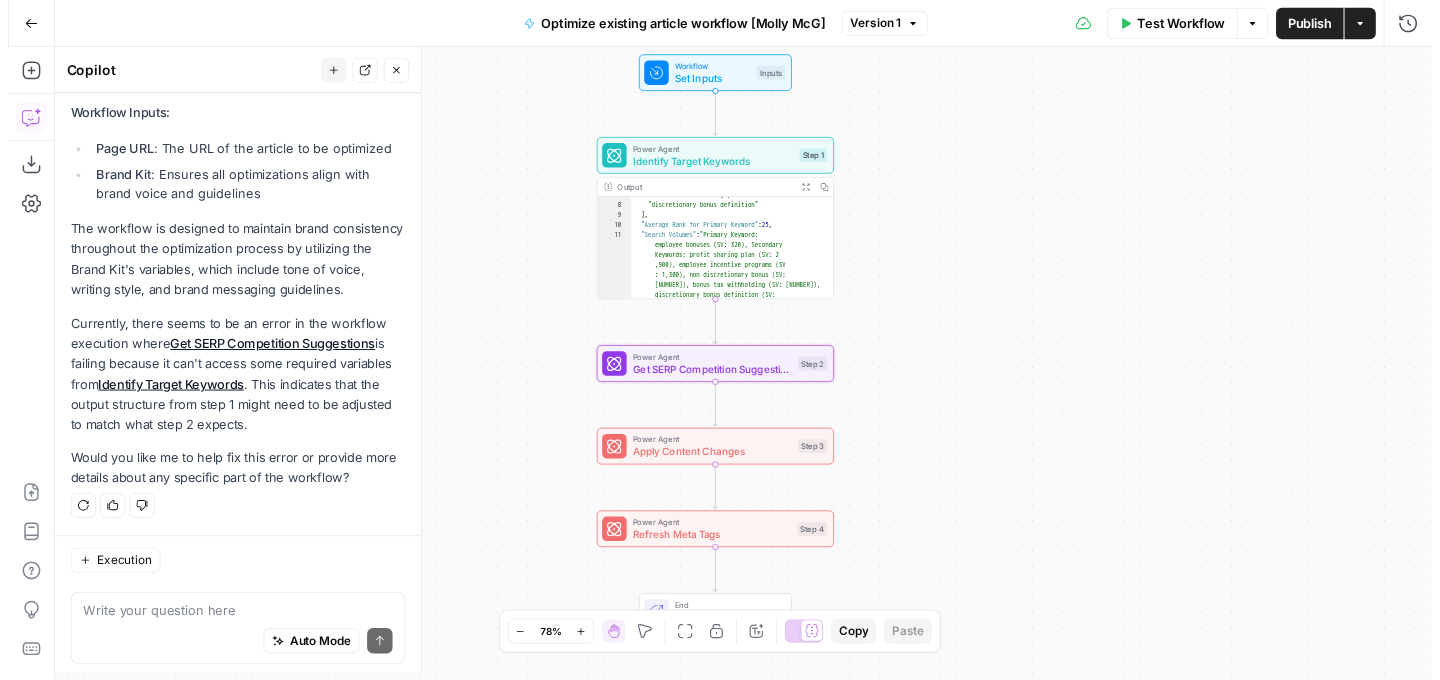 scroll, scrollTop: 810, scrollLeft: 0, axis: vertical 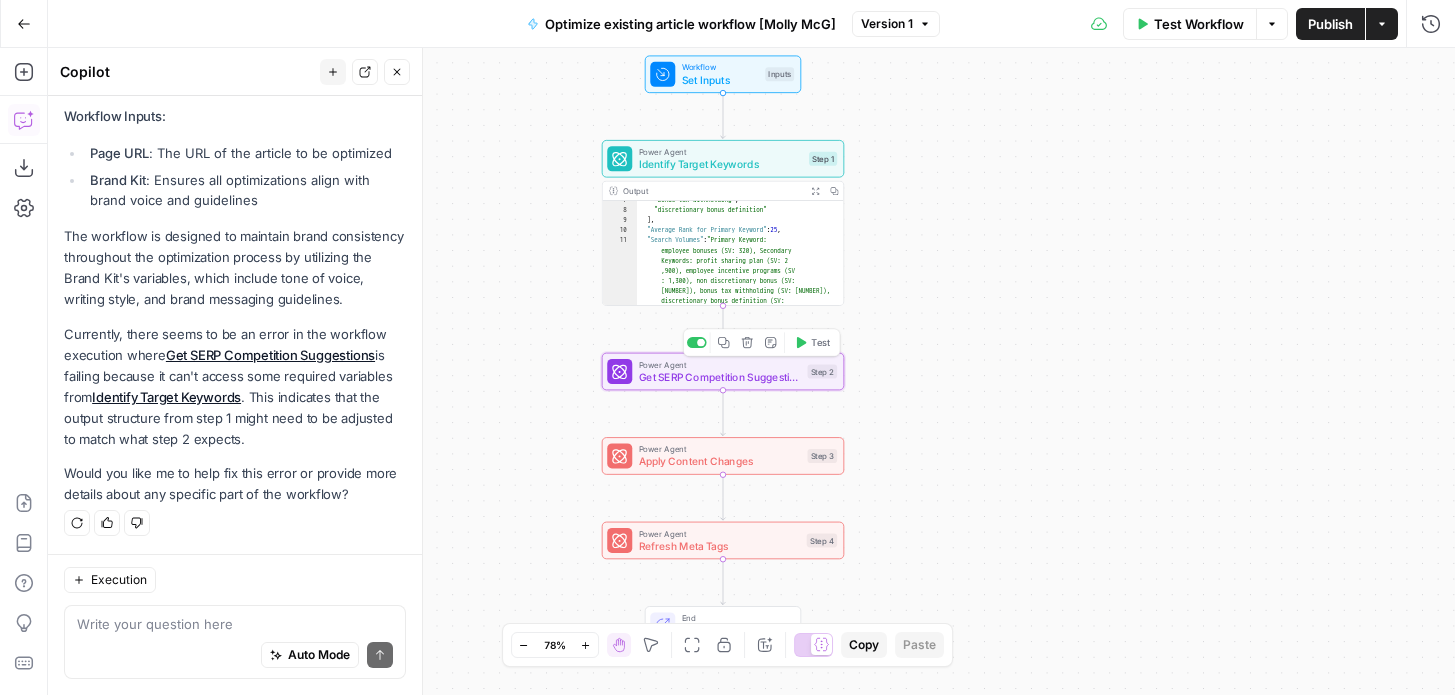 click on "Power Agent Get SERP Competition Suggestions Step 2 Copy step Delete step Add Note Test" at bounding box center (723, 372) 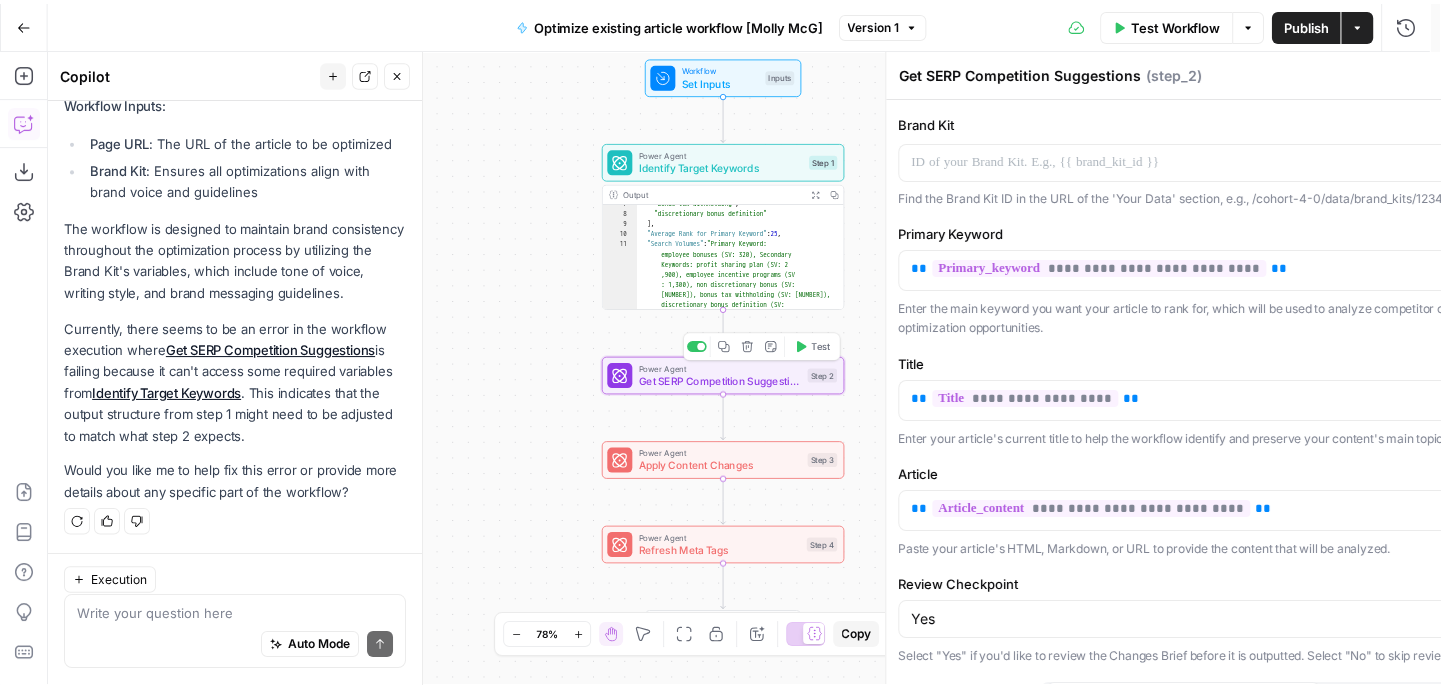 scroll, scrollTop: 810, scrollLeft: 0, axis: vertical 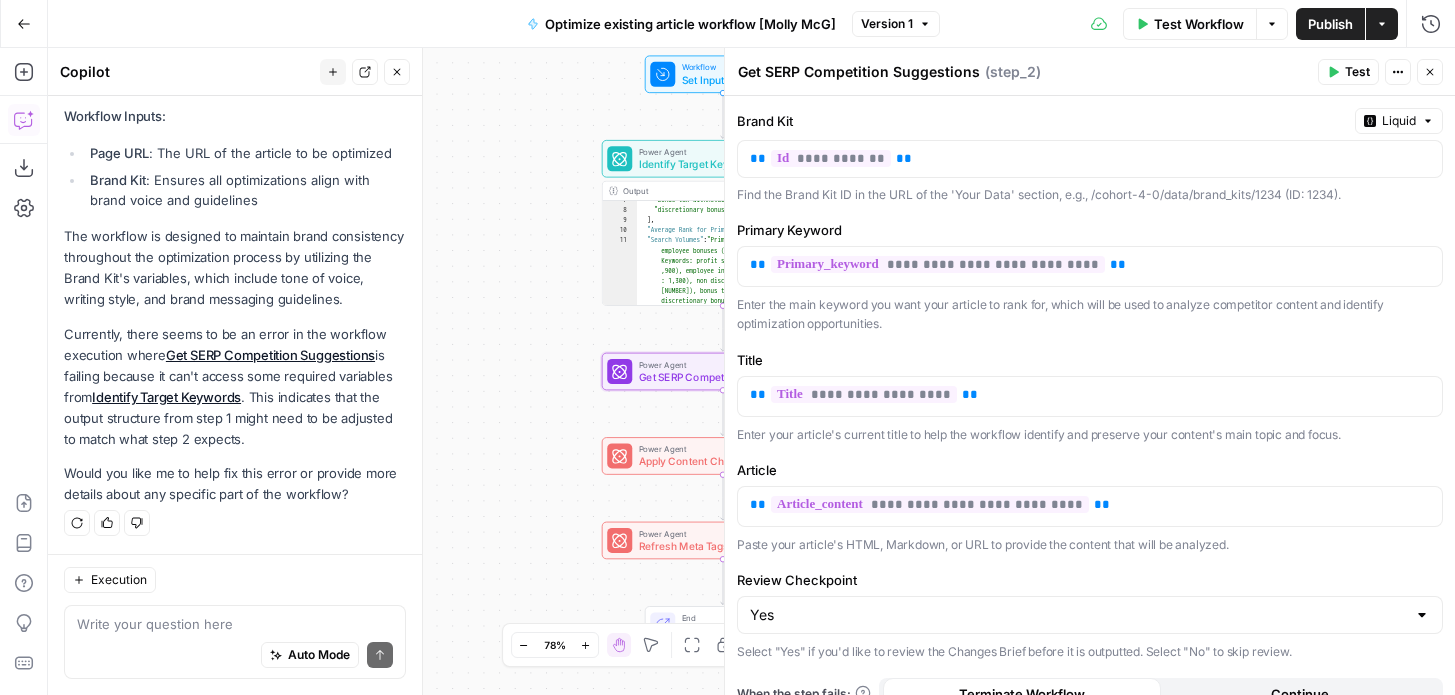 click on "Actions" at bounding box center (1398, 72) 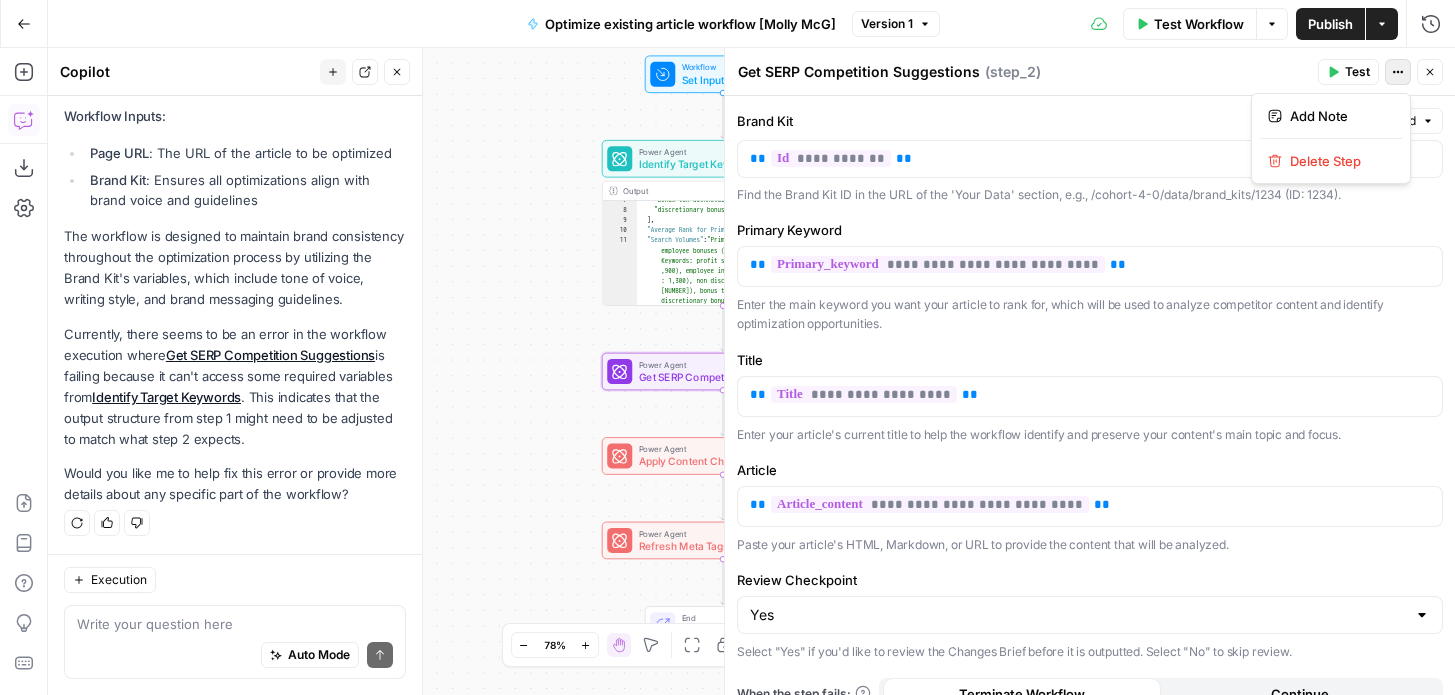 click on "Actions" at bounding box center [1398, 72] 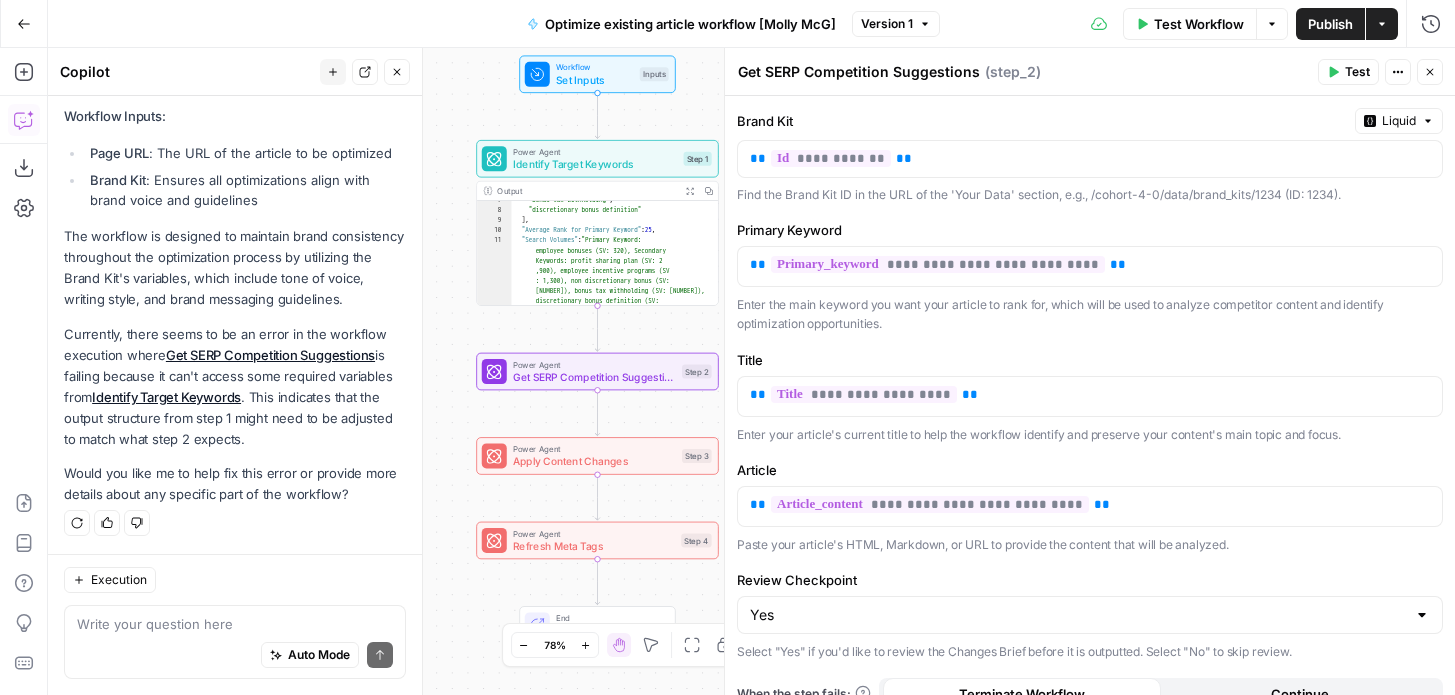 click on "Currently, there seems to be an error in the workflow execution where  Get SERP Competition Suggestions  is failing because it can't access some required variables from  Identify Target Keywords . This indicates that the output structure from step 1 might need to be adjusted to match what step 2 expects." at bounding box center [235, 387] 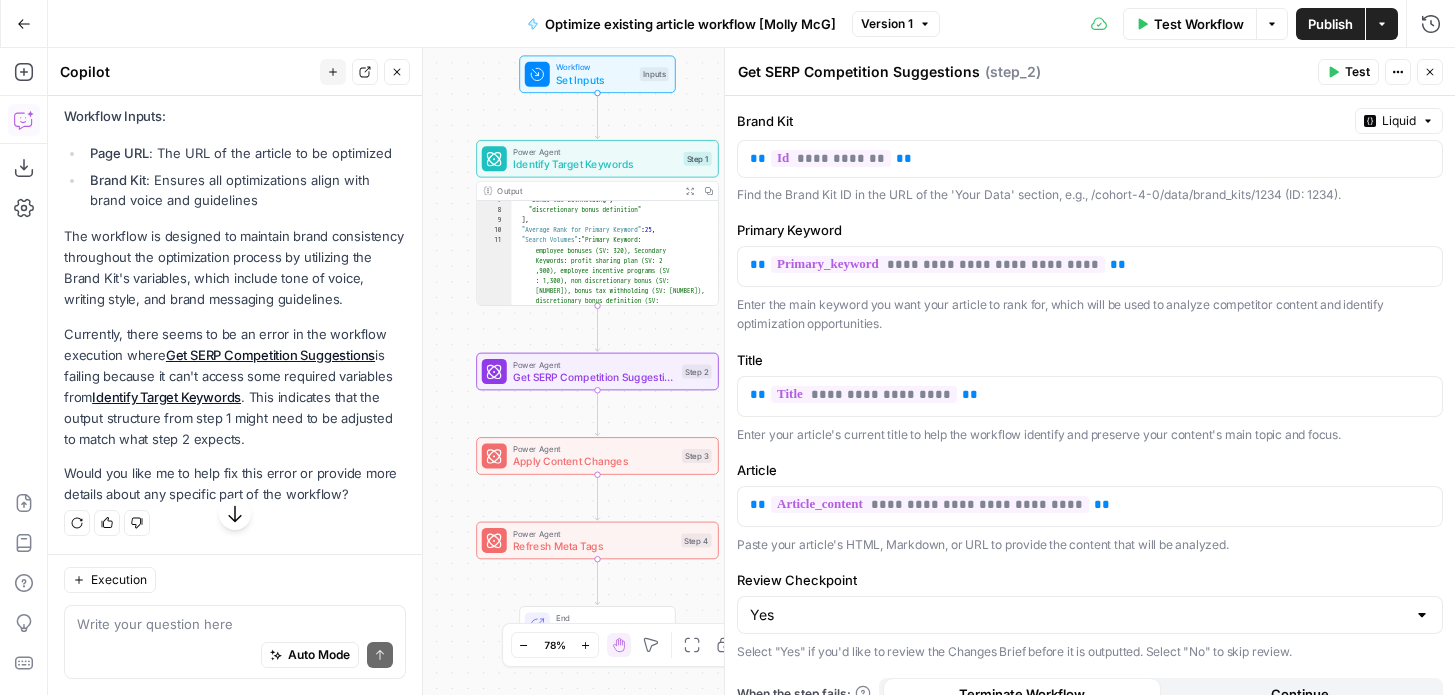 scroll, scrollTop: 810, scrollLeft: 0, axis: vertical 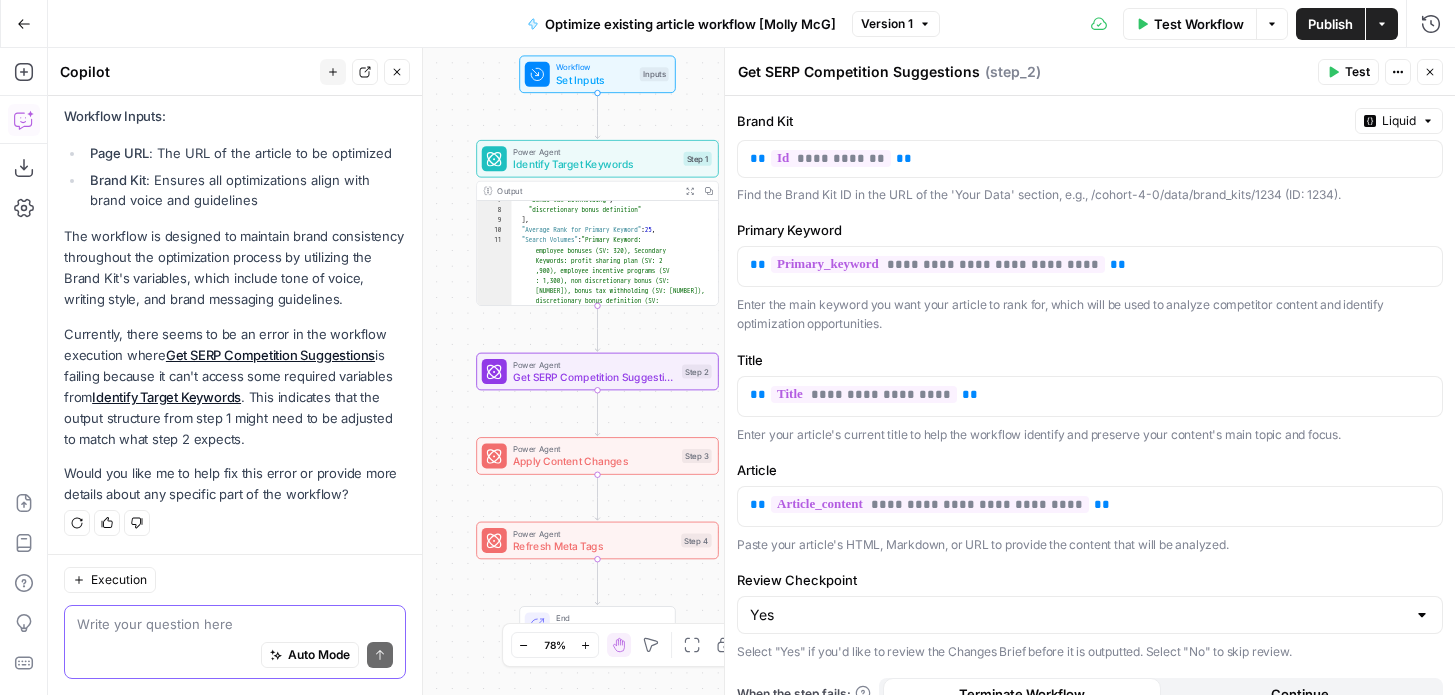 click at bounding box center [235, 624] 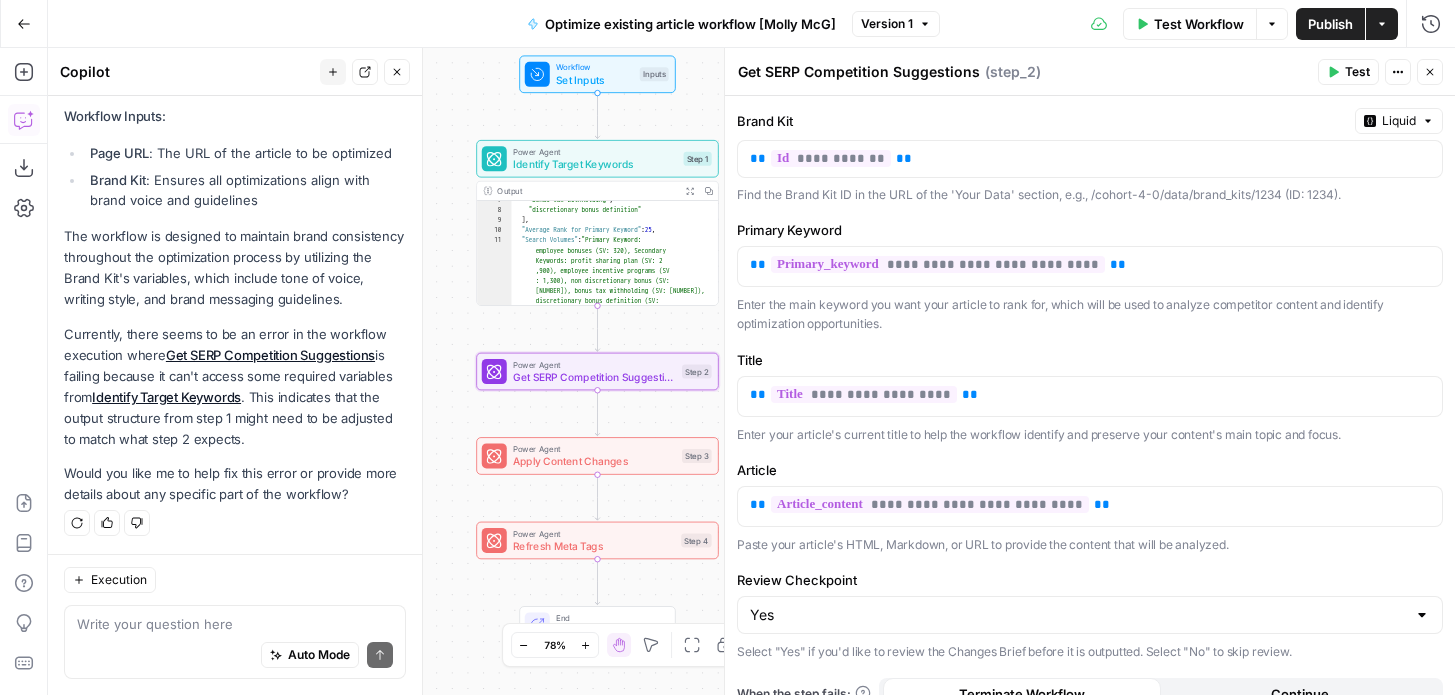 click on "Get SERP Competition Suggestions" at bounding box center (270, 355) 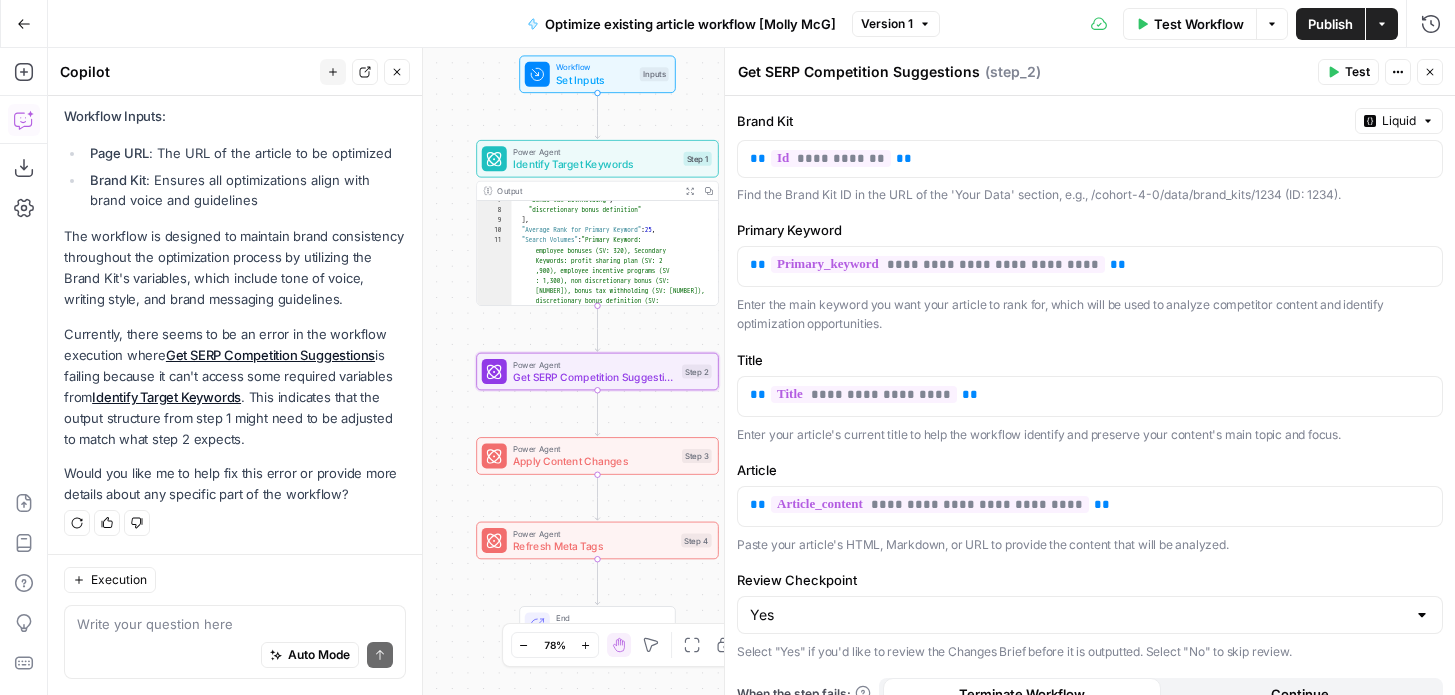 click on "Get SERP Competition Suggestions" at bounding box center [270, 355] 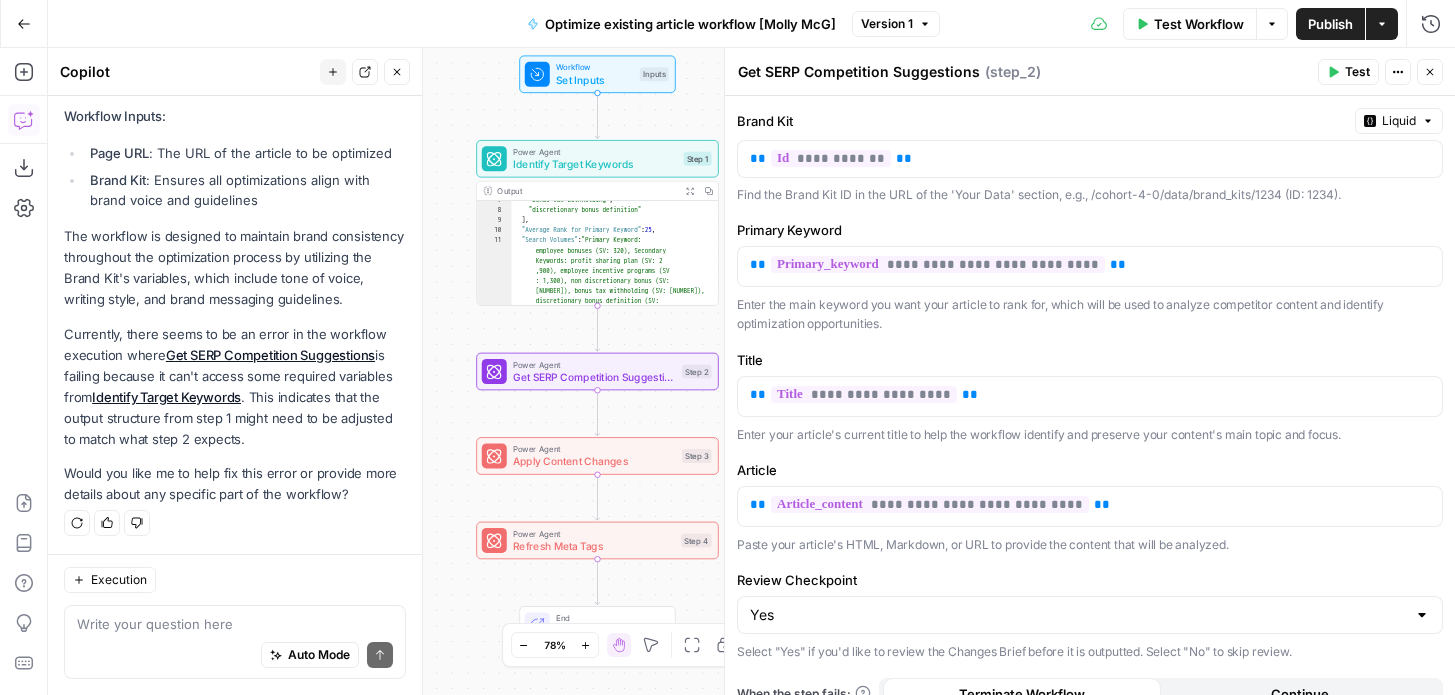 click on "Write your question here Auto Mode Send" at bounding box center [235, 642] 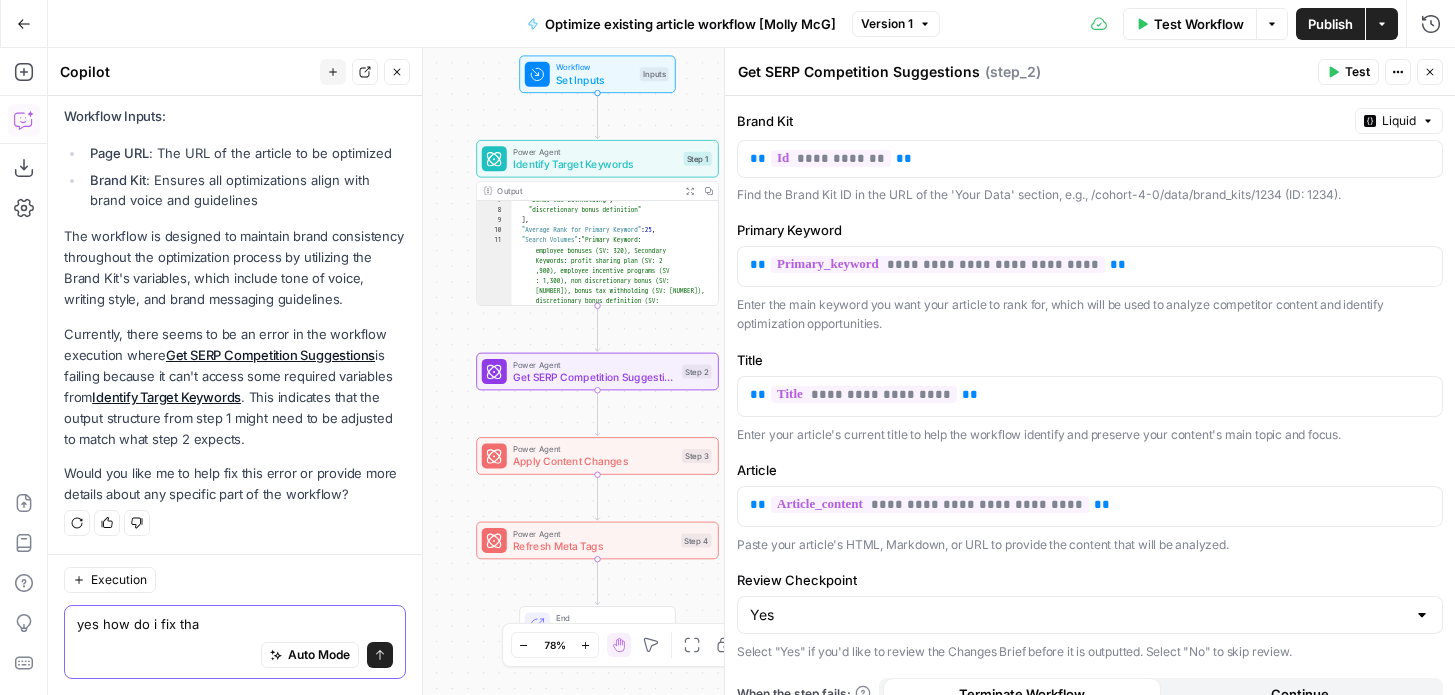 type on "yes how do i fix that" 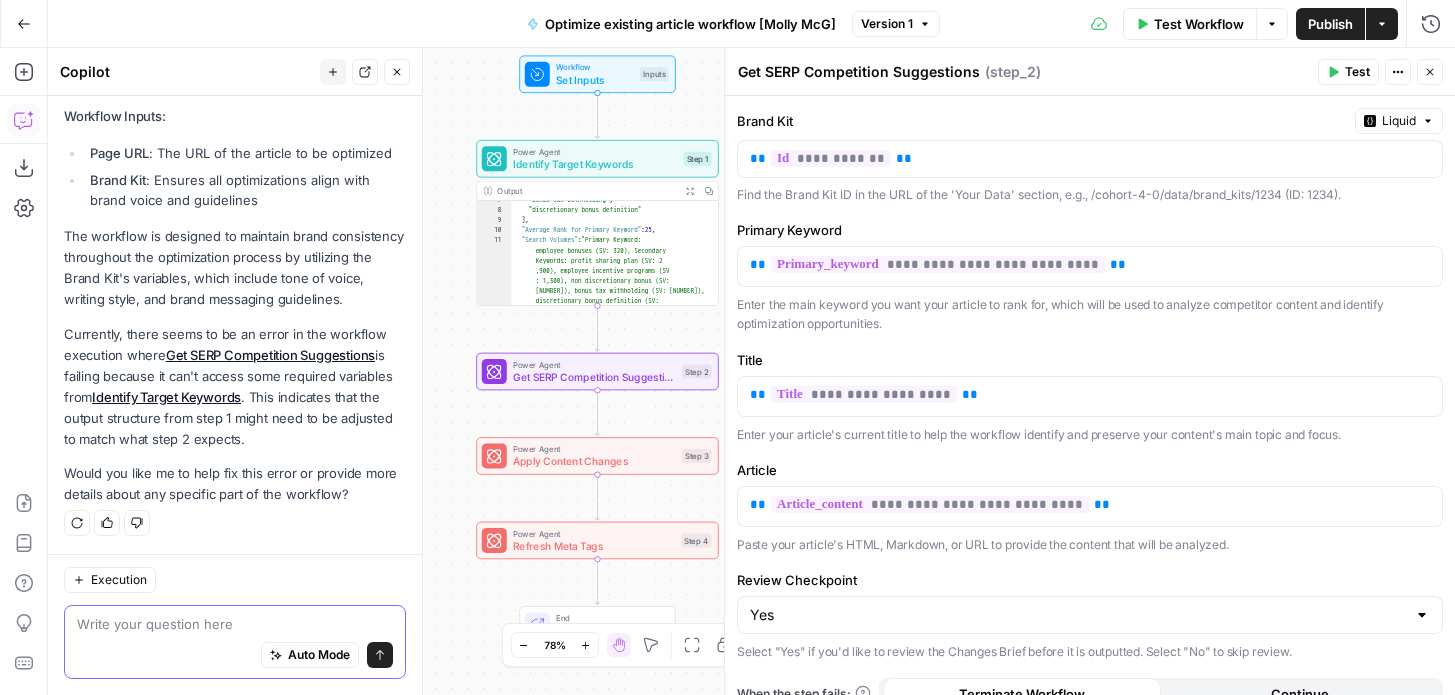 scroll, scrollTop: 828, scrollLeft: 0, axis: vertical 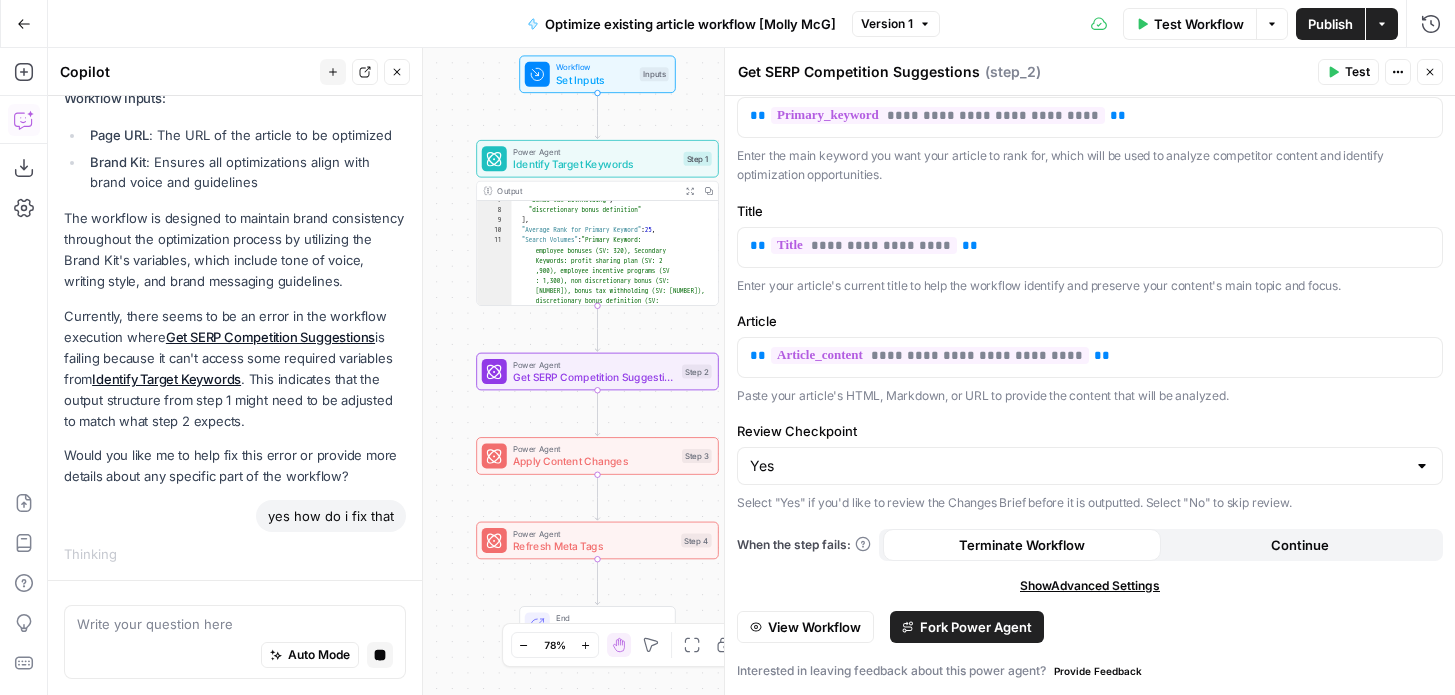 click on "Close" at bounding box center [1430, 72] 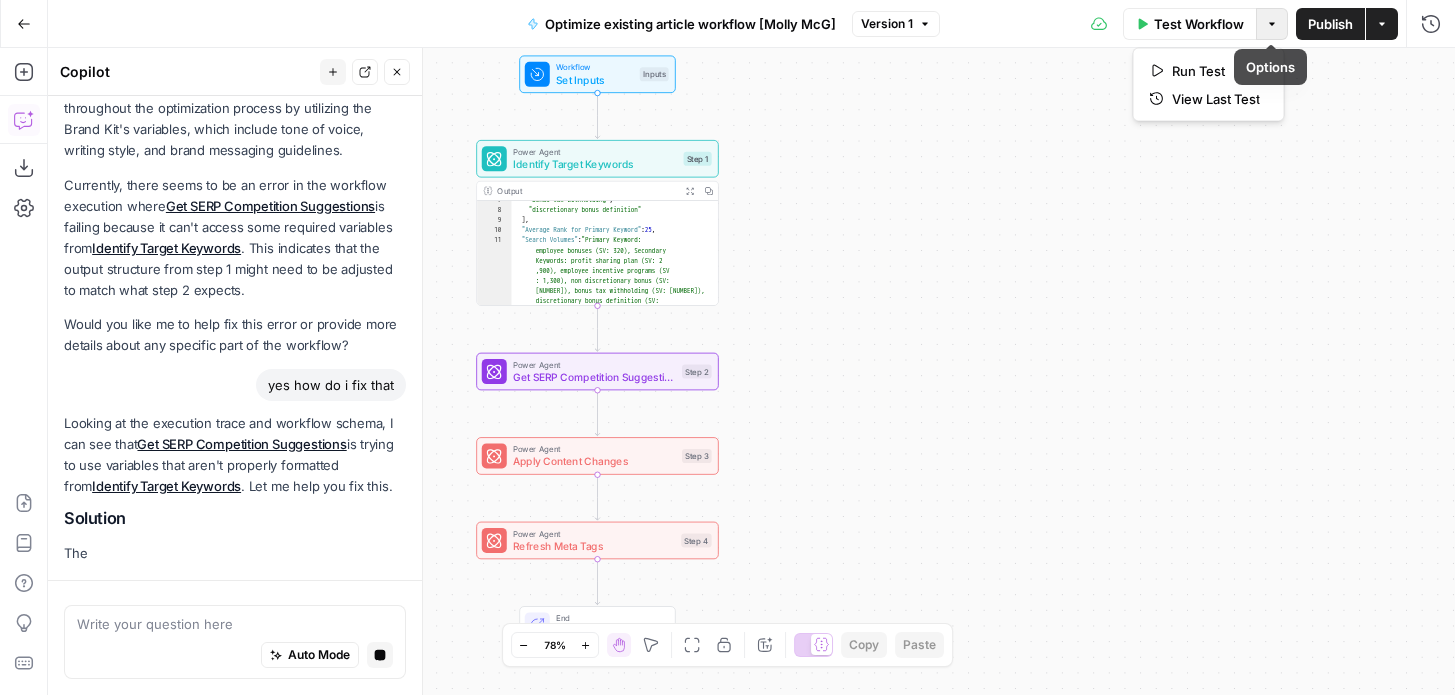 click on "Options" at bounding box center (1272, 24) 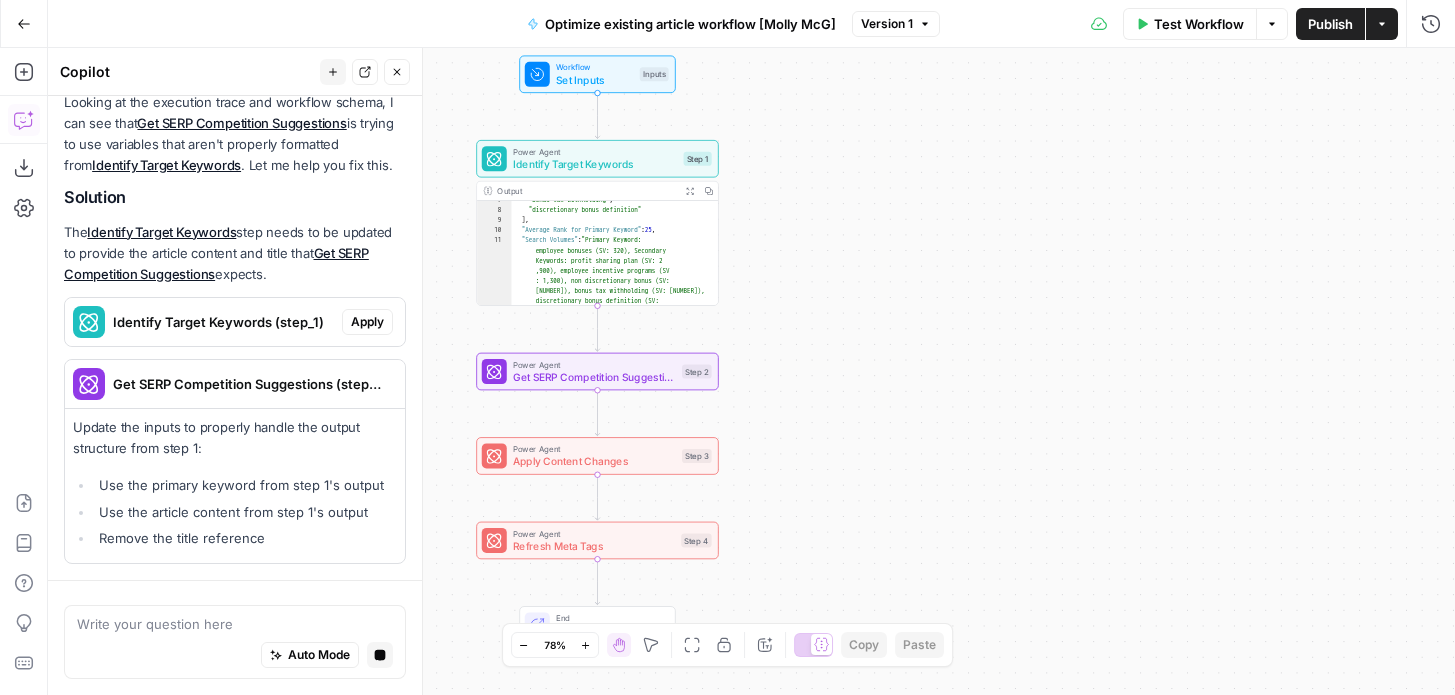 click on "Options" at bounding box center [1272, 24] 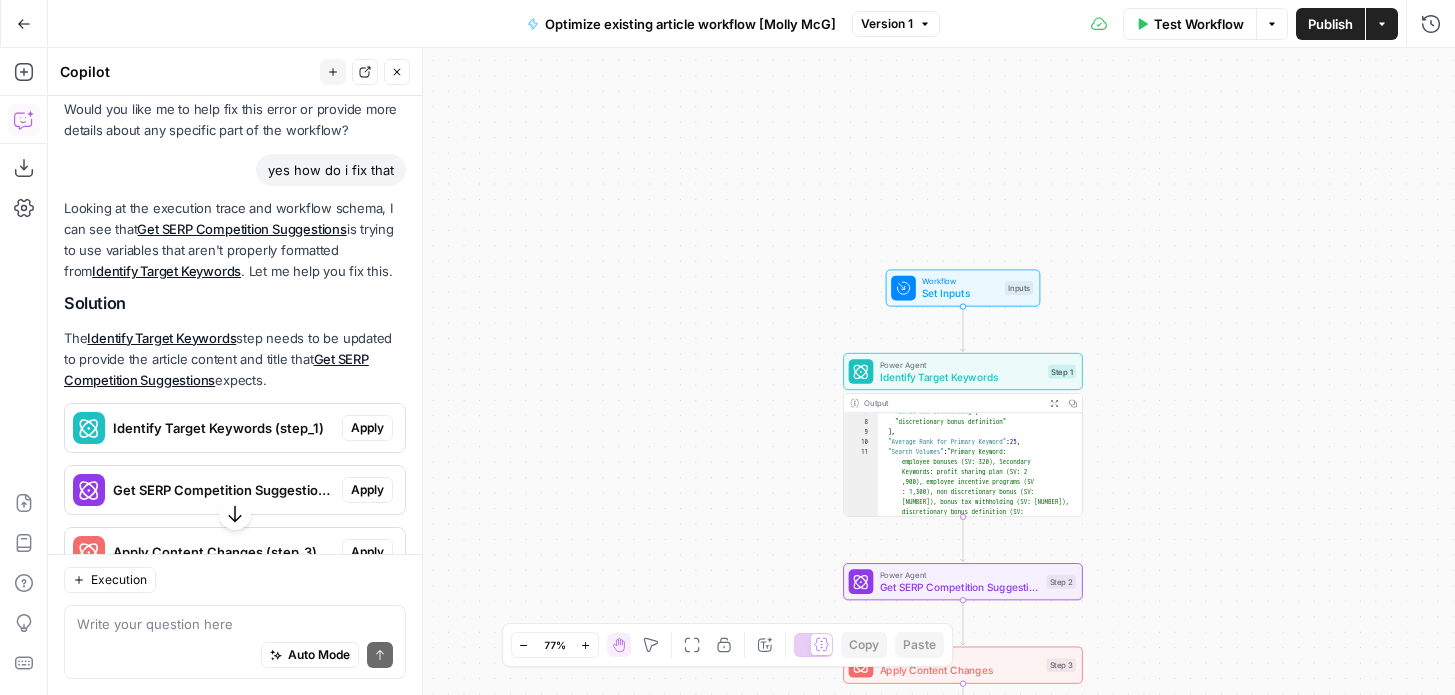 scroll, scrollTop: 1209, scrollLeft: 0, axis: vertical 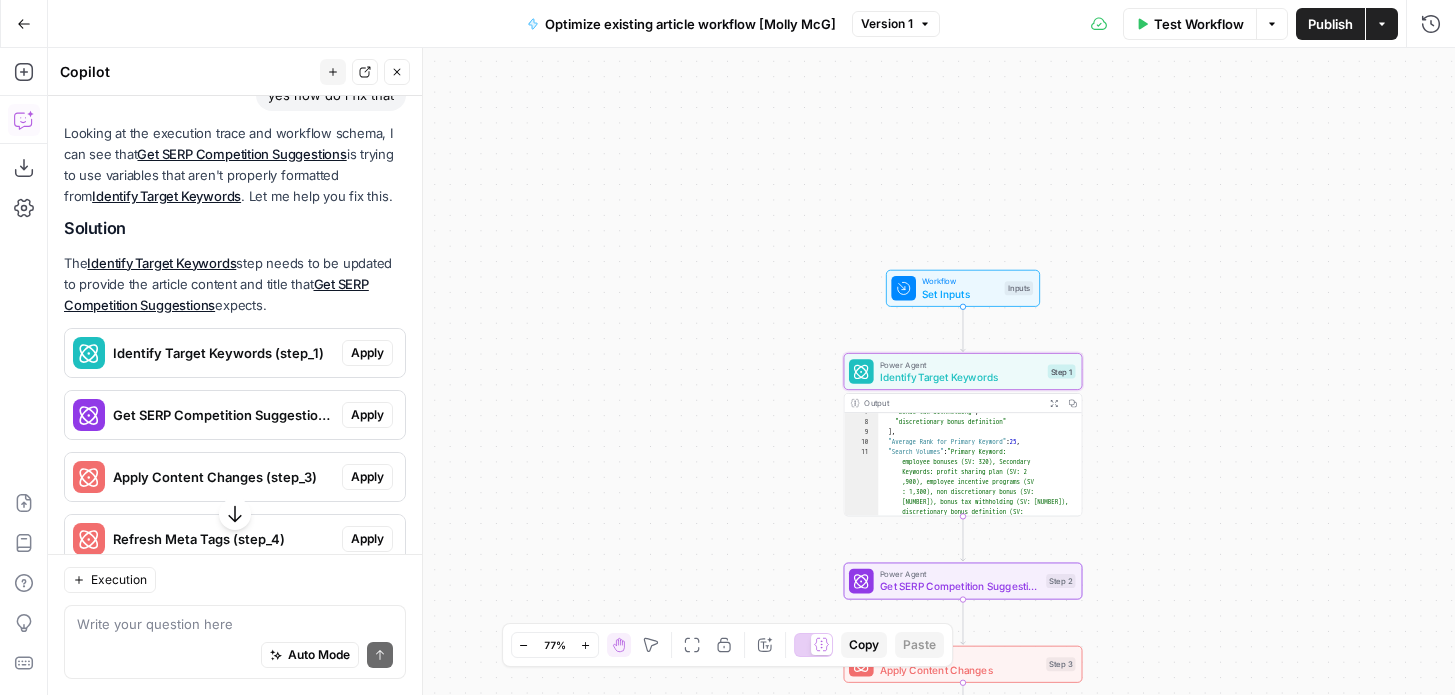 click on "Apply" at bounding box center (367, 353) 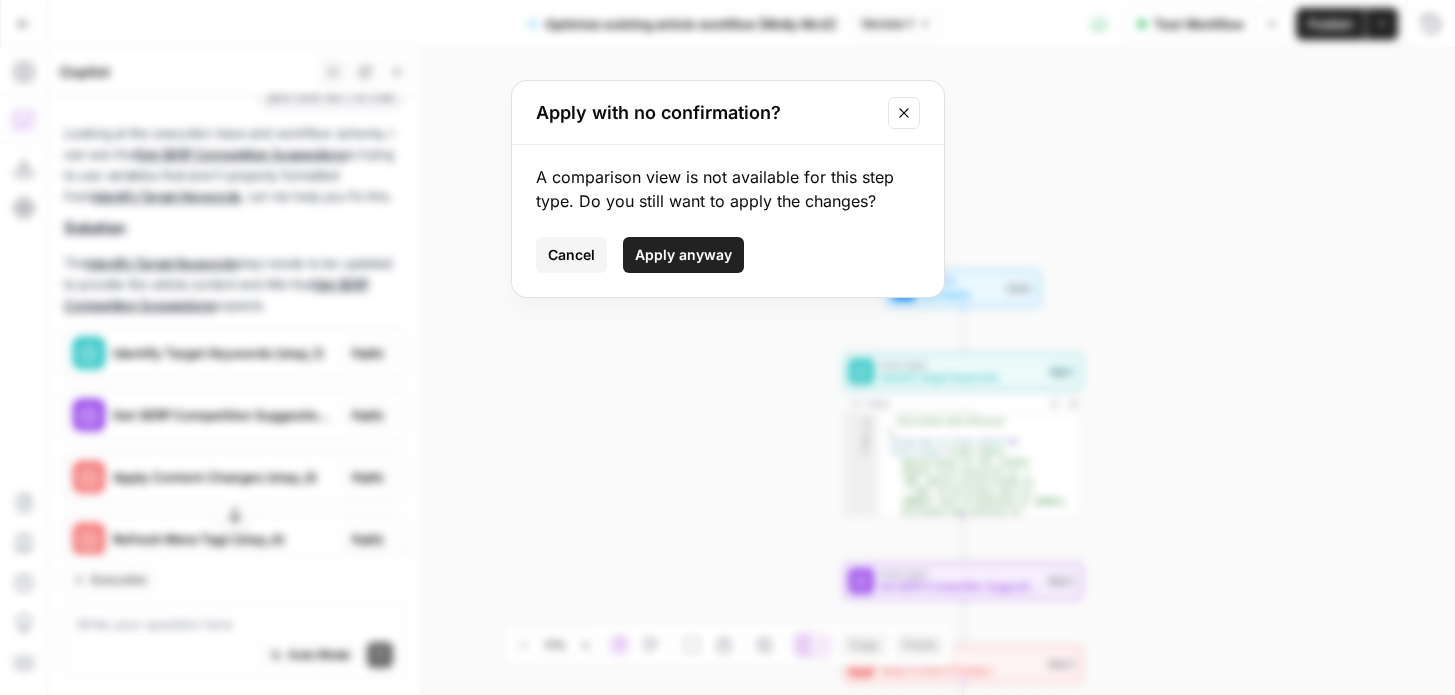 click 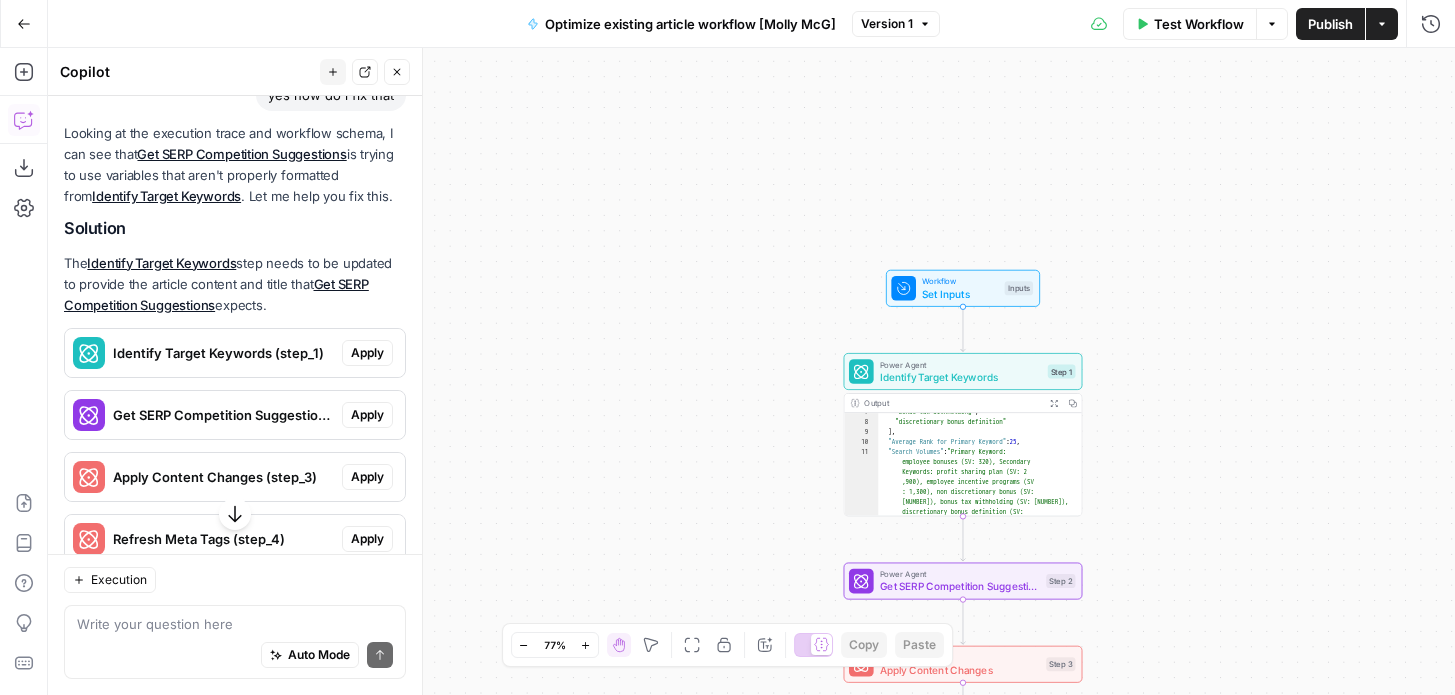 click on "Workflow Set Inputs Inputs Power Agent Identify Target Keywords Step 1 Output Expand Output Copy 7 8 9 10 11 12      "bonus tax withholding" ,      "discretionary bonus definition"    ] ,    "Average Rank for Primary Keyword" :  25 ,    "Search Volumes" :  "Primary Keyword:         employee bonuses (SV: 320), Secondary         Keywords: profit sharing plan (SV: 2        ,900), employee incentive programs (SV        : 1,300), non discretionary bonus (SV:         590), bonus tax withholding (SV: 390),         discretionary bonus definition (SV:         320)"     Power Agent Get SERP Competition Suggestions Step 2 Power Agent Apply Content Changes Step 3 Power Agent Refresh Meta Tags Step 4 End Output" at bounding box center (751, 371) 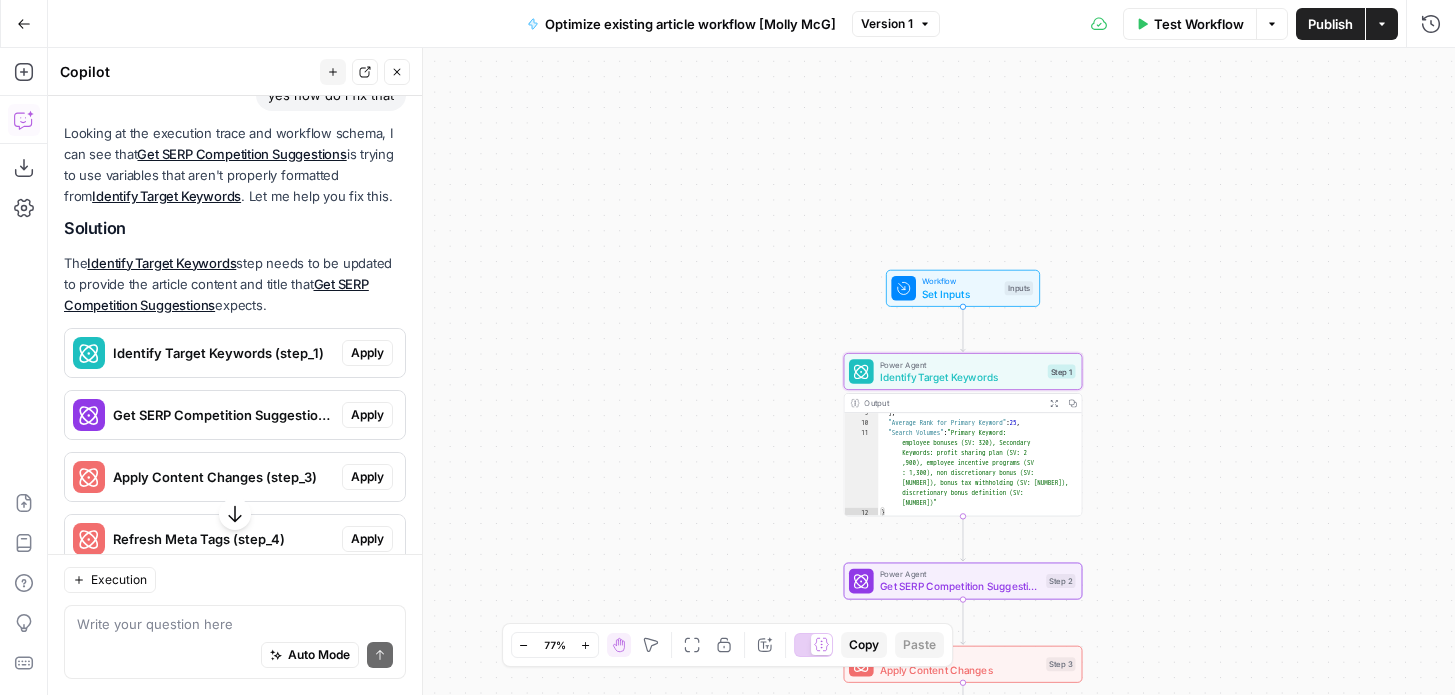 scroll, scrollTop: 1245, scrollLeft: 0, axis: vertical 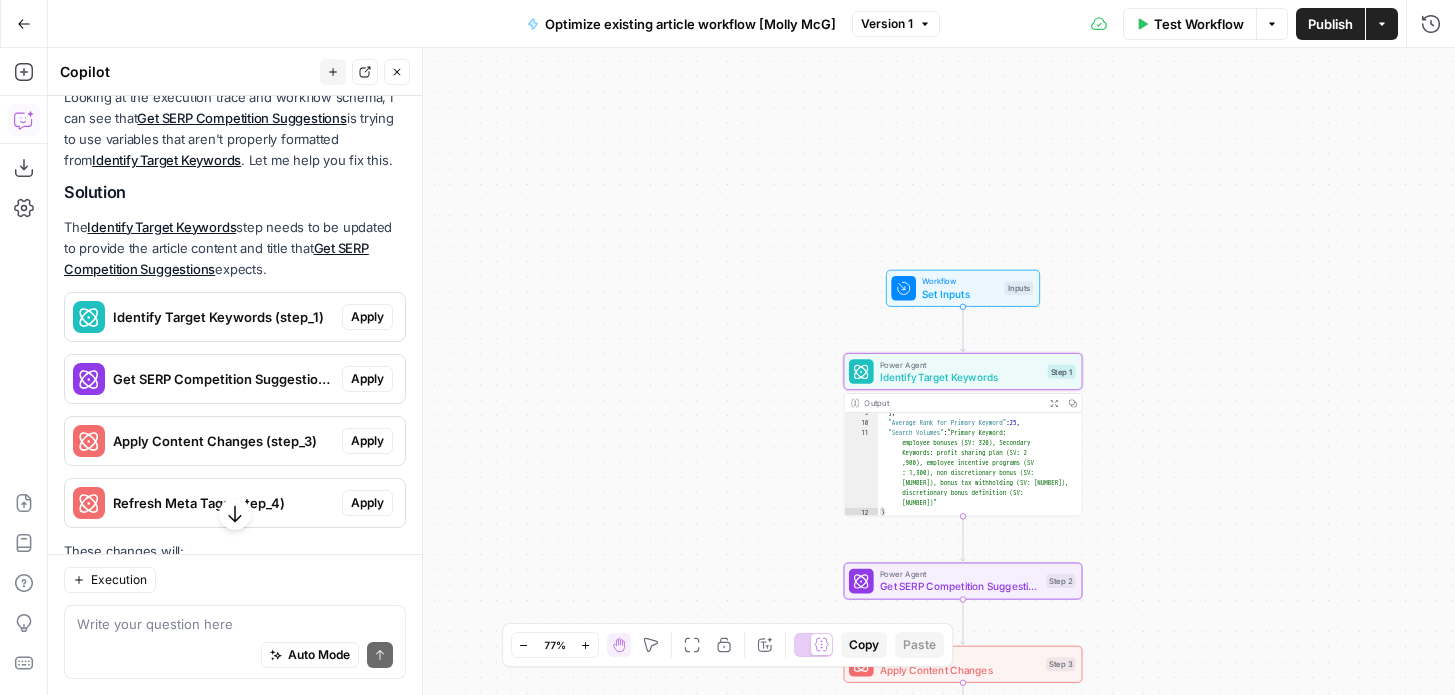 click on "Apply" at bounding box center (367, 317) 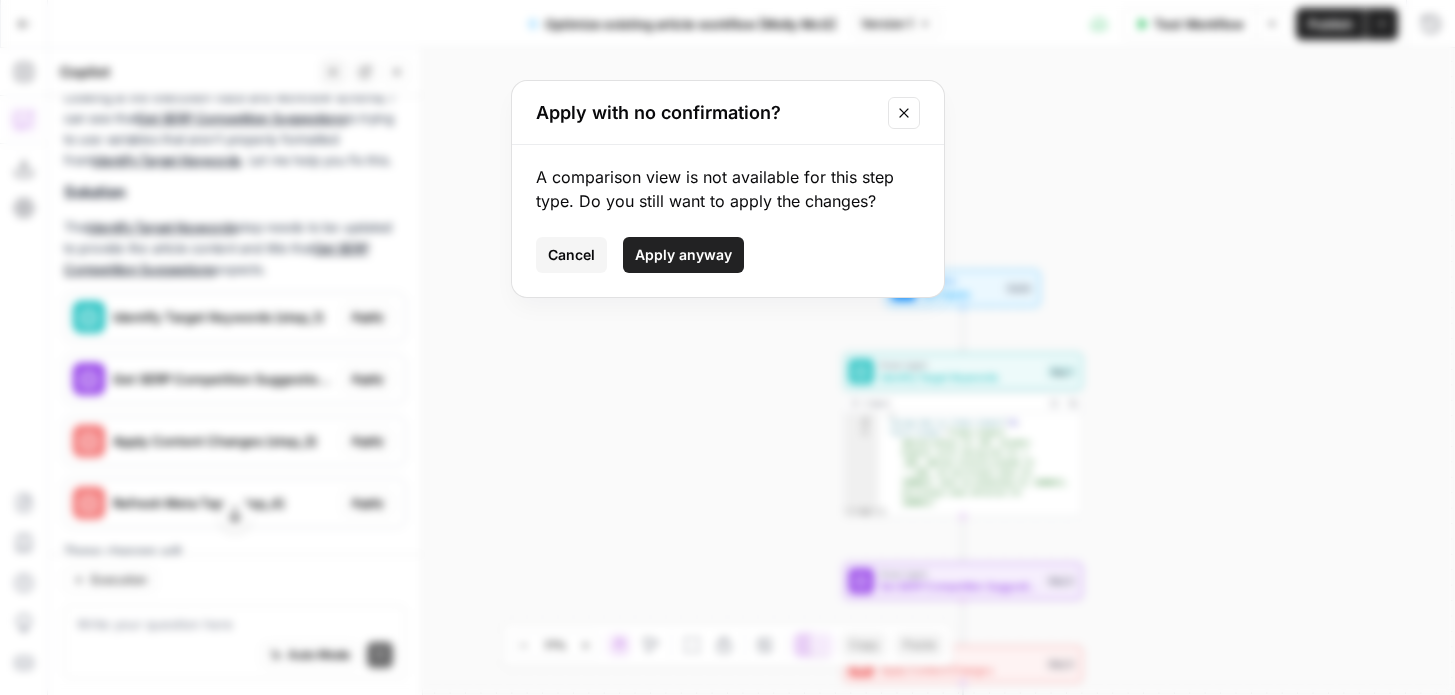 click on "A comparison view is not available for this step type. Do you still want to apply the changes?" at bounding box center (728, 189) 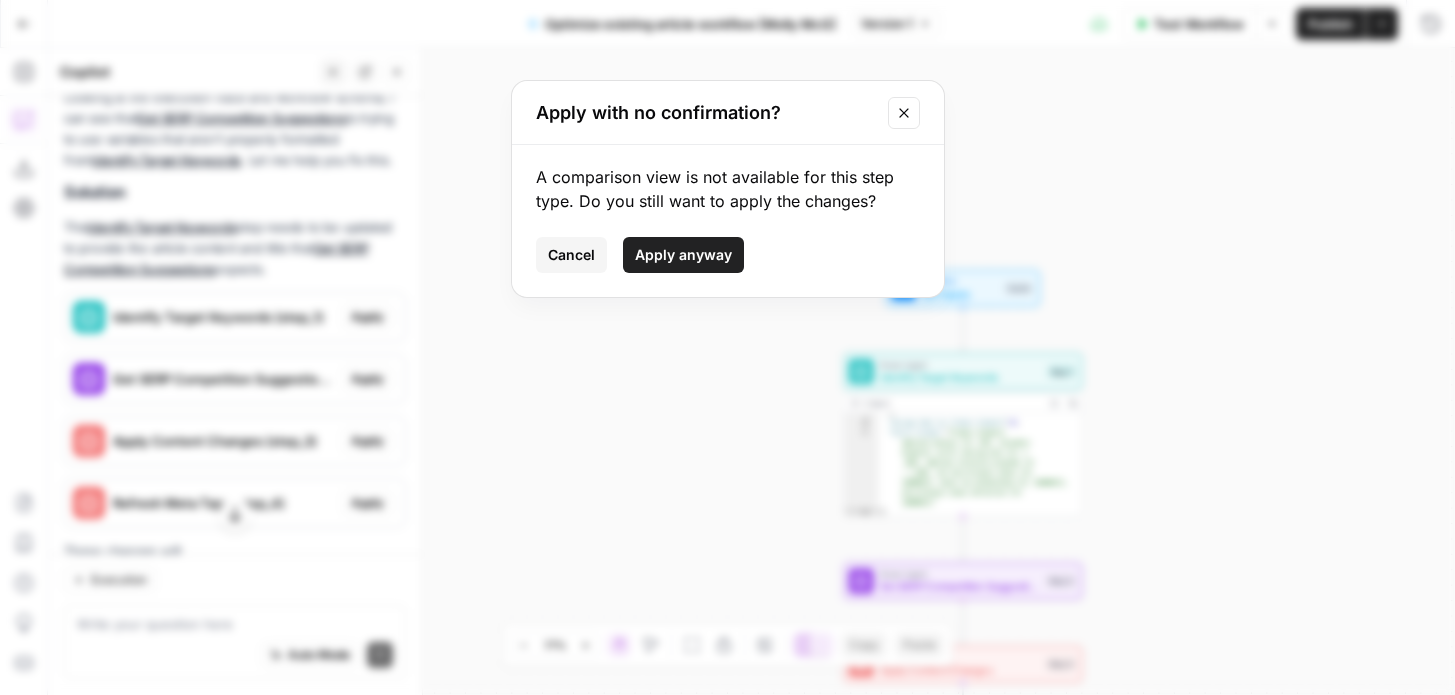 click on "Cancel" at bounding box center [571, 255] 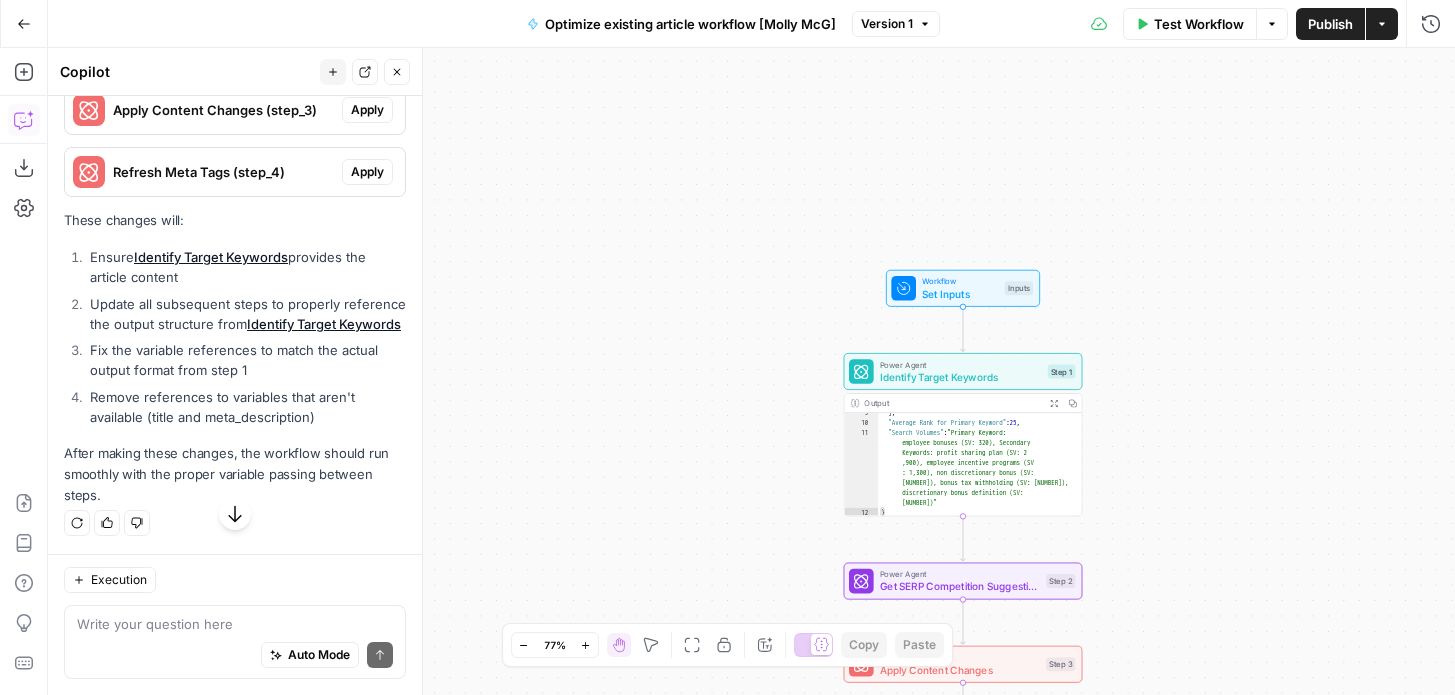 scroll, scrollTop: 1659, scrollLeft: 0, axis: vertical 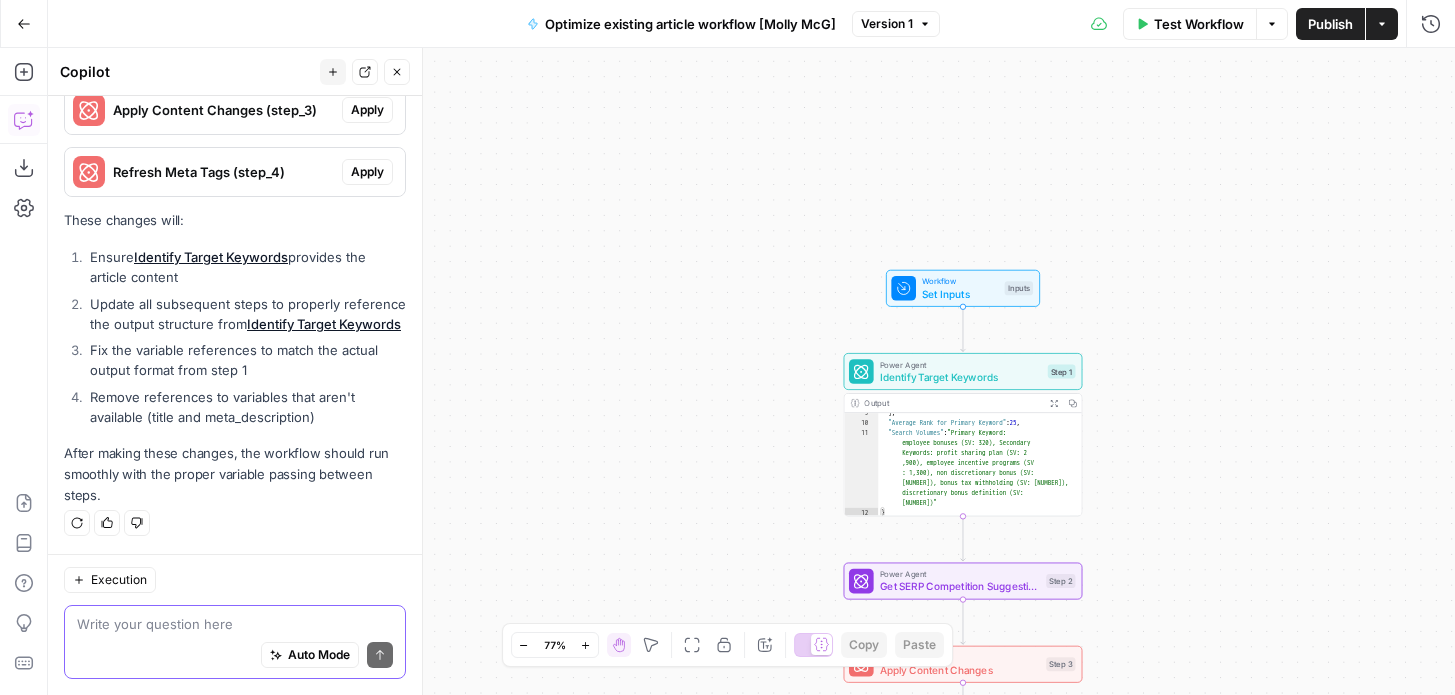 click at bounding box center [235, 624] 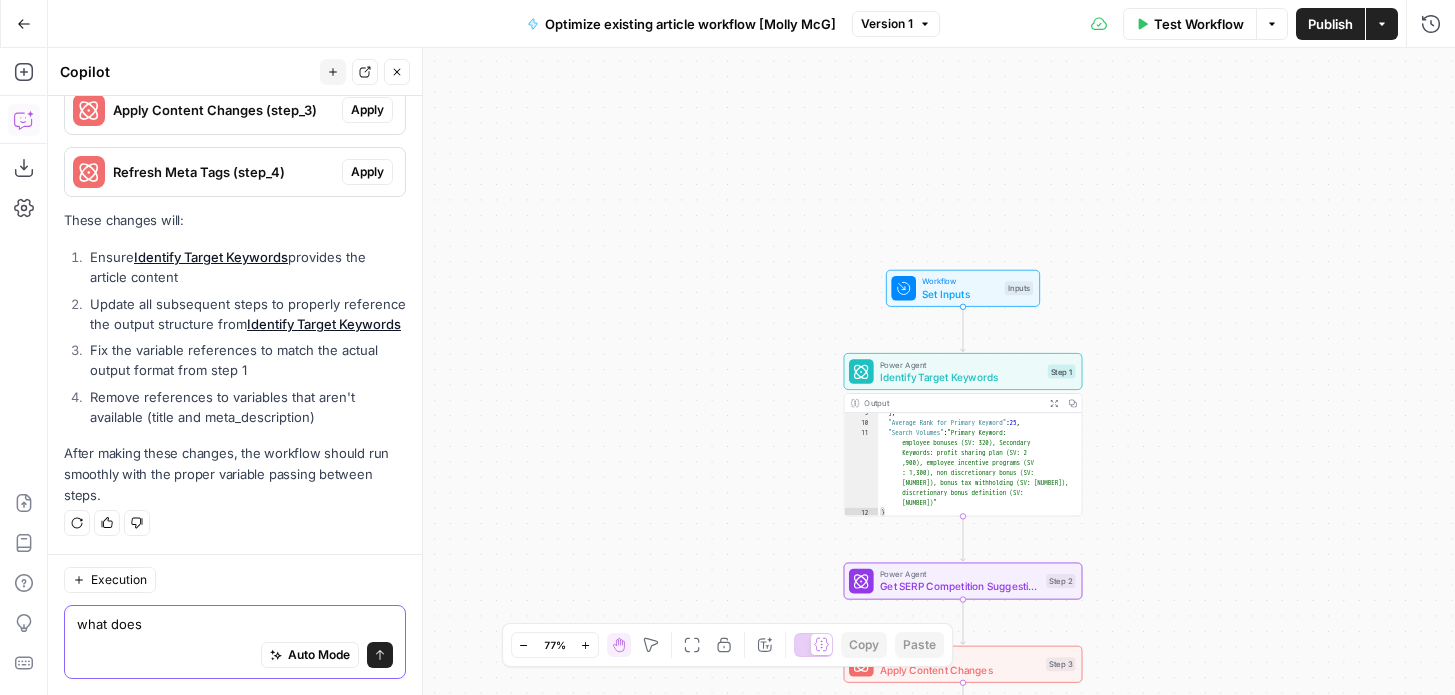 scroll, scrollTop: 1339, scrollLeft: 0, axis: vertical 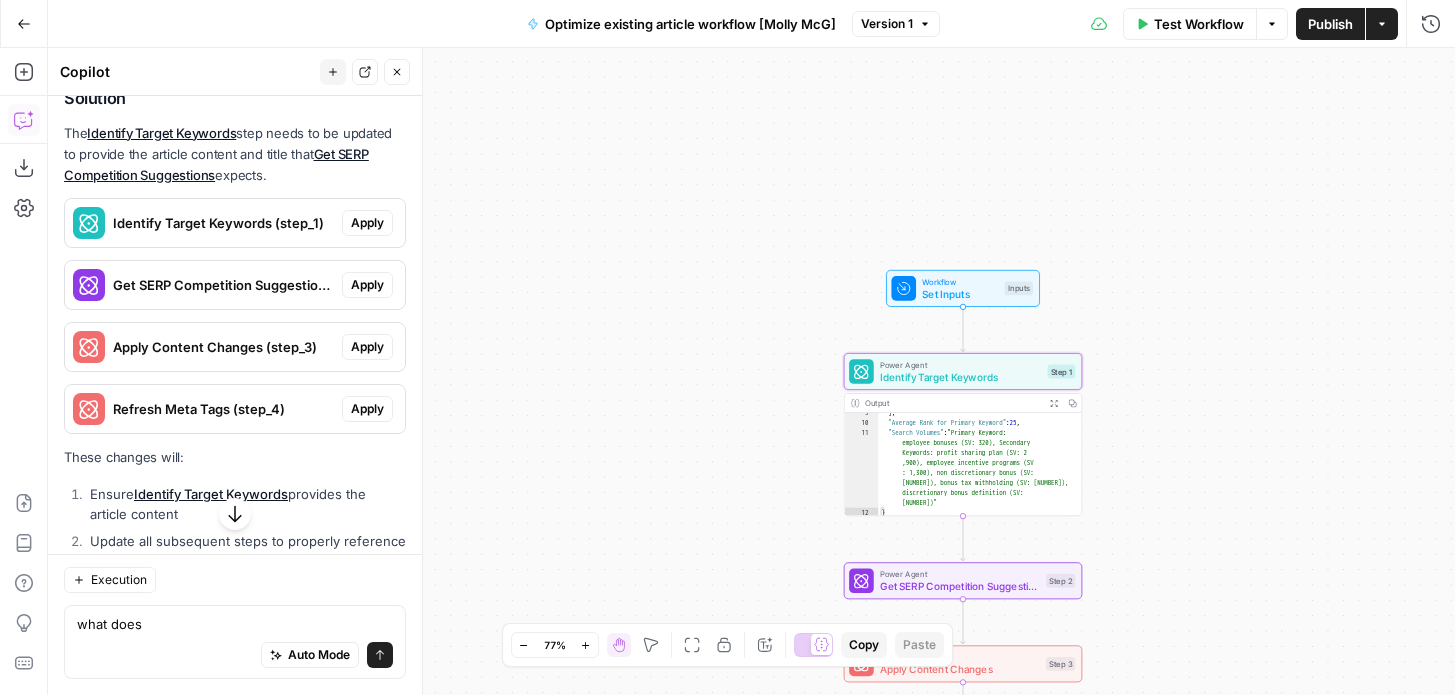 click on "Apply" at bounding box center [367, 223] 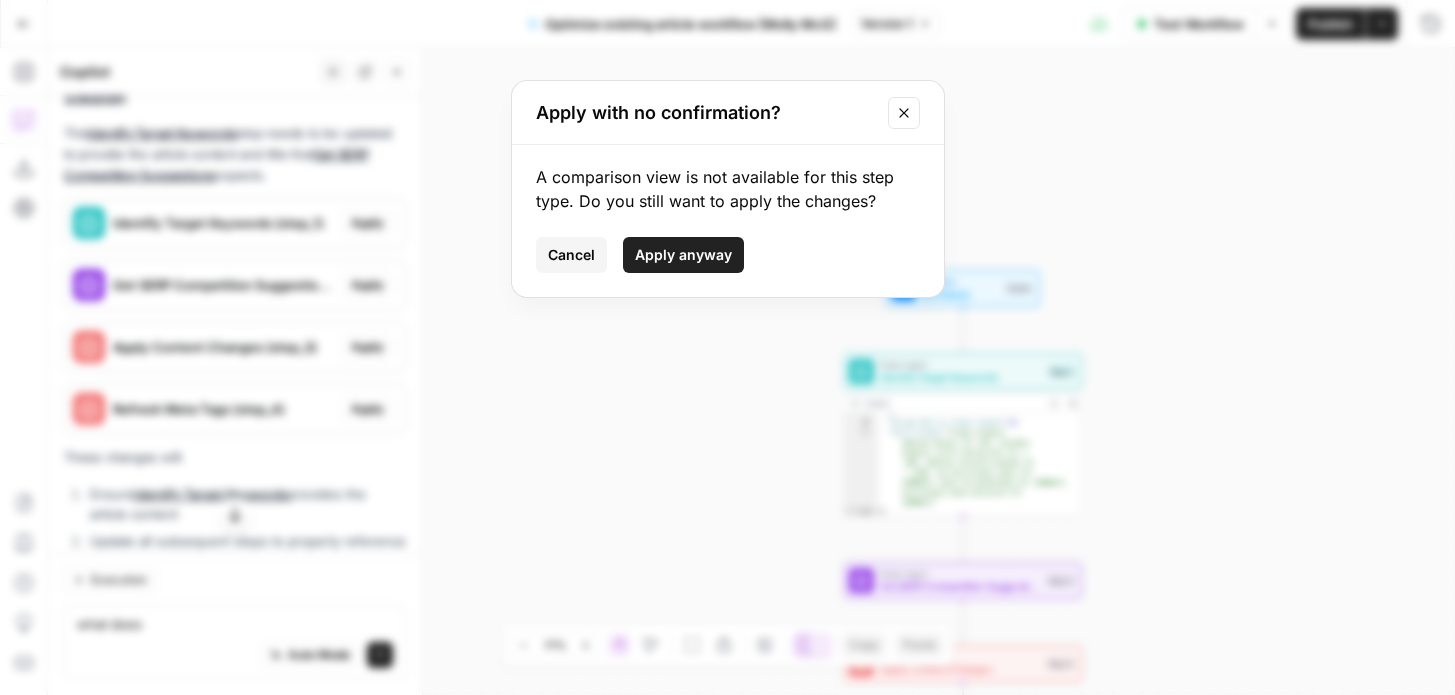 drag, startPoint x: 916, startPoint y: 199, endPoint x: 524, endPoint y: 146, distance: 395.56668 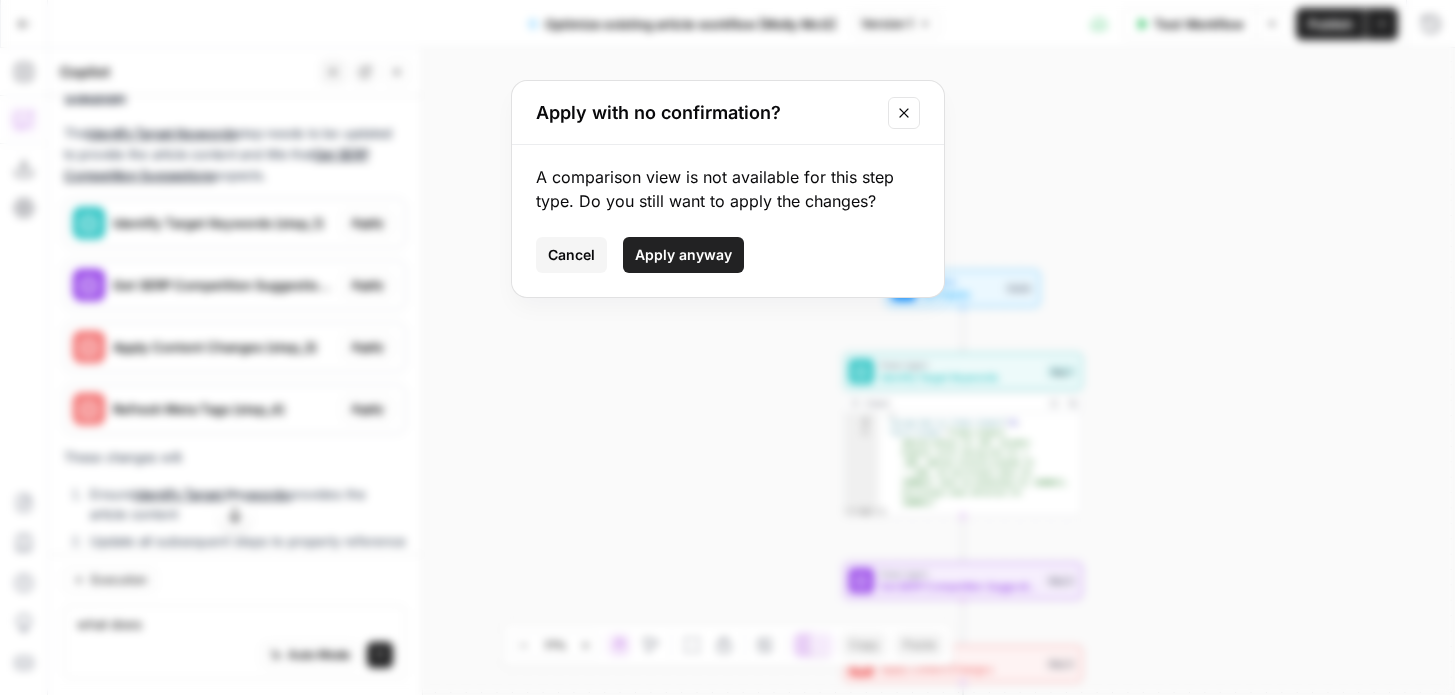 click on "Apply with no confirmation? A comparison view is not available for this step type. Do you still want to apply the changes? Cancel Apply anyway" at bounding box center [727, 347] 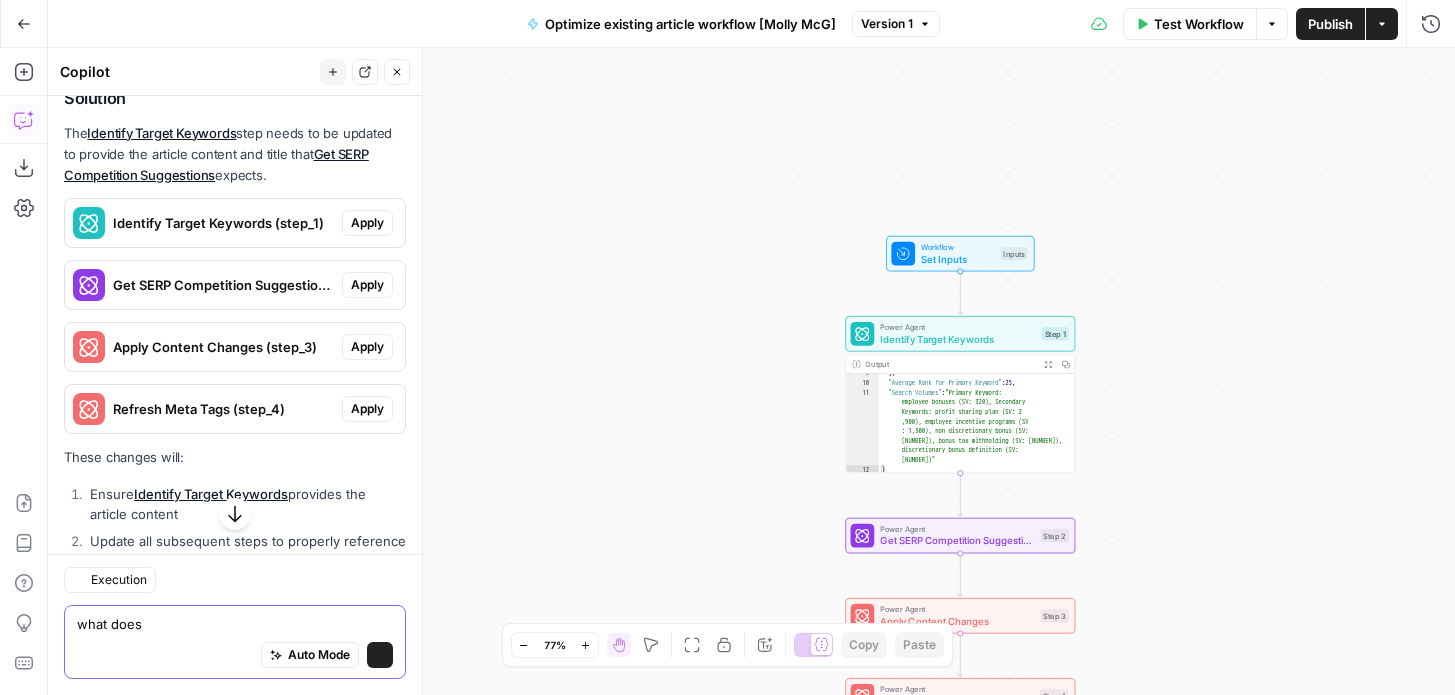 click on "what does" at bounding box center (235, 624) 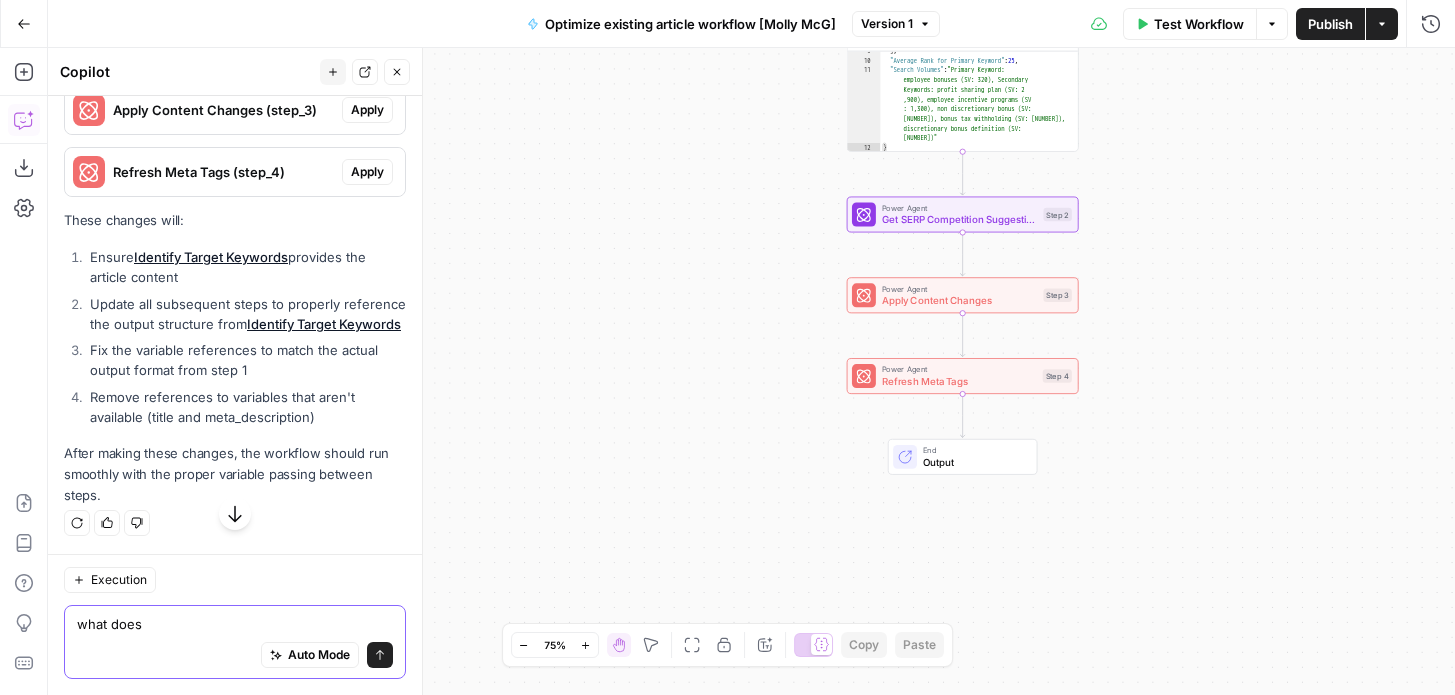 scroll, scrollTop: 1659, scrollLeft: 0, axis: vertical 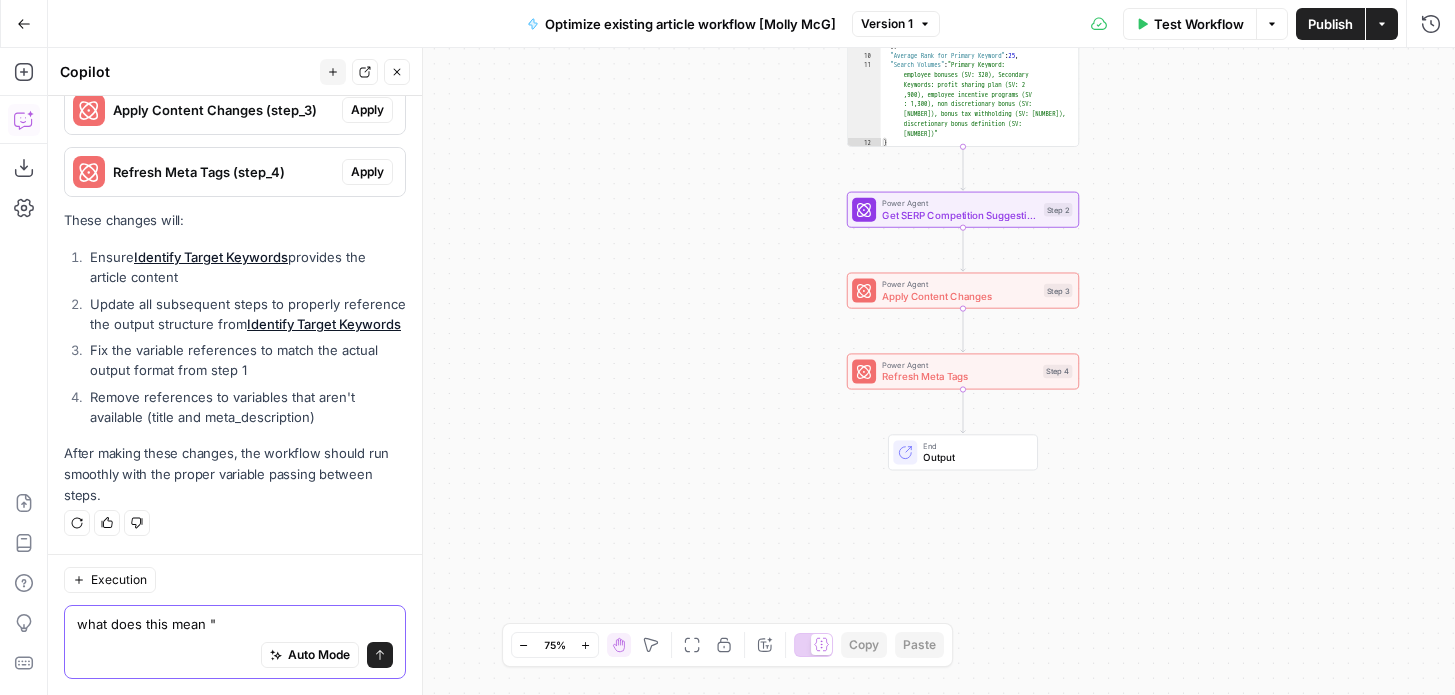 paste on "A comparison view is not available for this step type. Do you still want to apply the changes?" 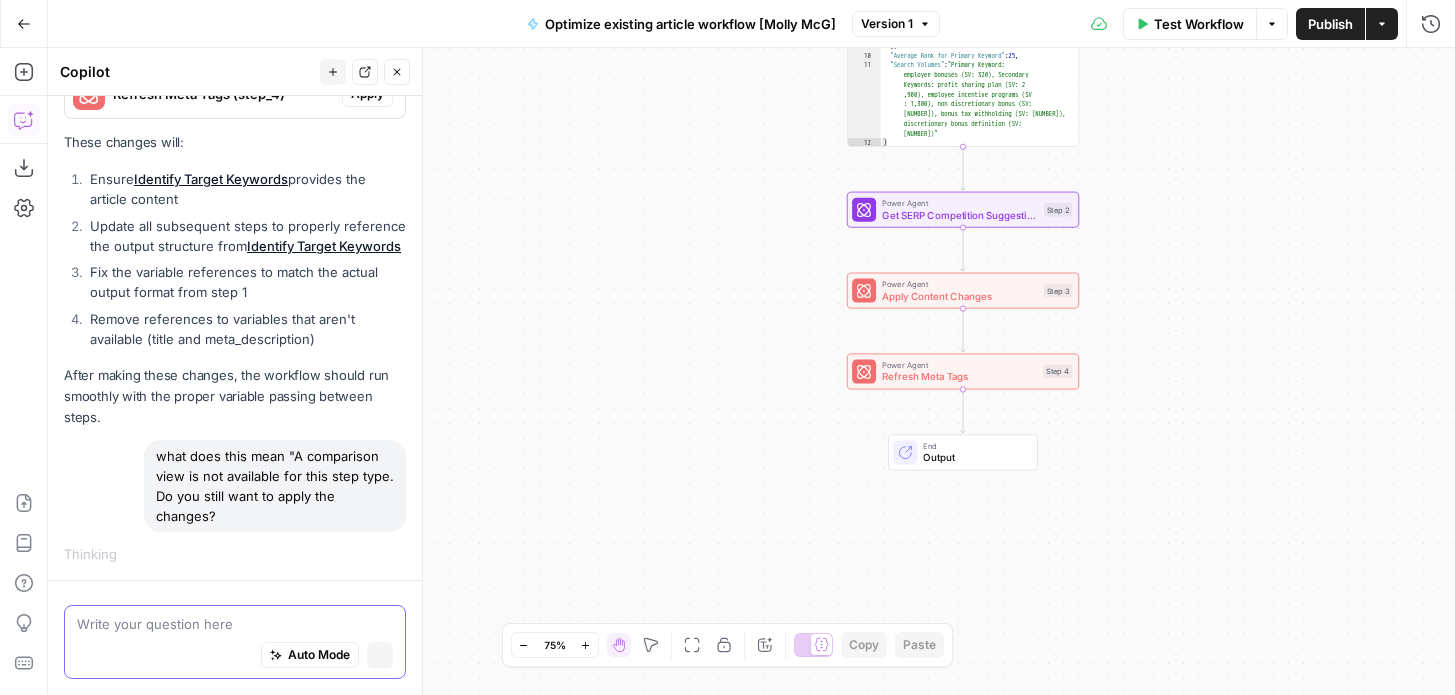 scroll, scrollTop: 1737, scrollLeft: 0, axis: vertical 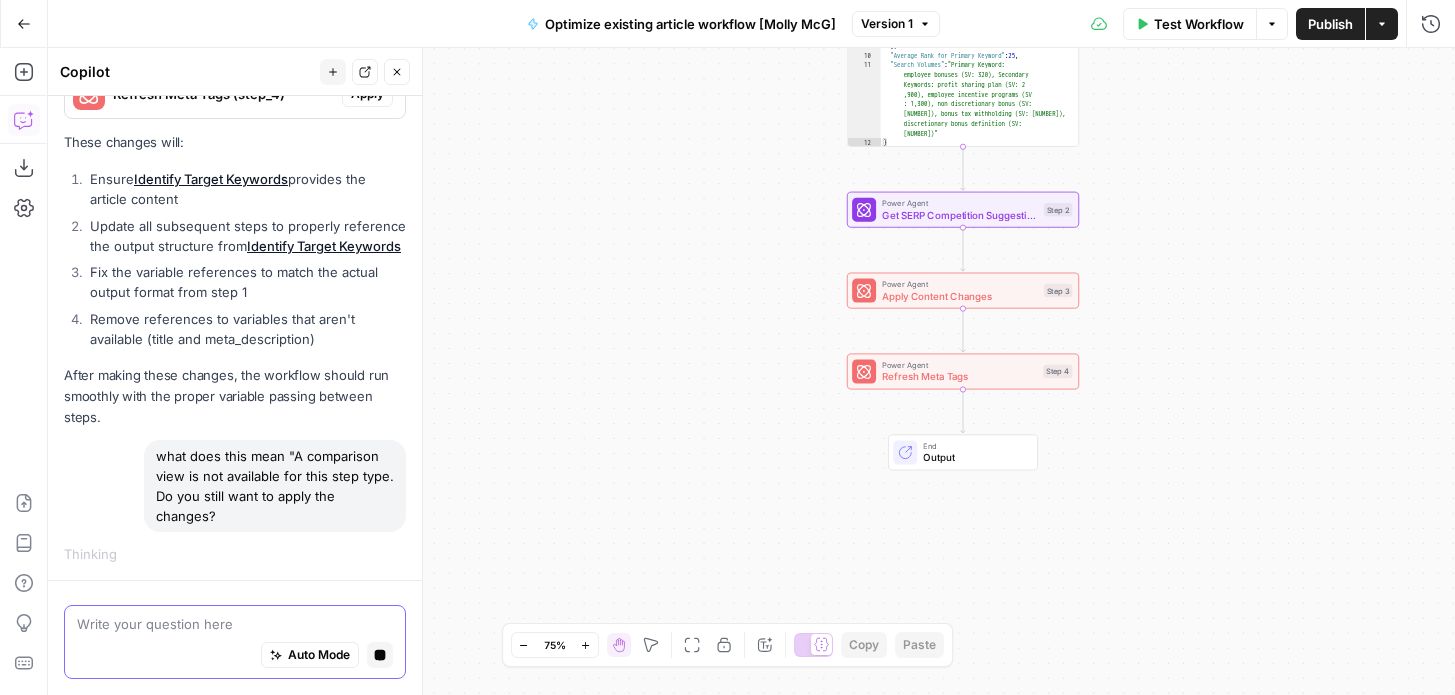 type 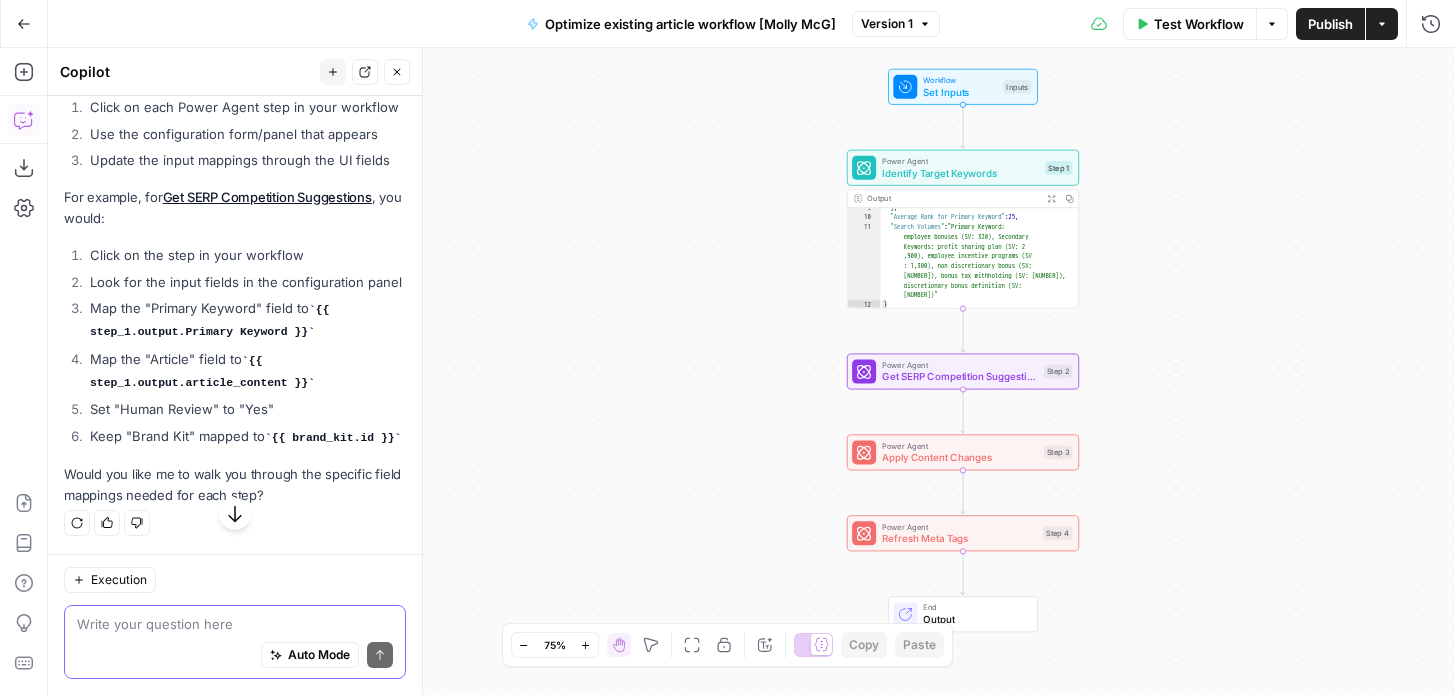 scroll, scrollTop: 2452, scrollLeft: 0, axis: vertical 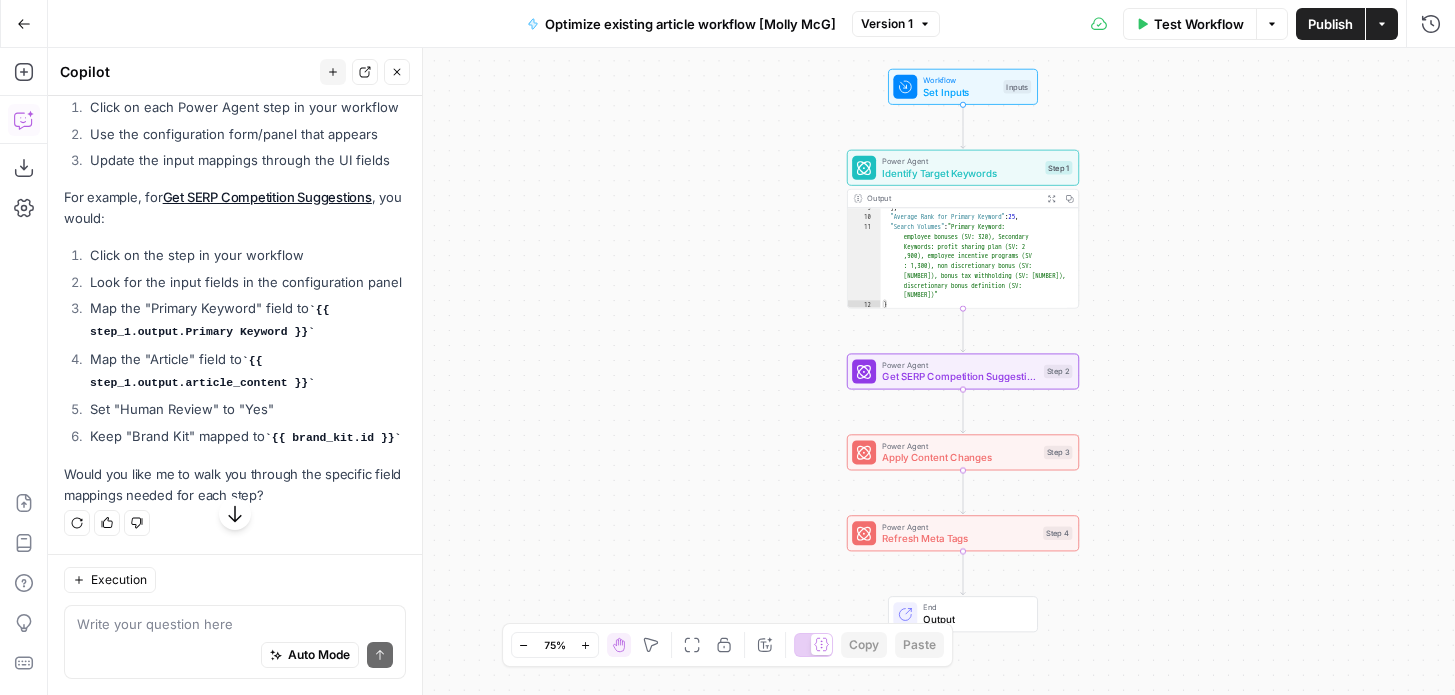 click on "Get SERP Competition Suggestions" at bounding box center [960, 376] 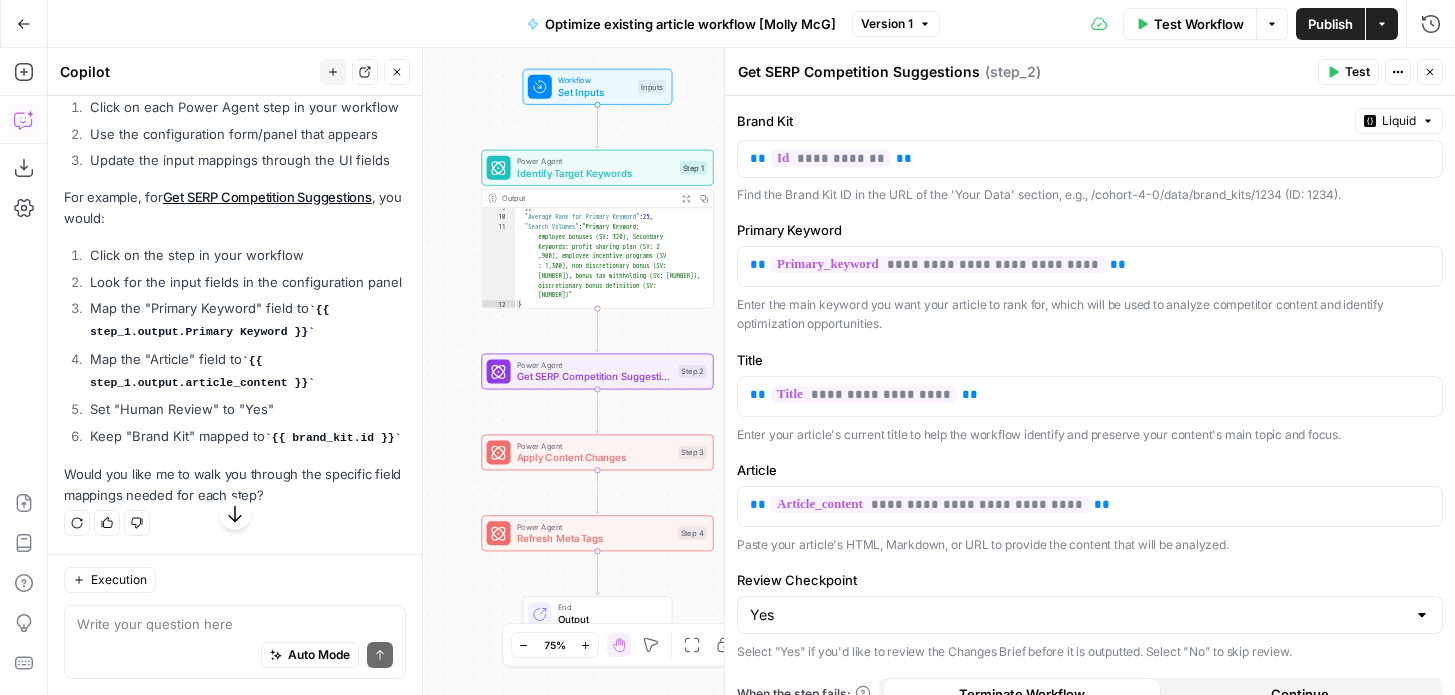 scroll, scrollTop: 2524, scrollLeft: 0, axis: vertical 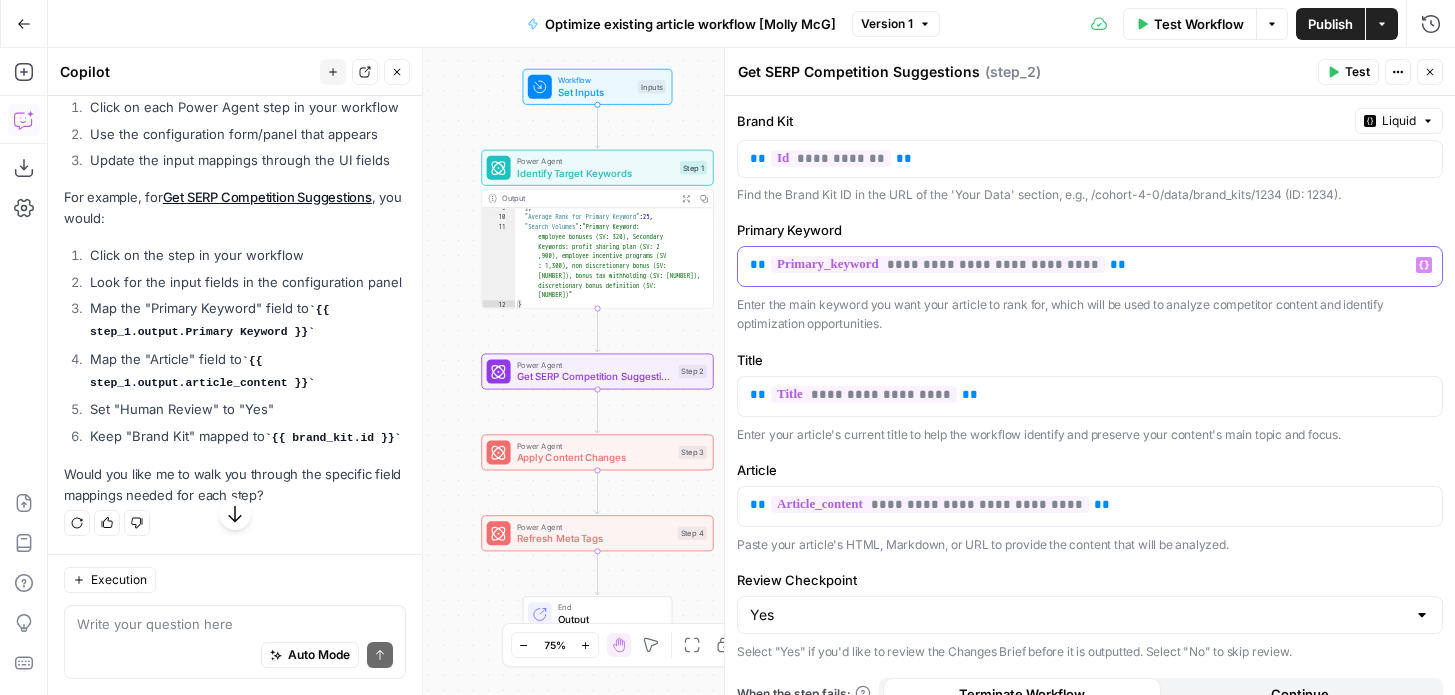 click on "**********" at bounding box center [938, 264] 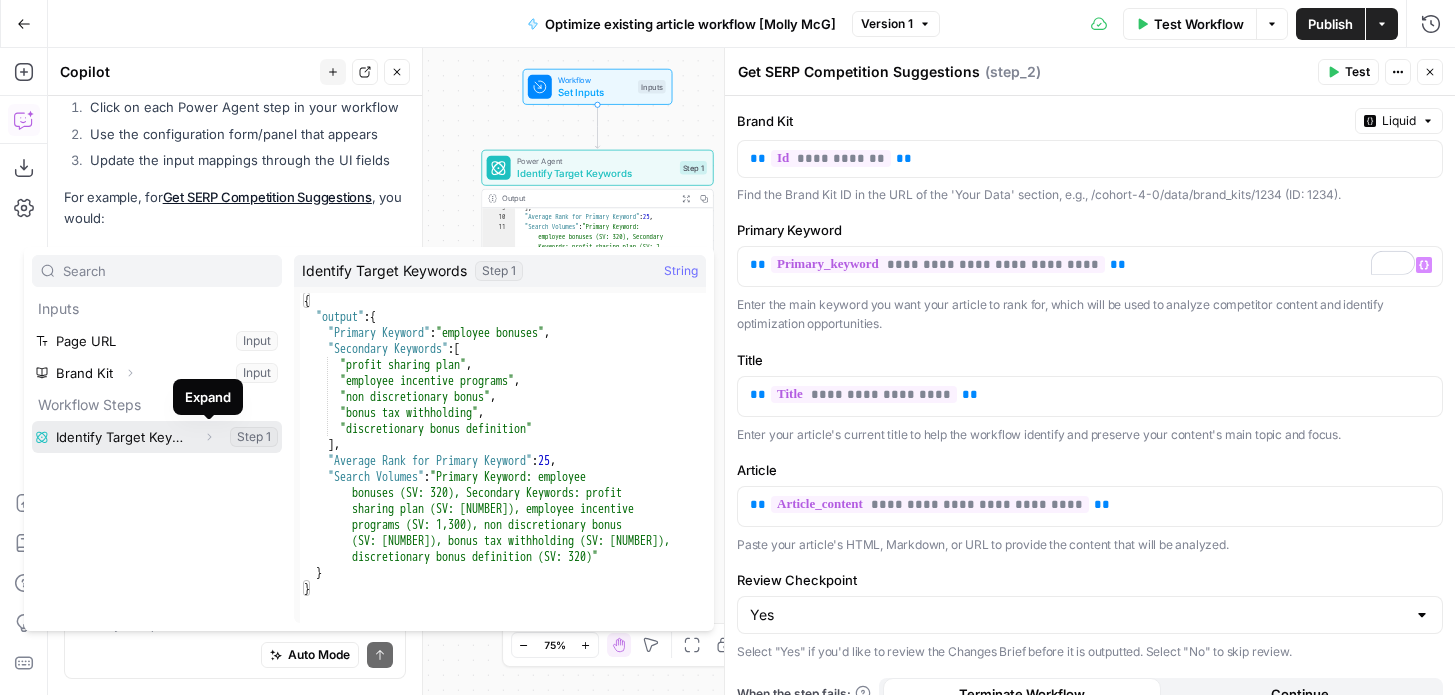 click on "Expand" at bounding box center [209, 437] 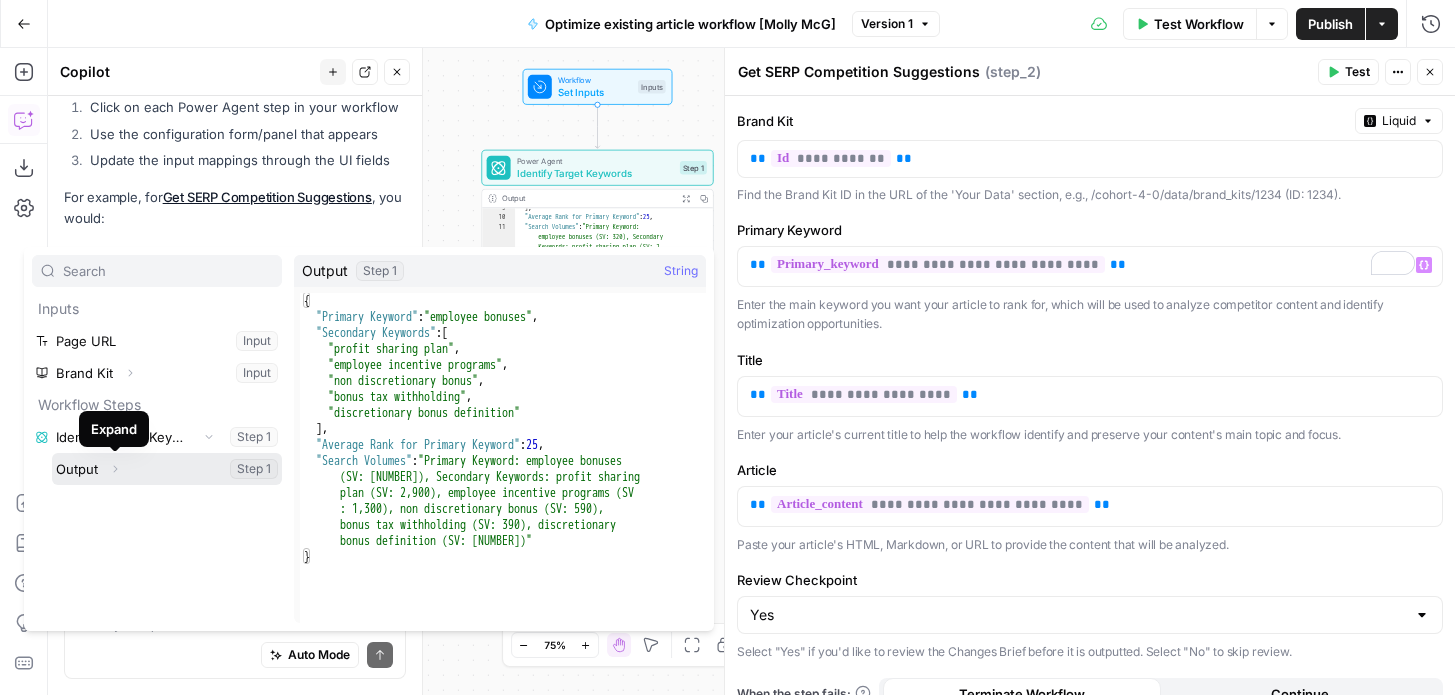 click on "Expand" at bounding box center [120, 469] 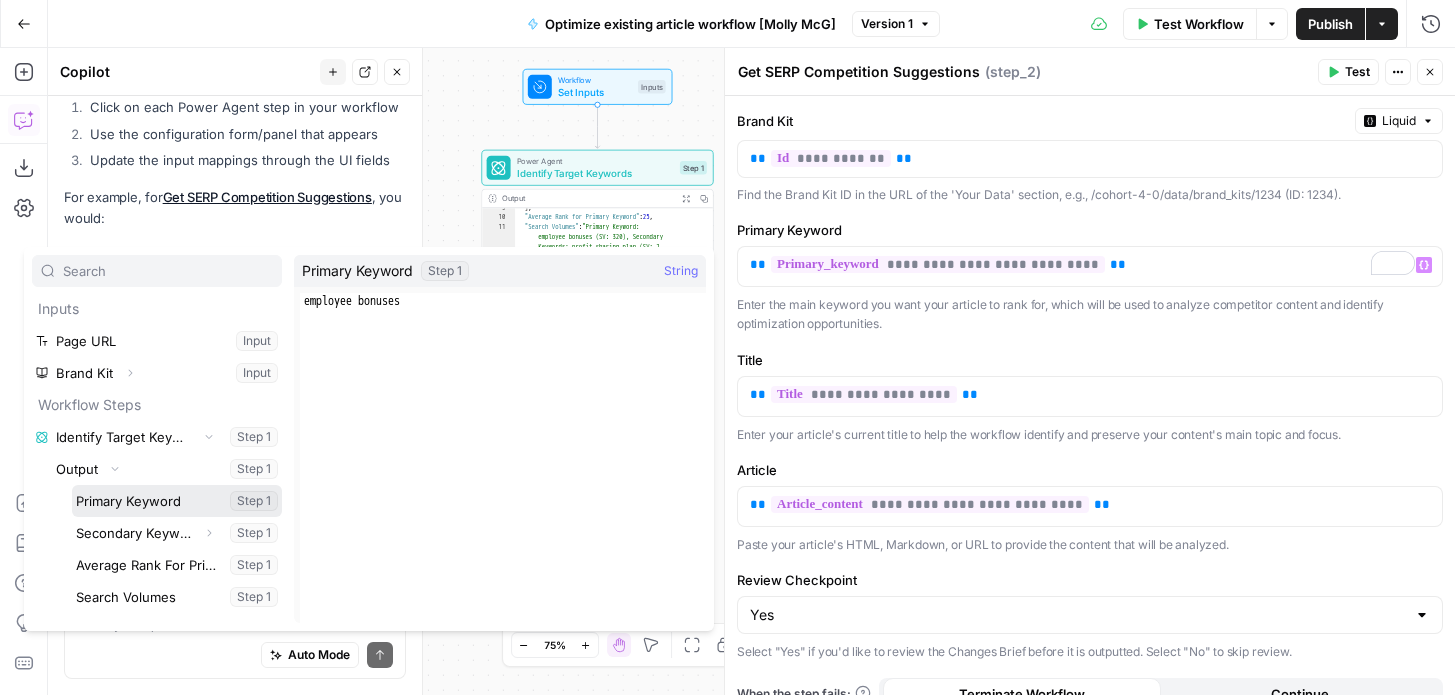 click at bounding box center (177, 501) 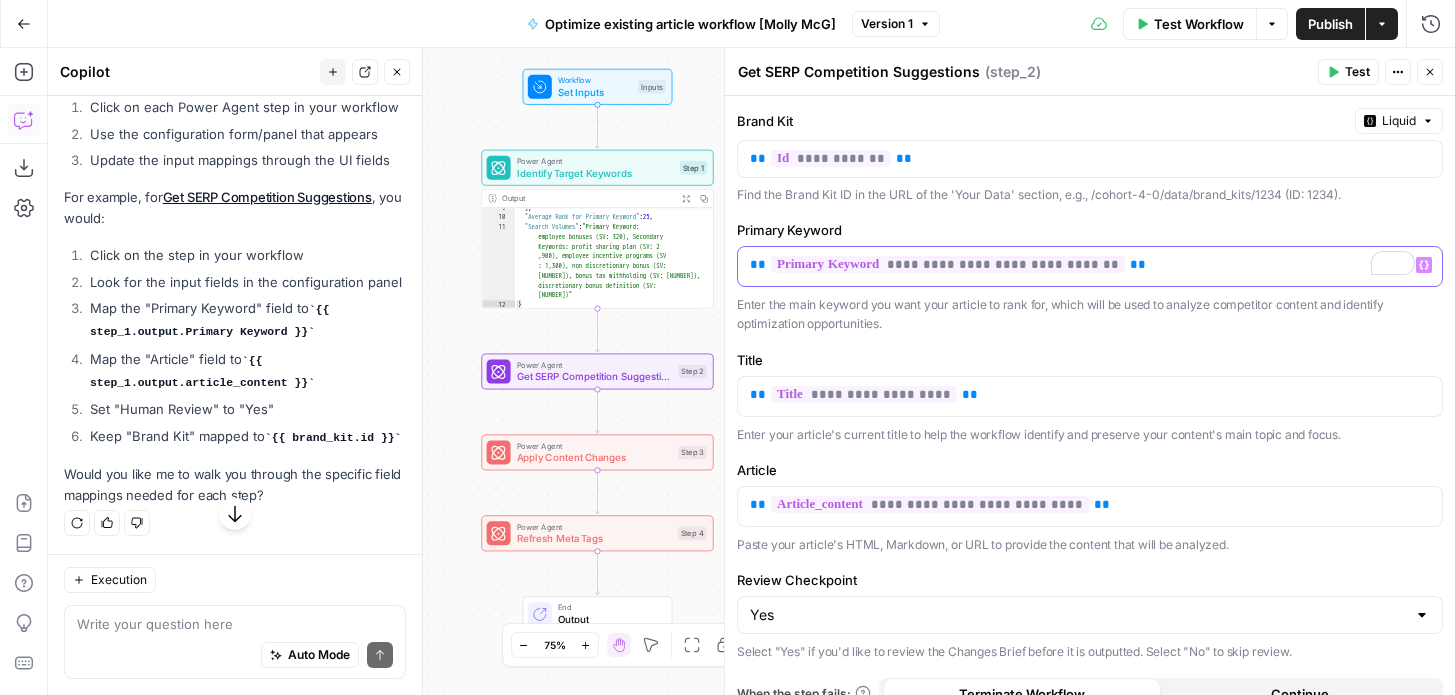 scroll, scrollTop: 2620, scrollLeft: 0, axis: vertical 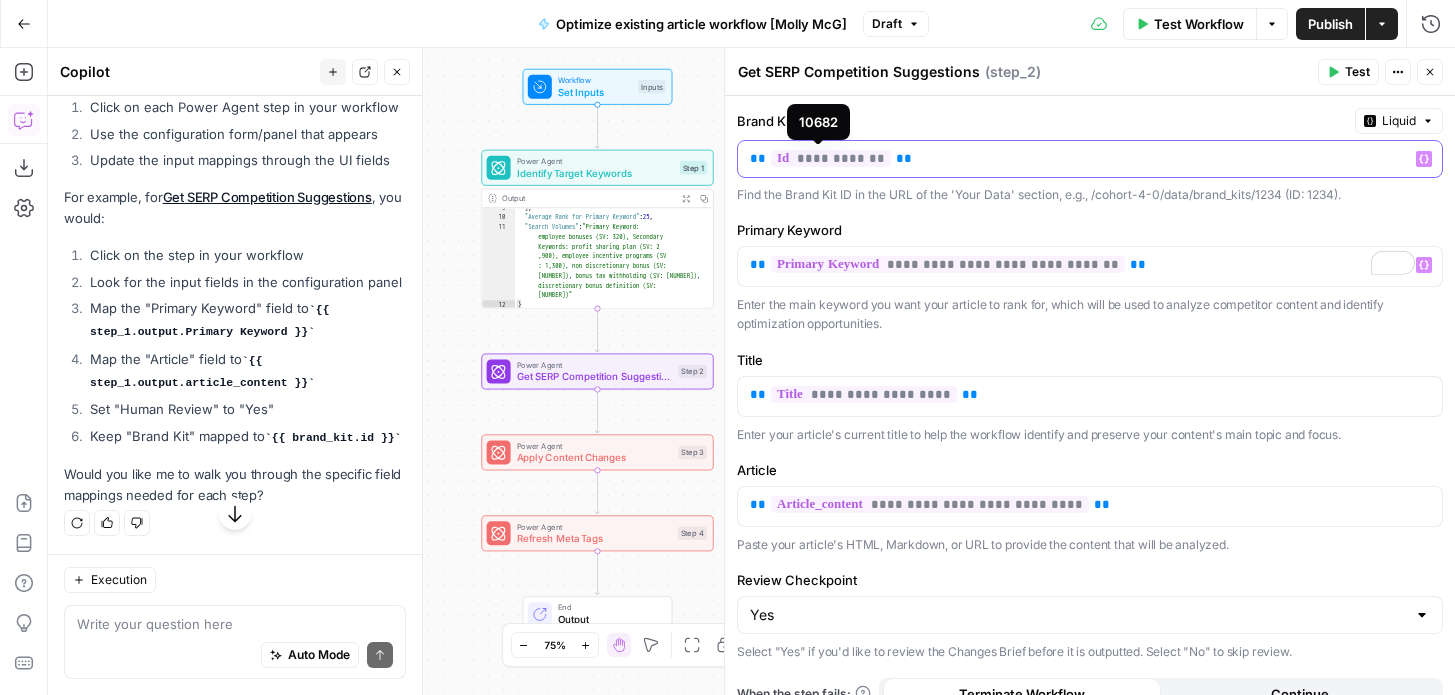 click on "**********" at bounding box center (831, 158) 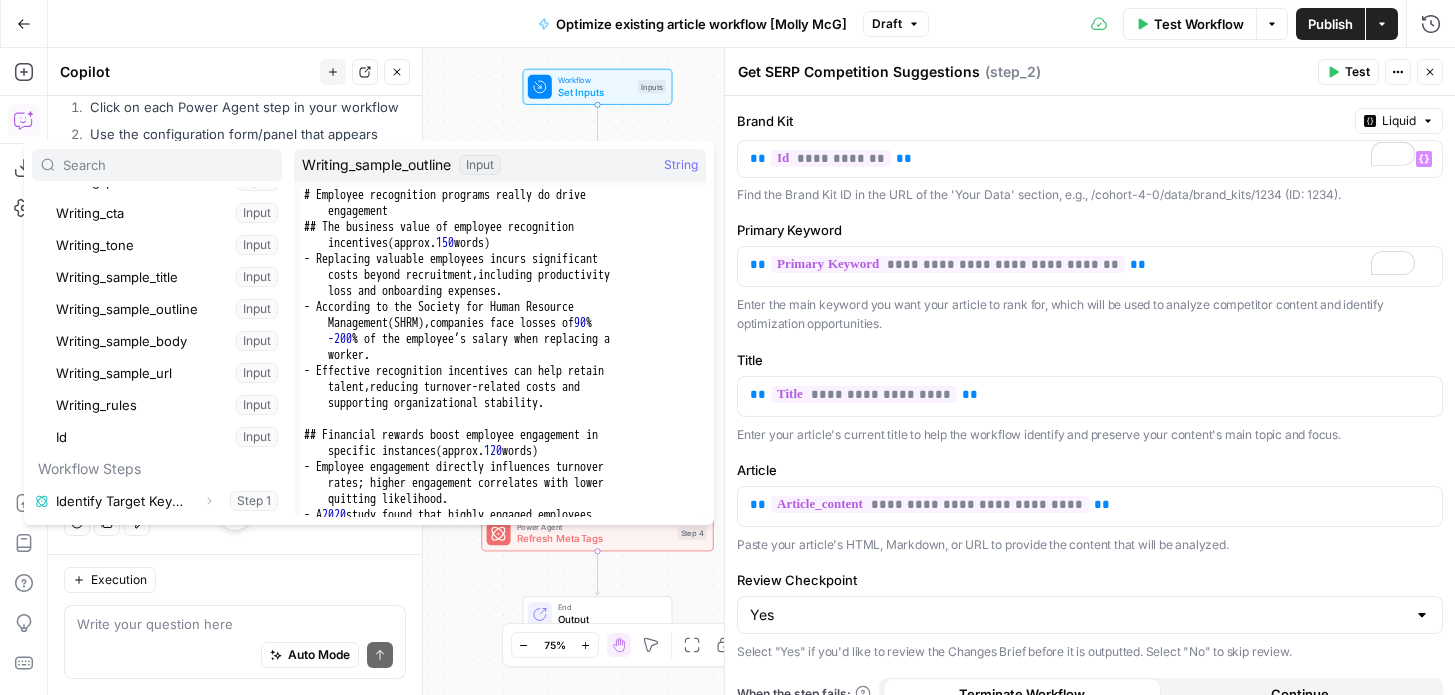 scroll, scrollTop: 0, scrollLeft: 0, axis: both 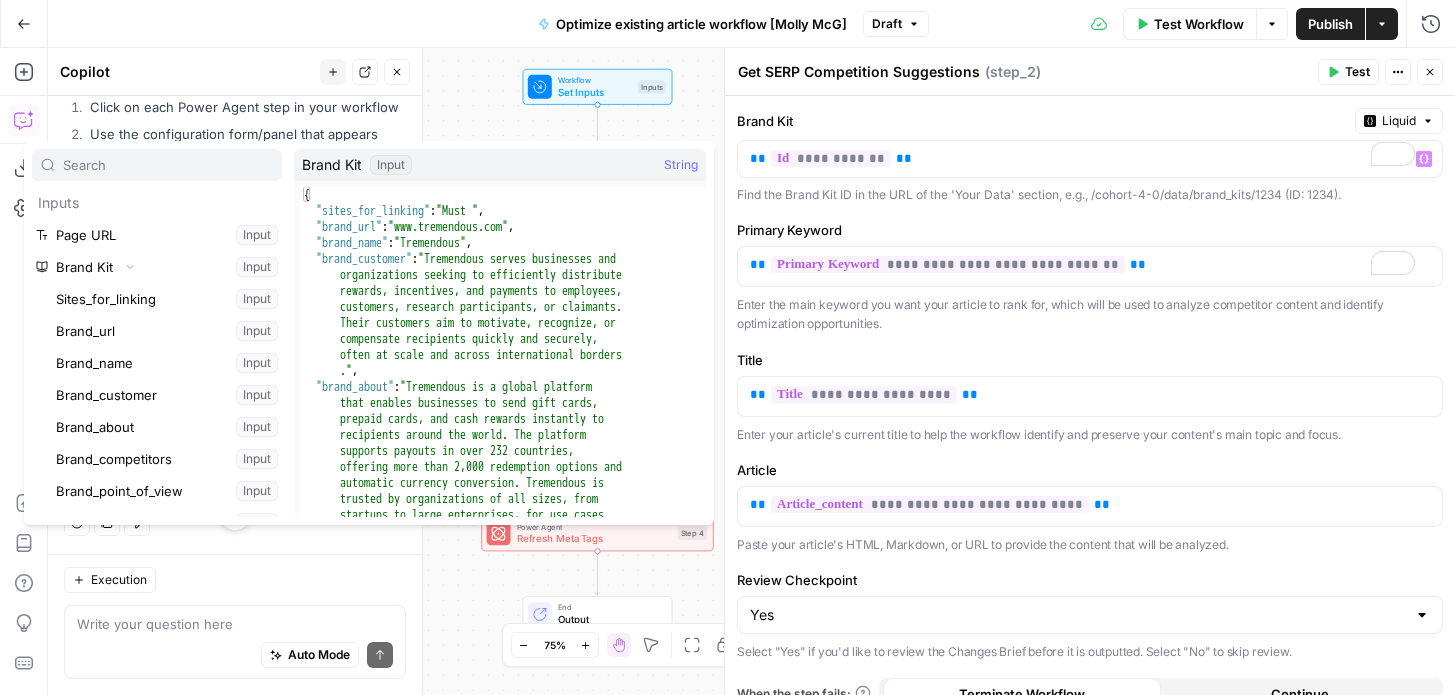click on "Title" at bounding box center [1090, 360] 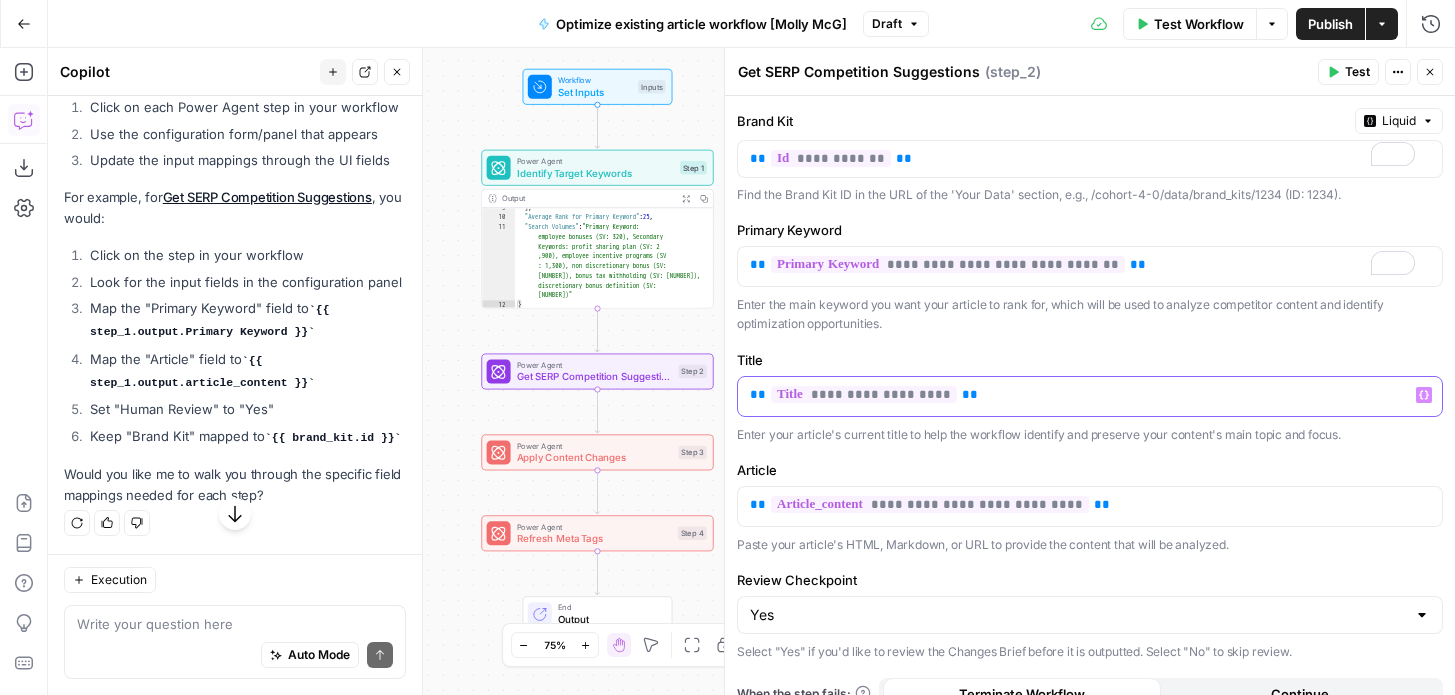 click on "**********" at bounding box center (1090, 396) 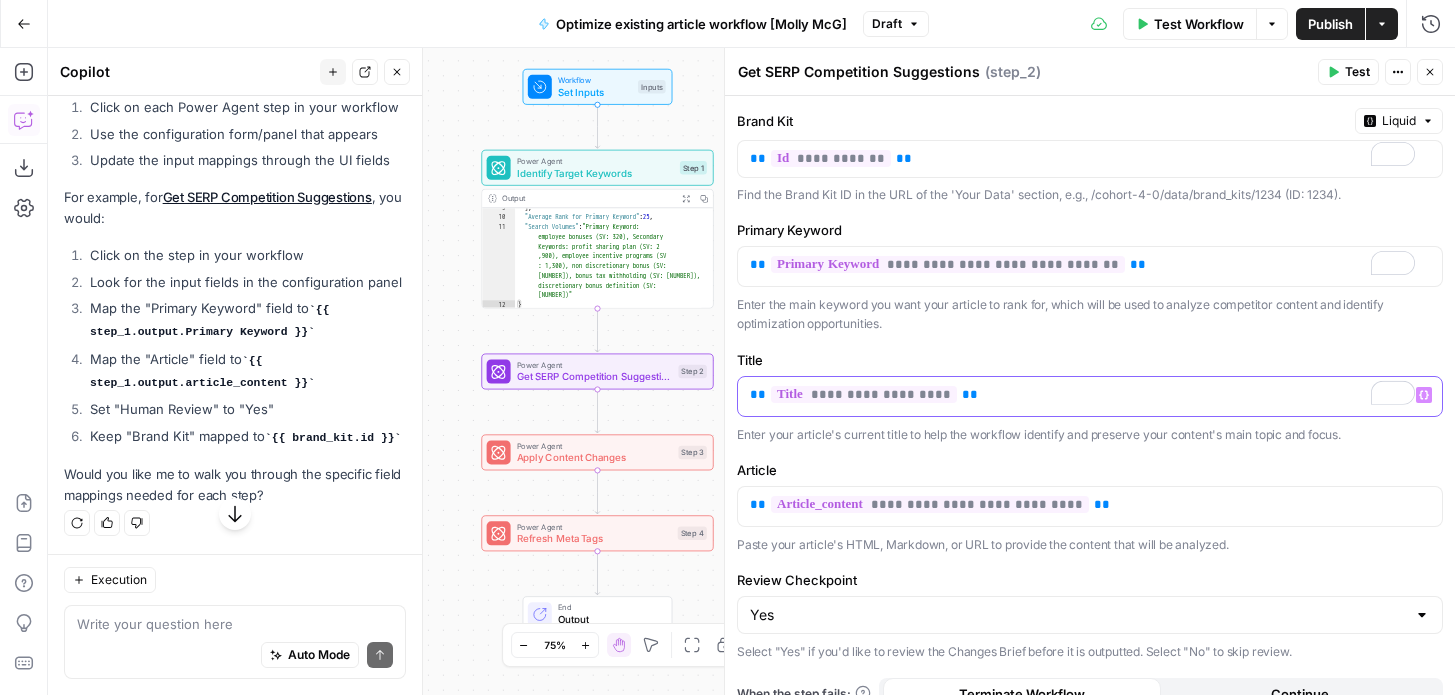 click on "**********" at bounding box center [864, 394] 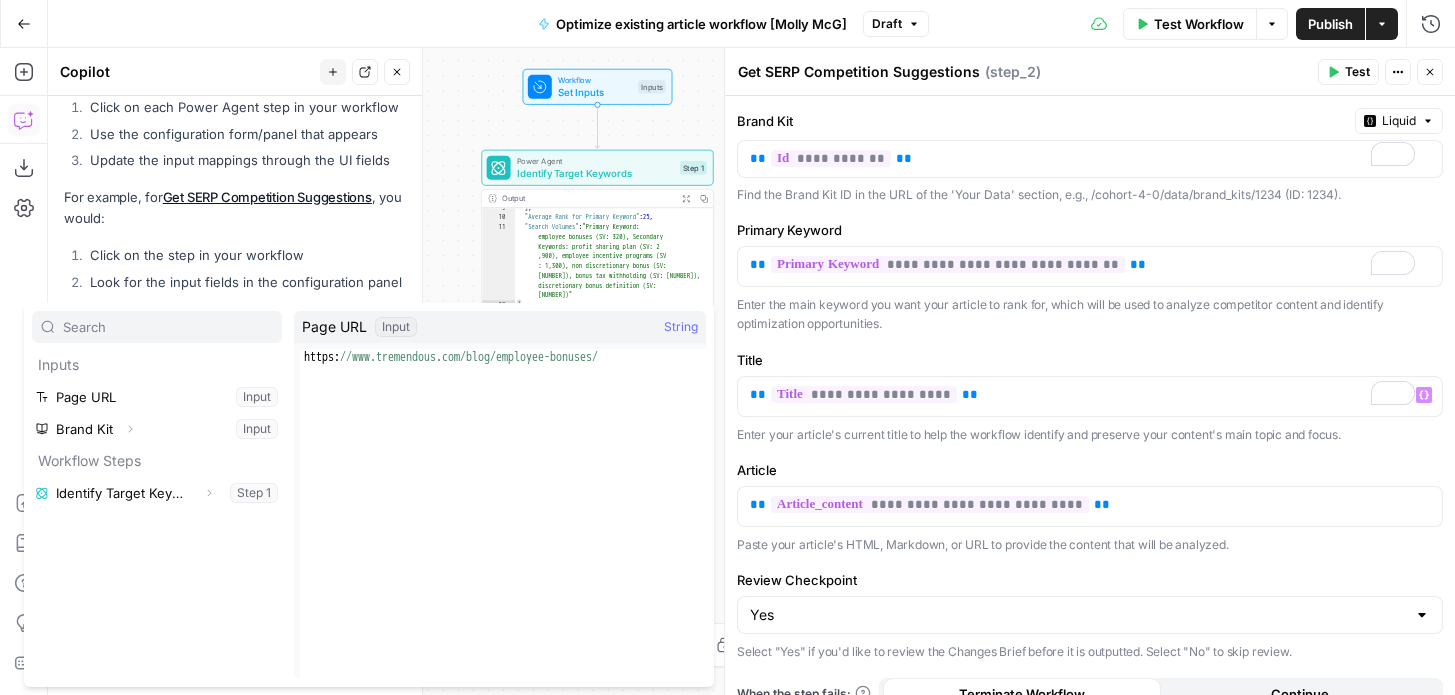 click on "Inputs" at bounding box center [157, 365] 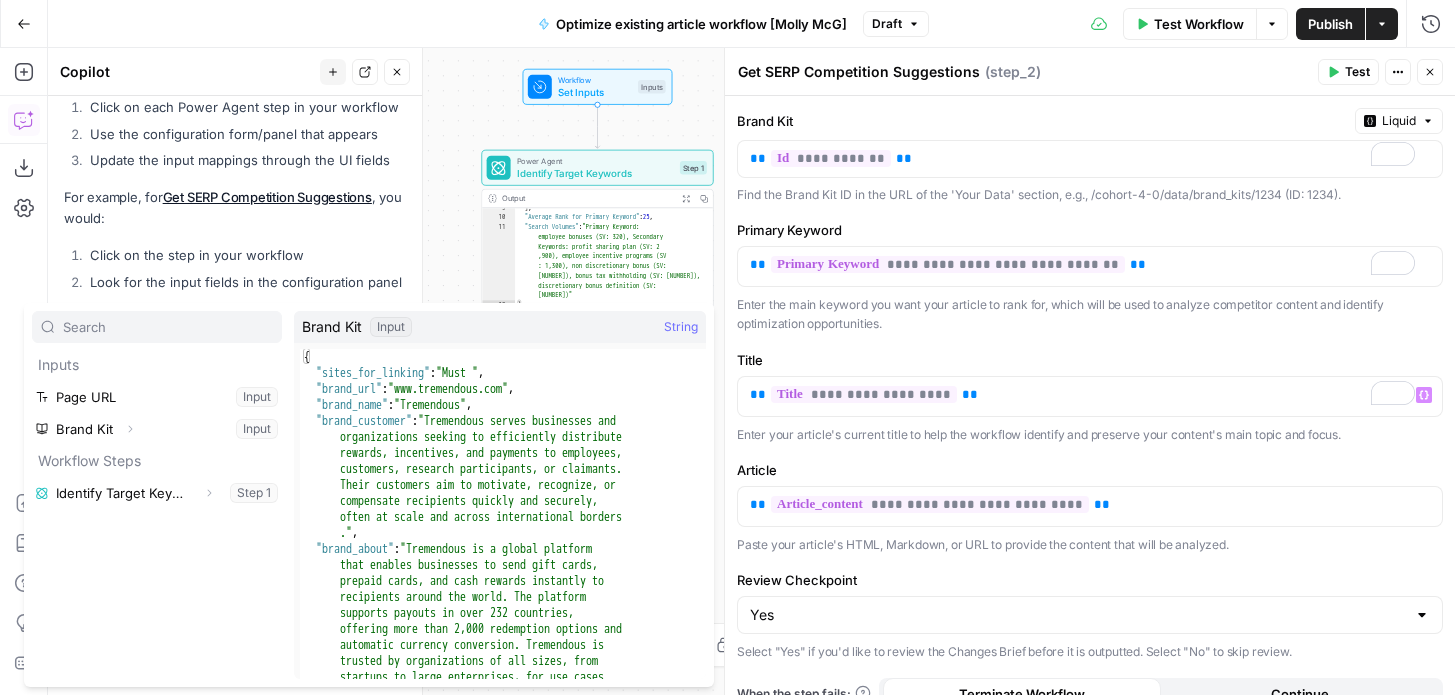 scroll, scrollTop: 10, scrollLeft: 0, axis: vertical 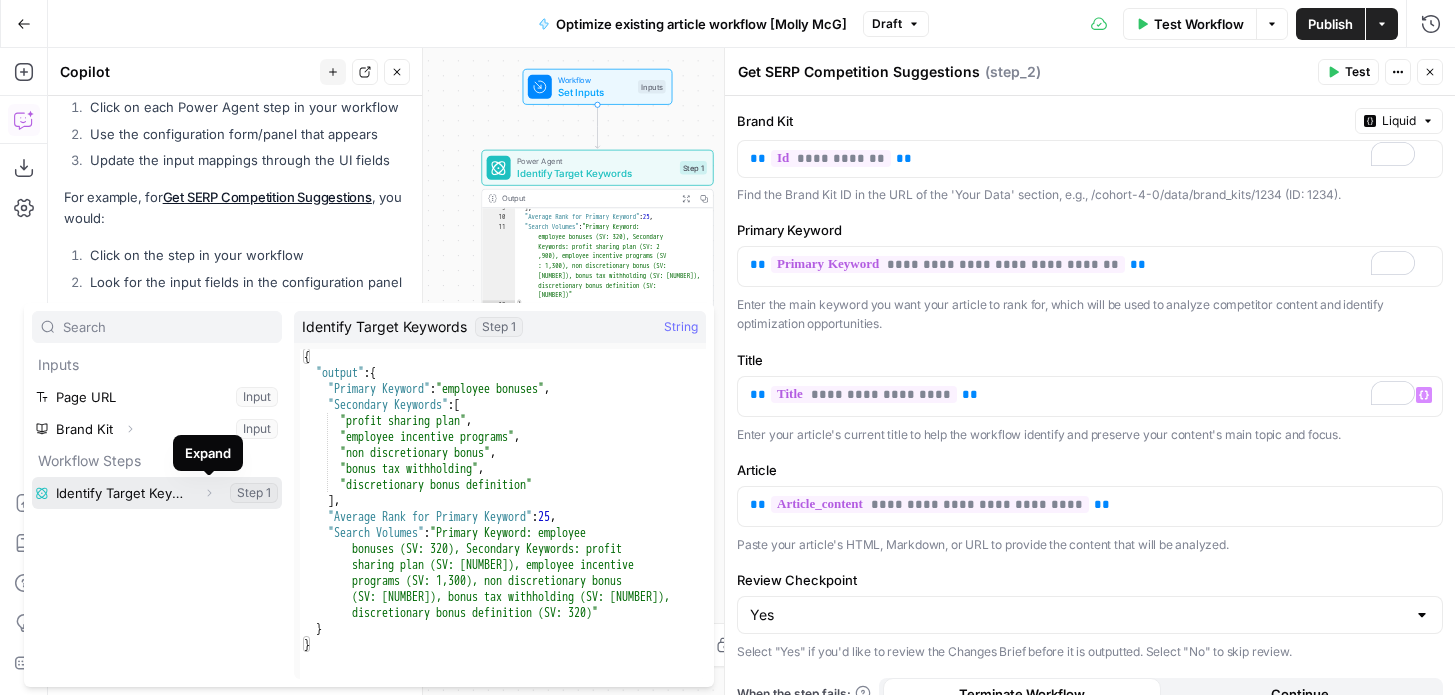 click 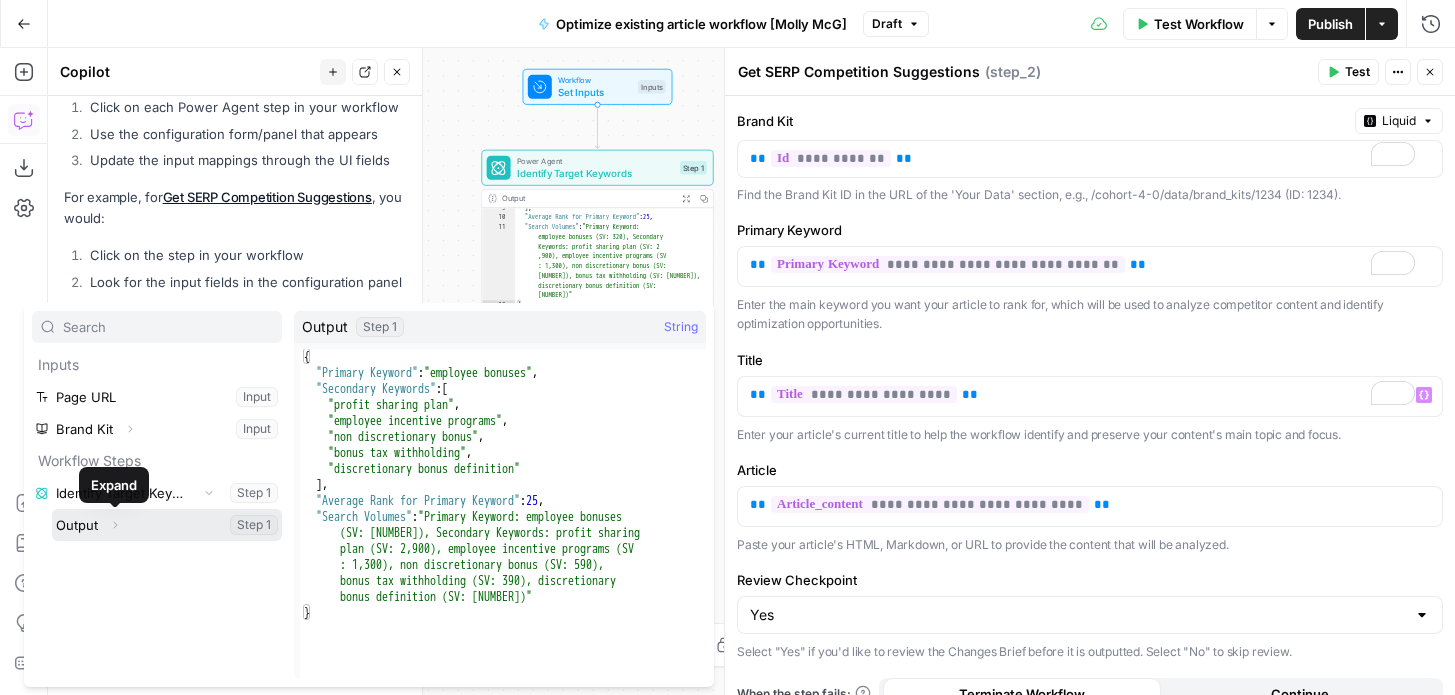 click 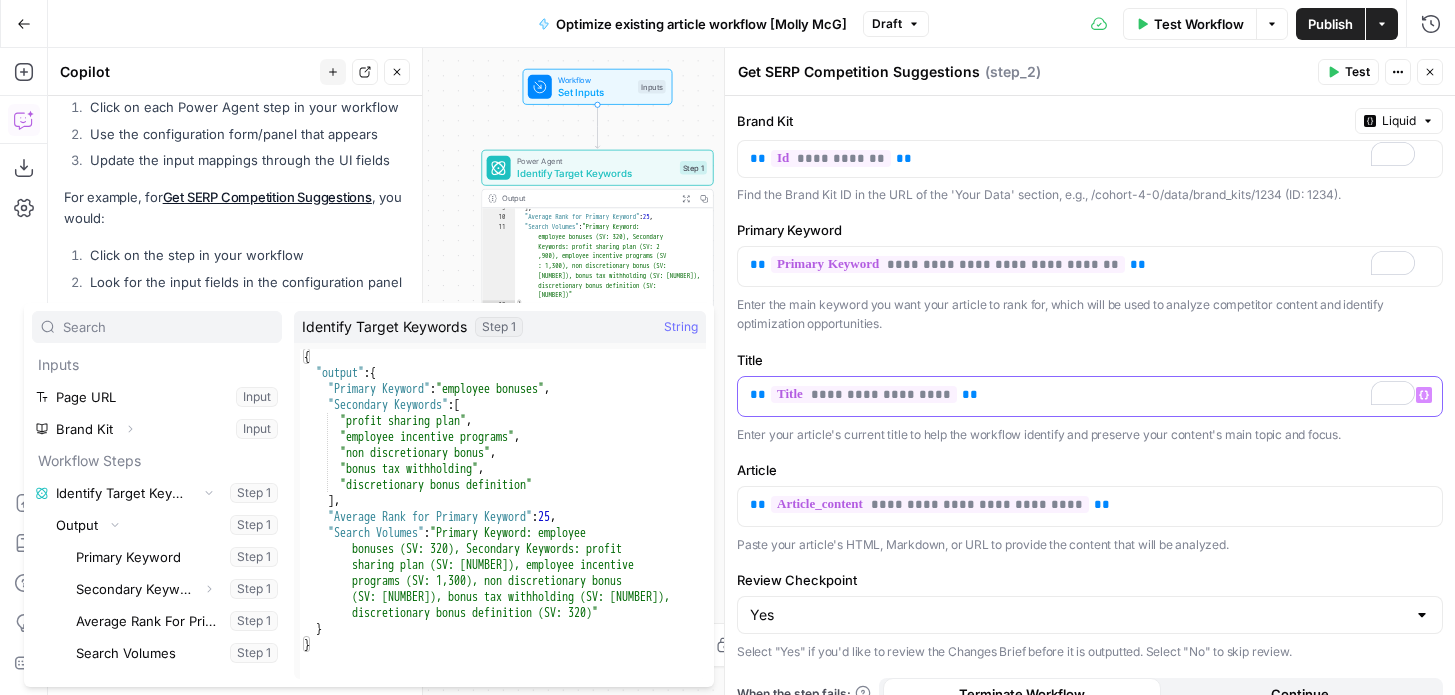 click on "**********" at bounding box center [864, 394] 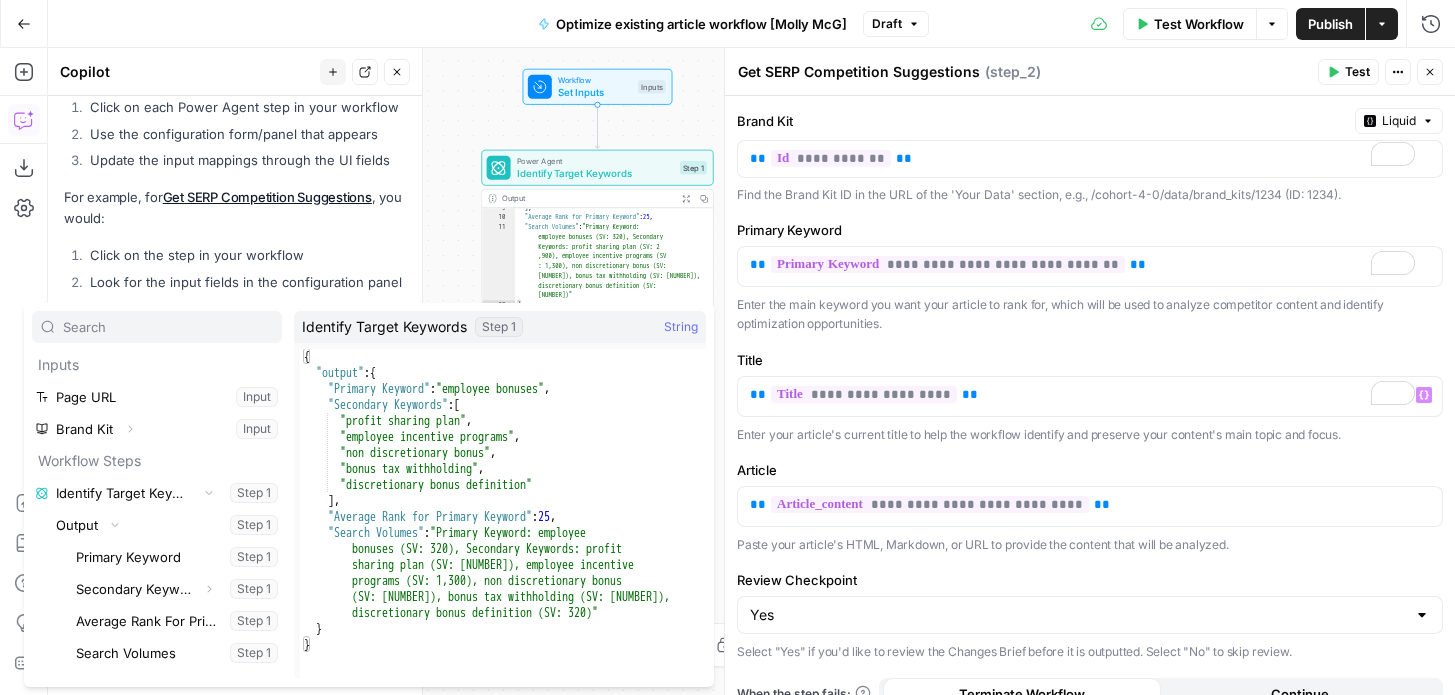 click on "Enter your article's current title to help the workflow identify and preserve your content's main topic and focus." at bounding box center [1090, 435] 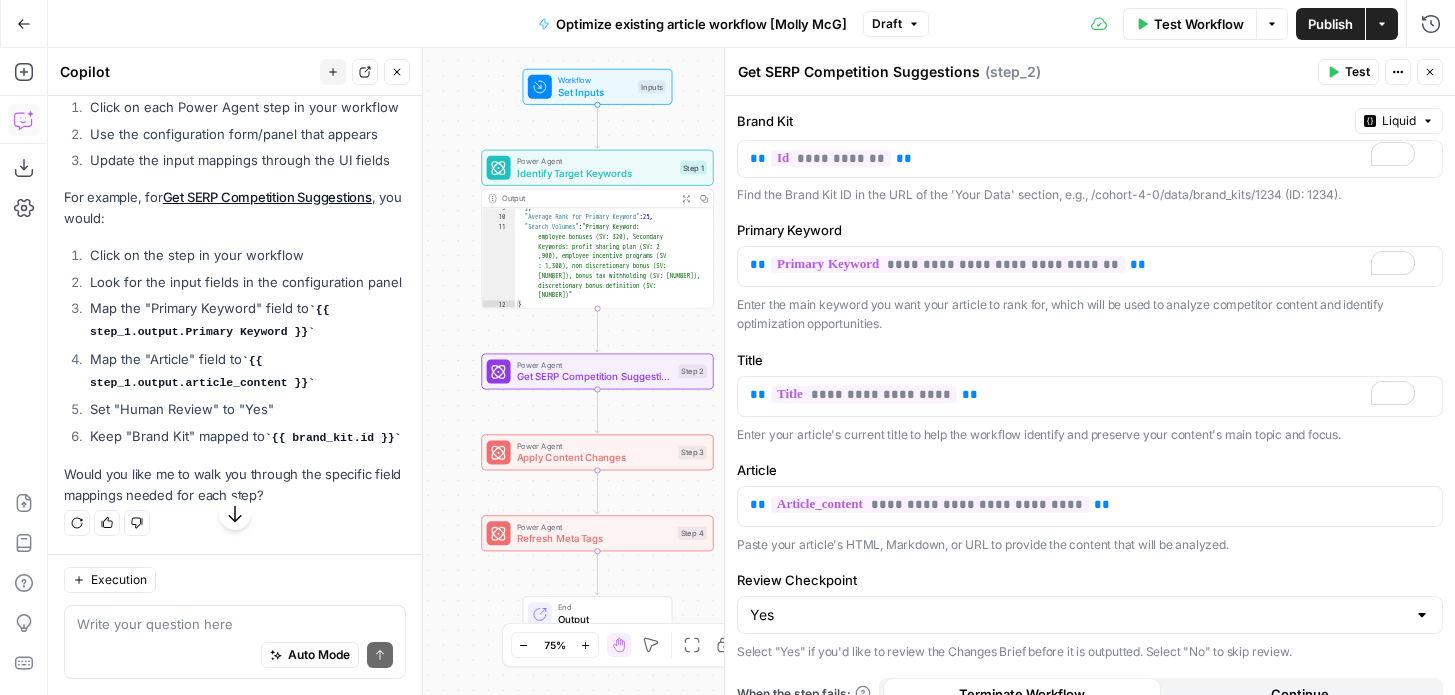 scroll, scrollTop: 149, scrollLeft: 0, axis: vertical 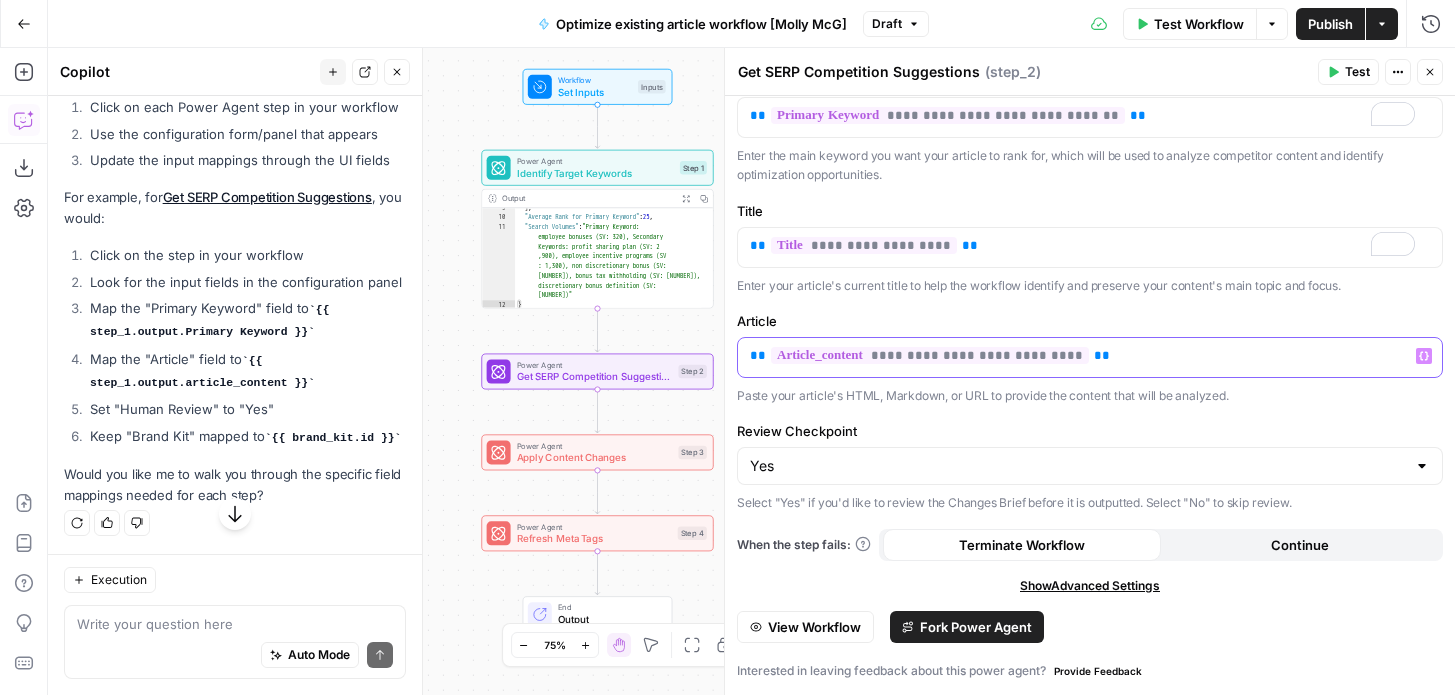 click on "**********" at bounding box center (930, 355) 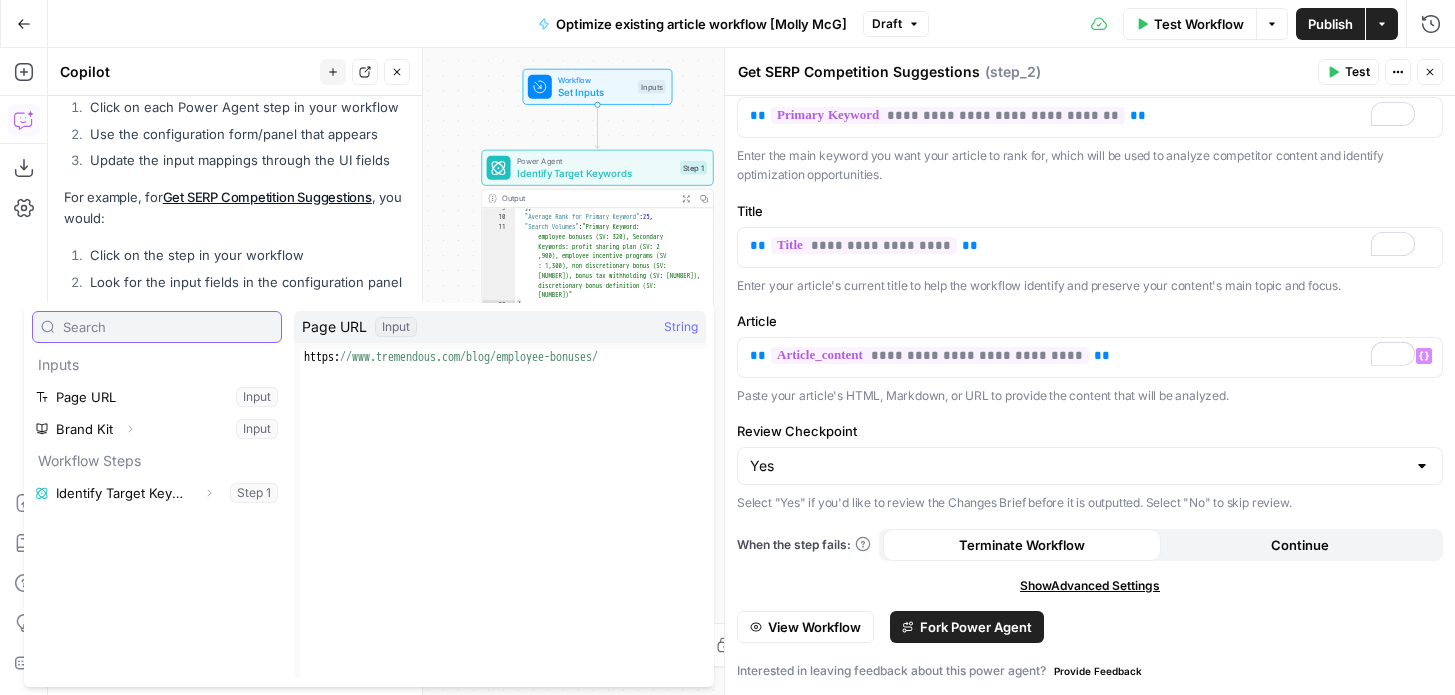 scroll, scrollTop: 149, scrollLeft: 0, axis: vertical 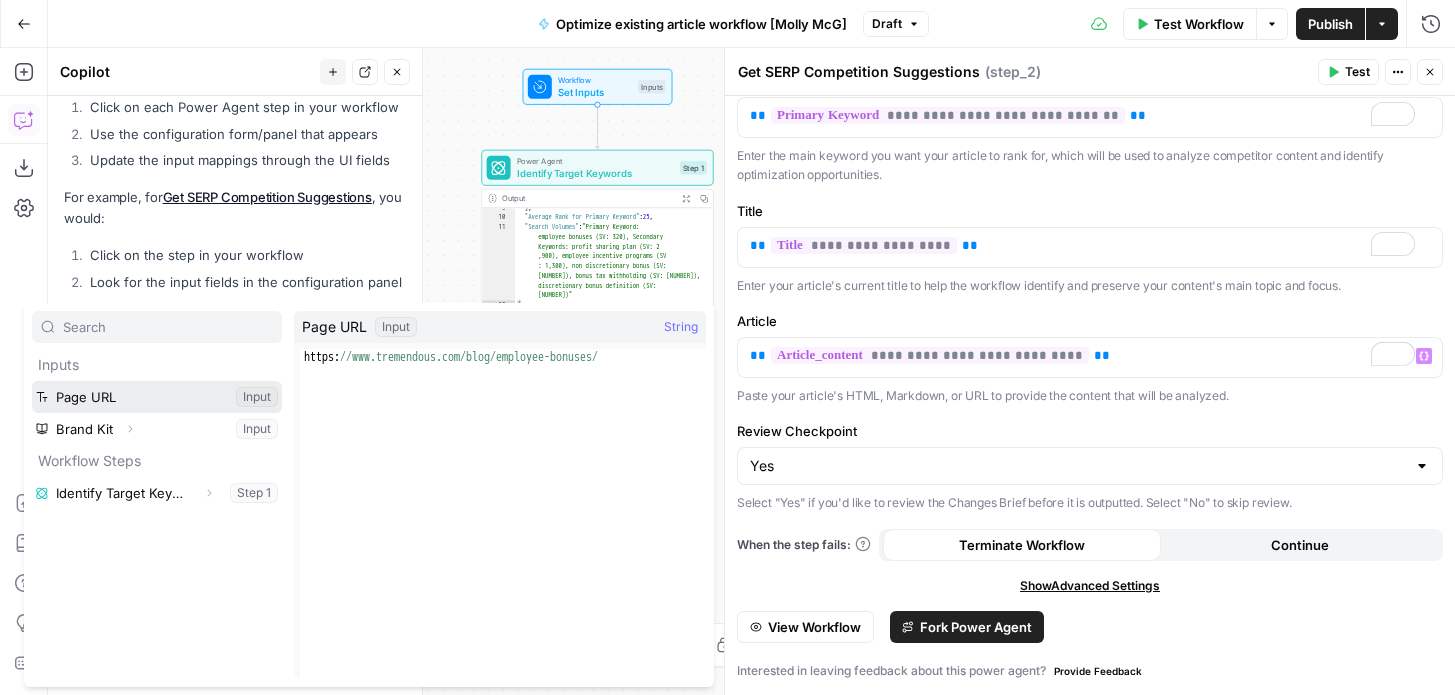 click at bounding box center (157, 397) 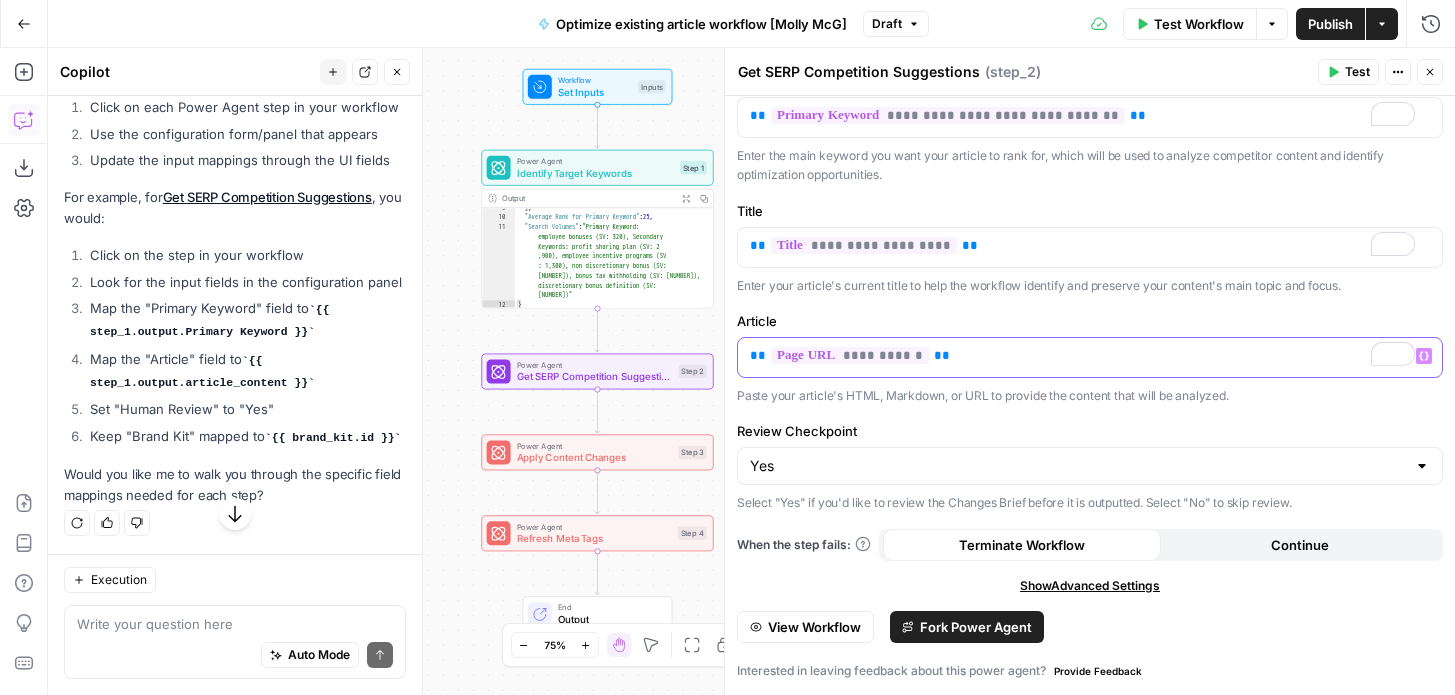 scroll, scrollTop: 149, scrollLeft: 0, axis: vertical 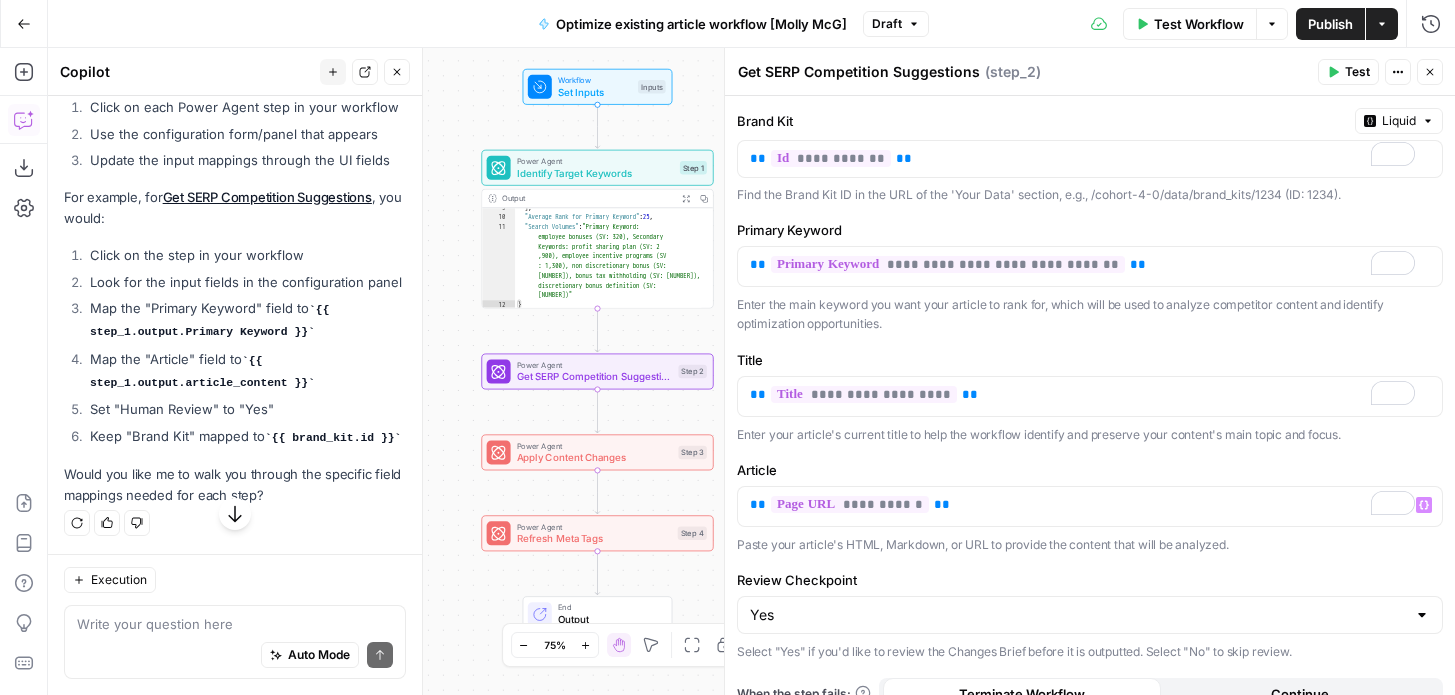 click 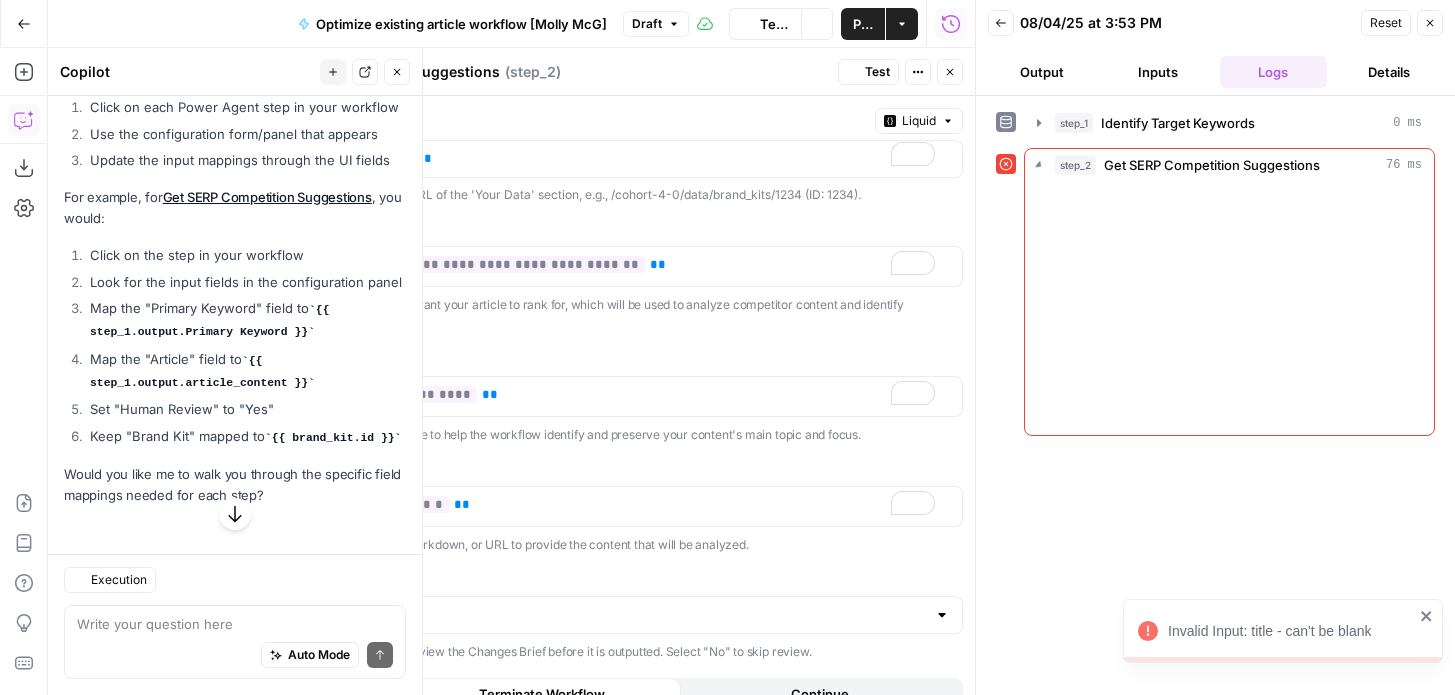 scroll, scrollTop: 2670, scrollLeft: 0, axis: vertical 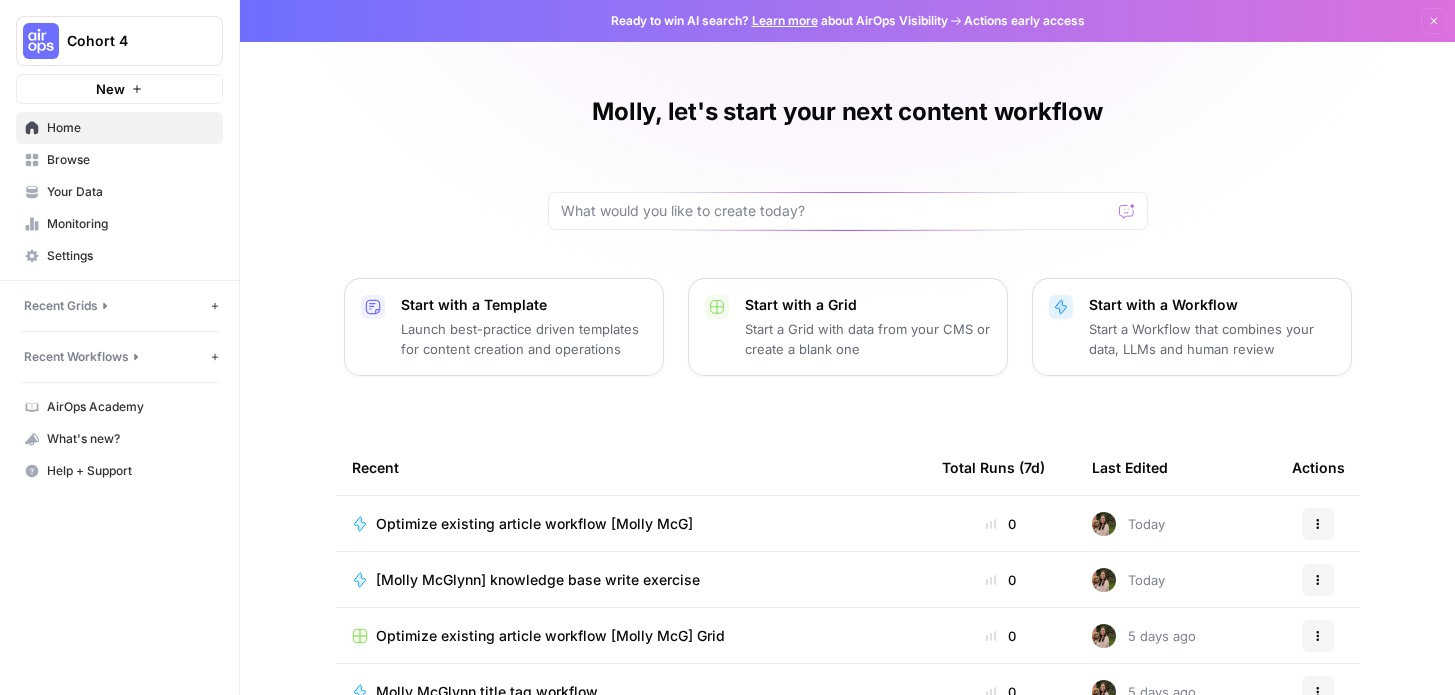 click on "Browse" at bounding box center (119, 160) 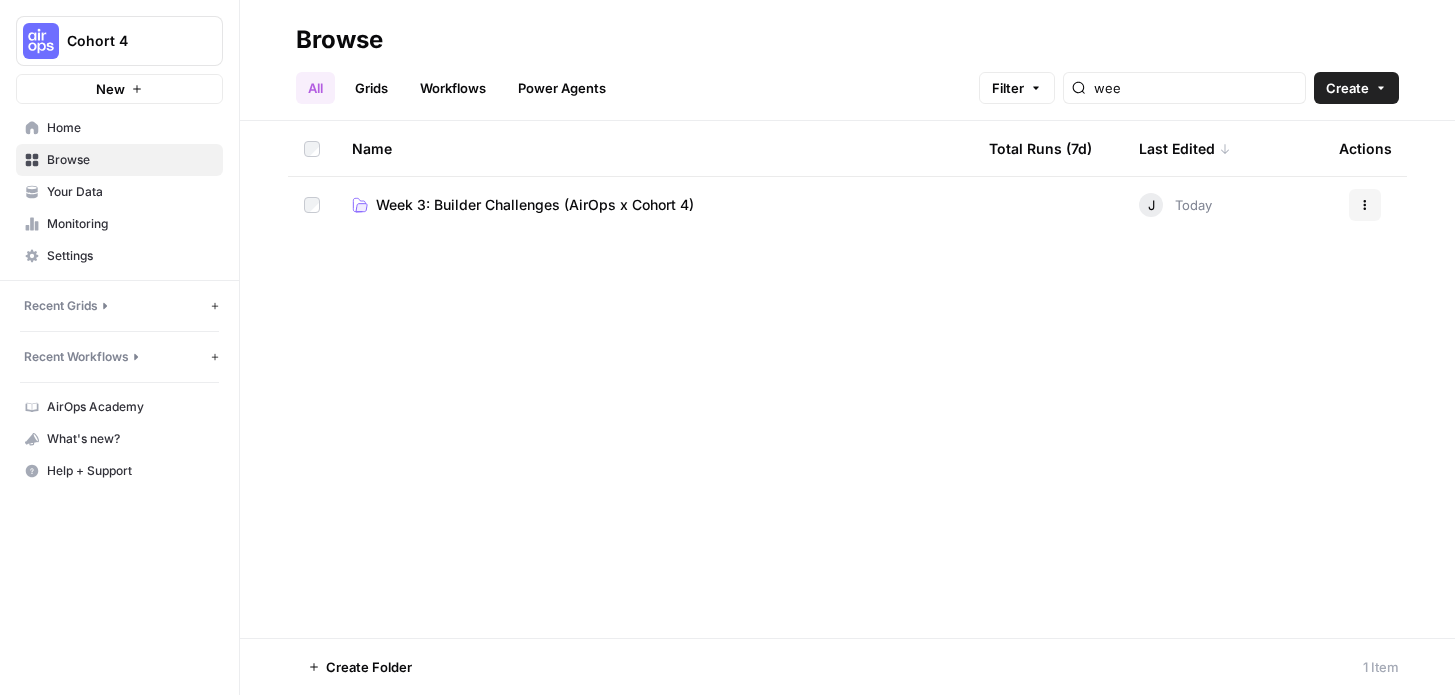 click on "Grids" at bounding box center (371, 88) 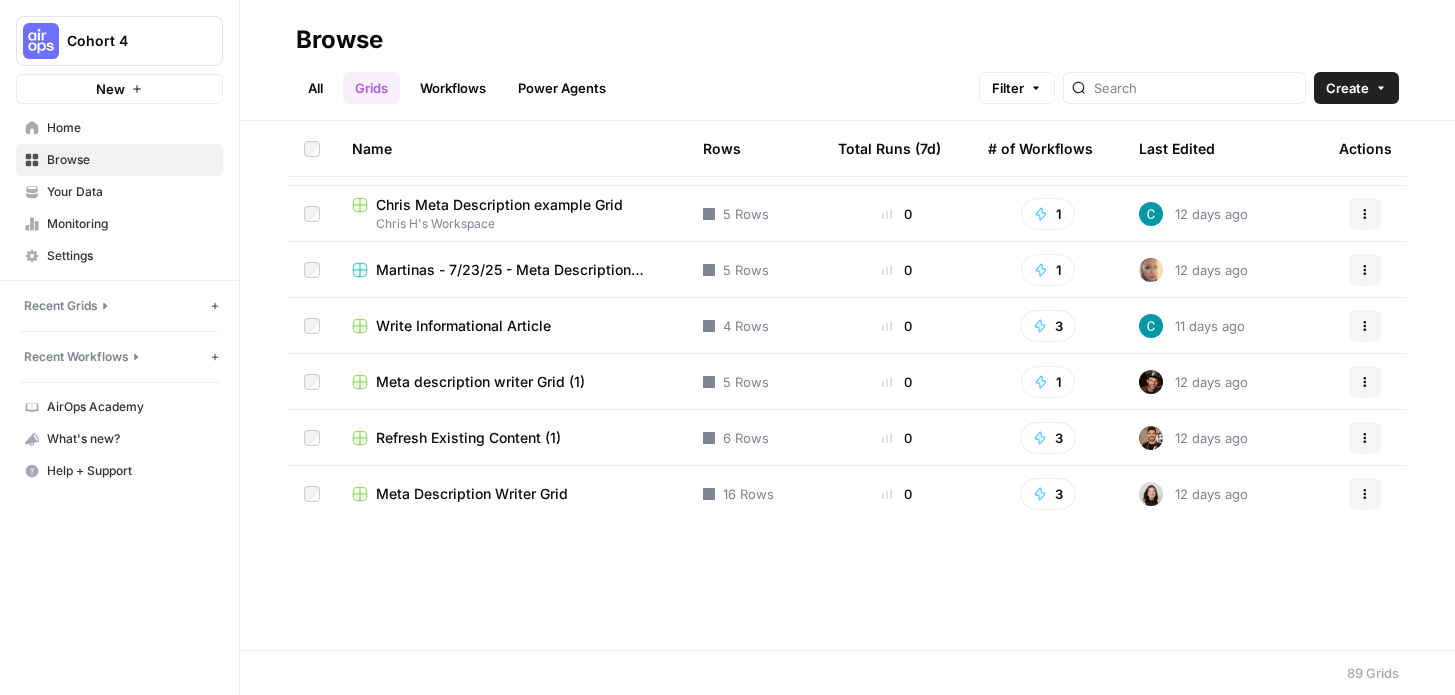 scroll, scrollTop: 0, scrollLeft: 0, axis: both 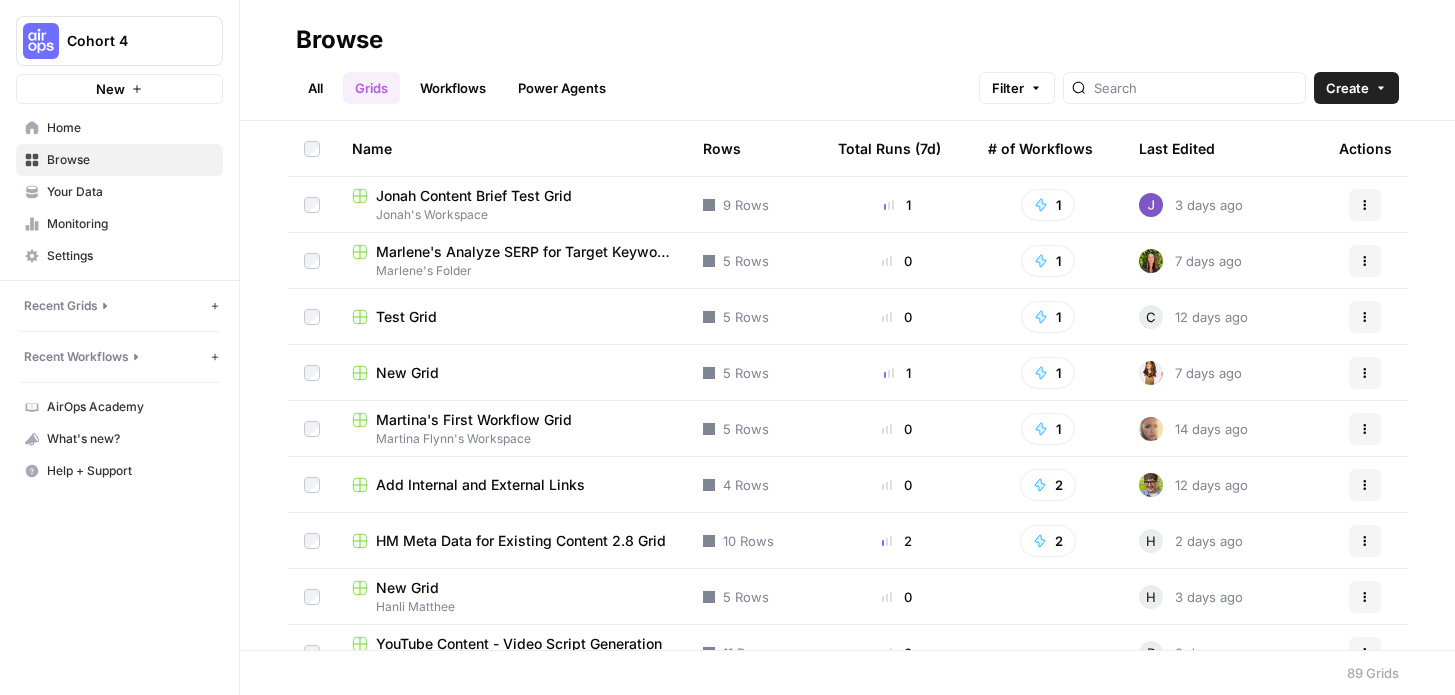 click at bounding box center (1184, 88) 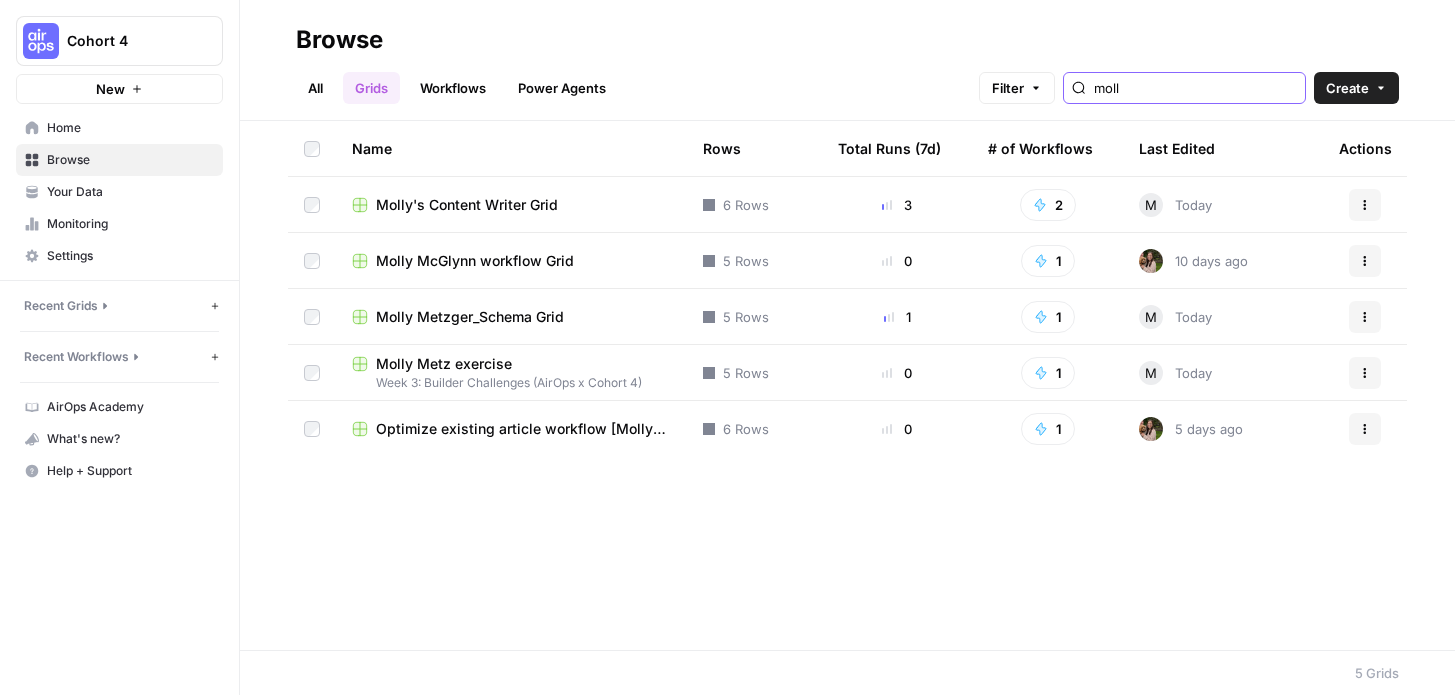 type on "moll" 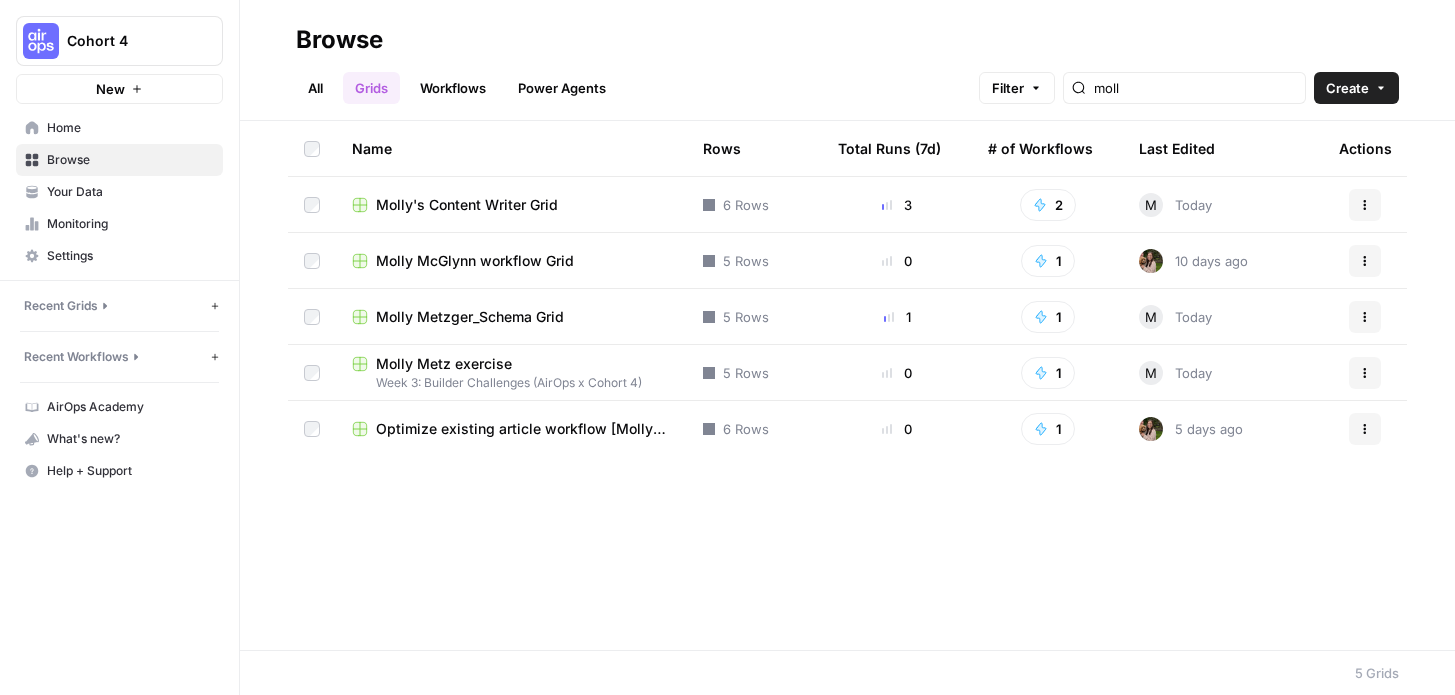 click on "Optimize existing article workflow [Molly McG] Grid" at bounding box center [523, 429] 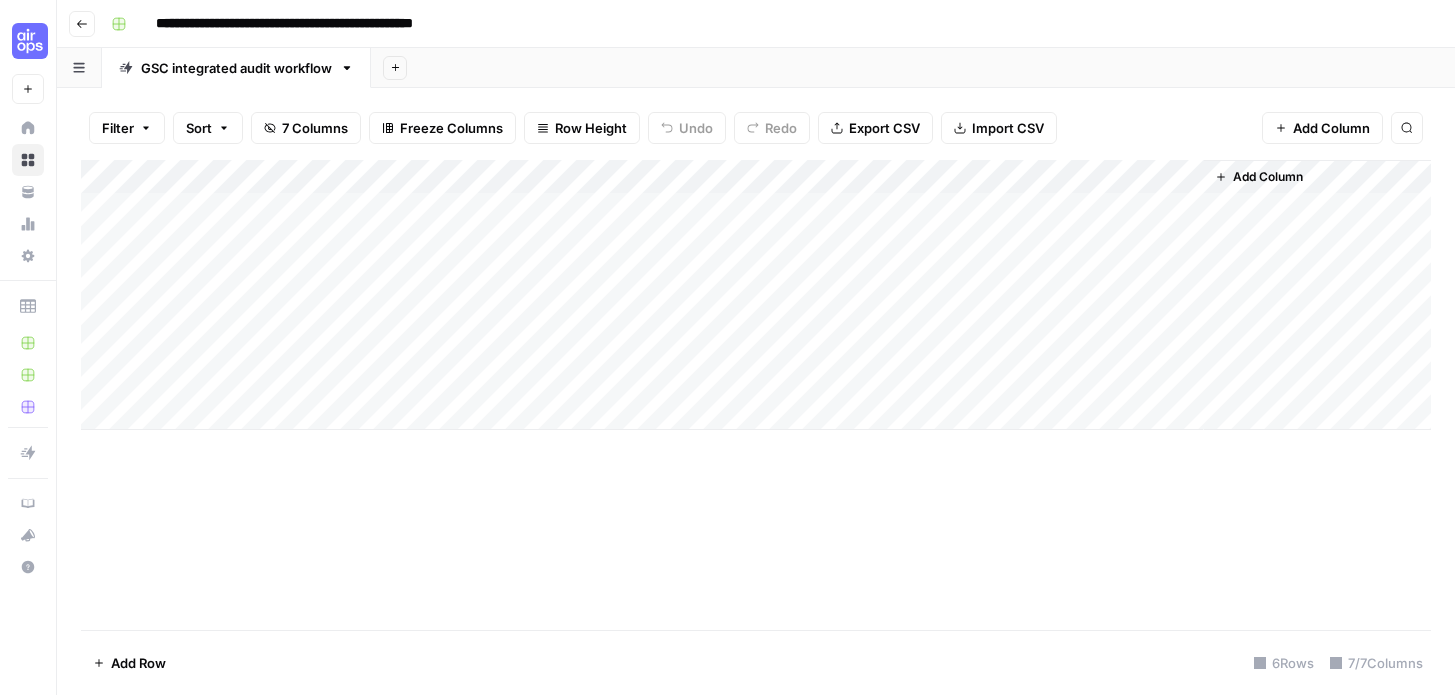 click on "Add Column" at bounding box center (756, 295) 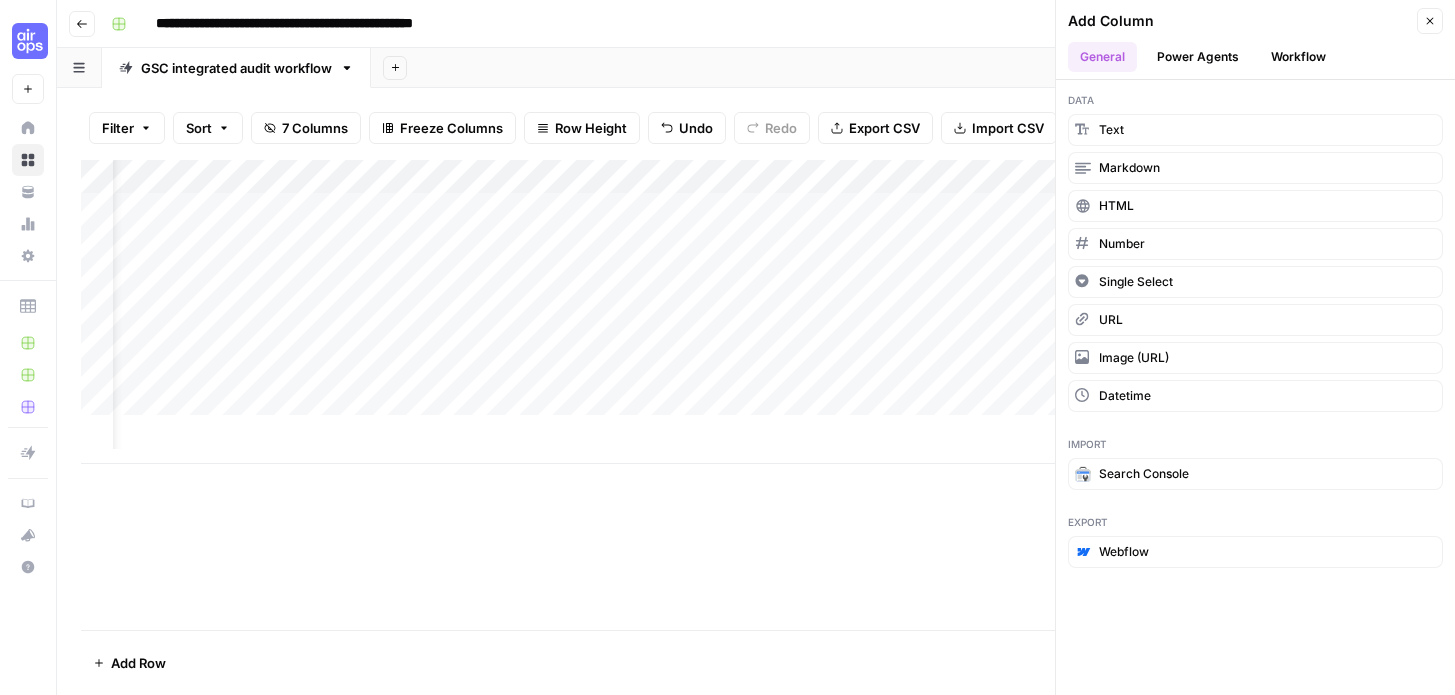 scroll, scrollTop: 0, scrollLeft: 188, axis: horizontal 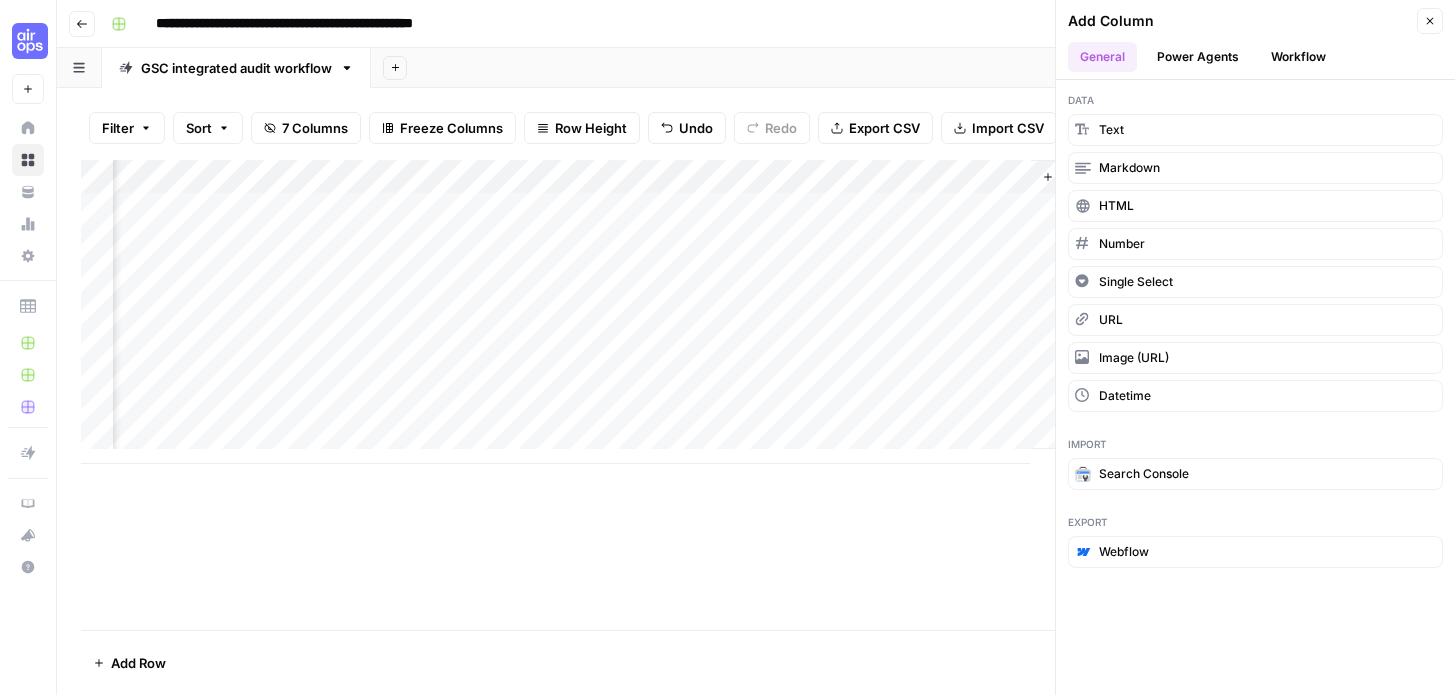 click on "Add Column" at bounding box center (1086, 177) 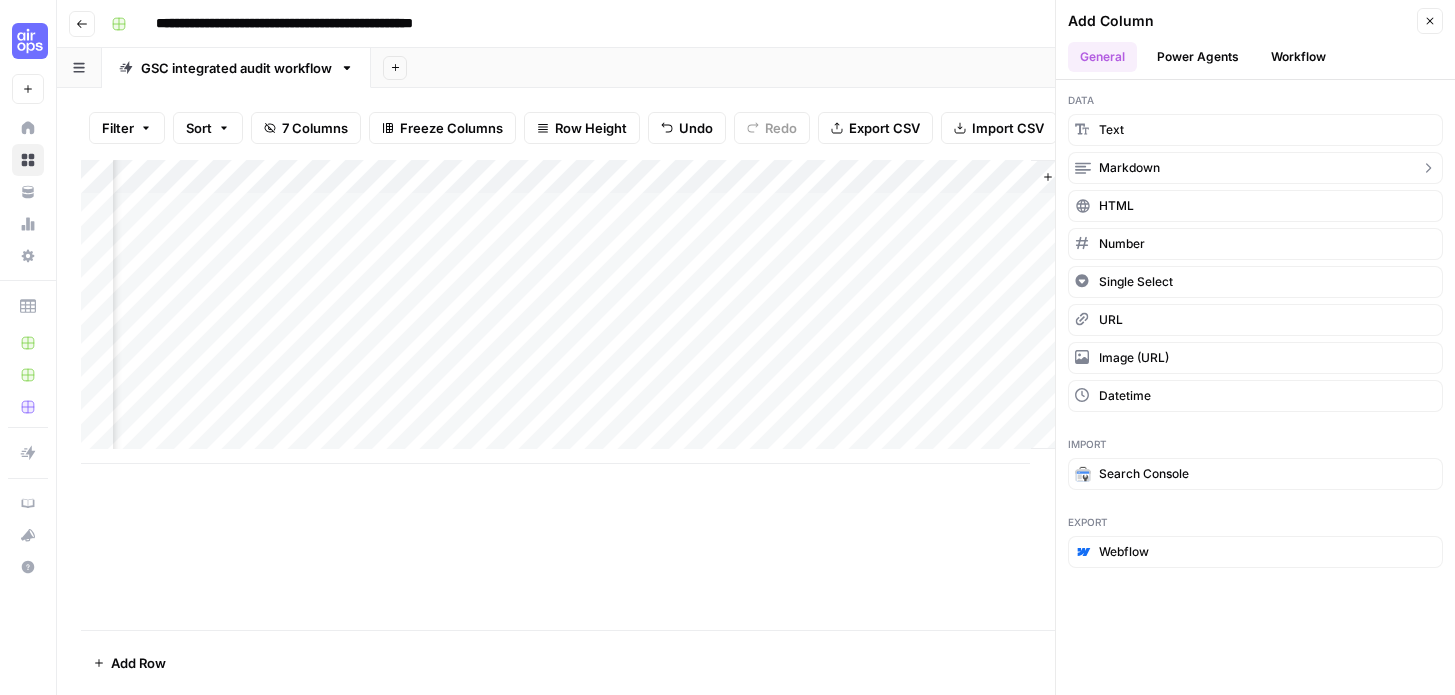 click on "Markdown" at bounding box center (1129, 168) 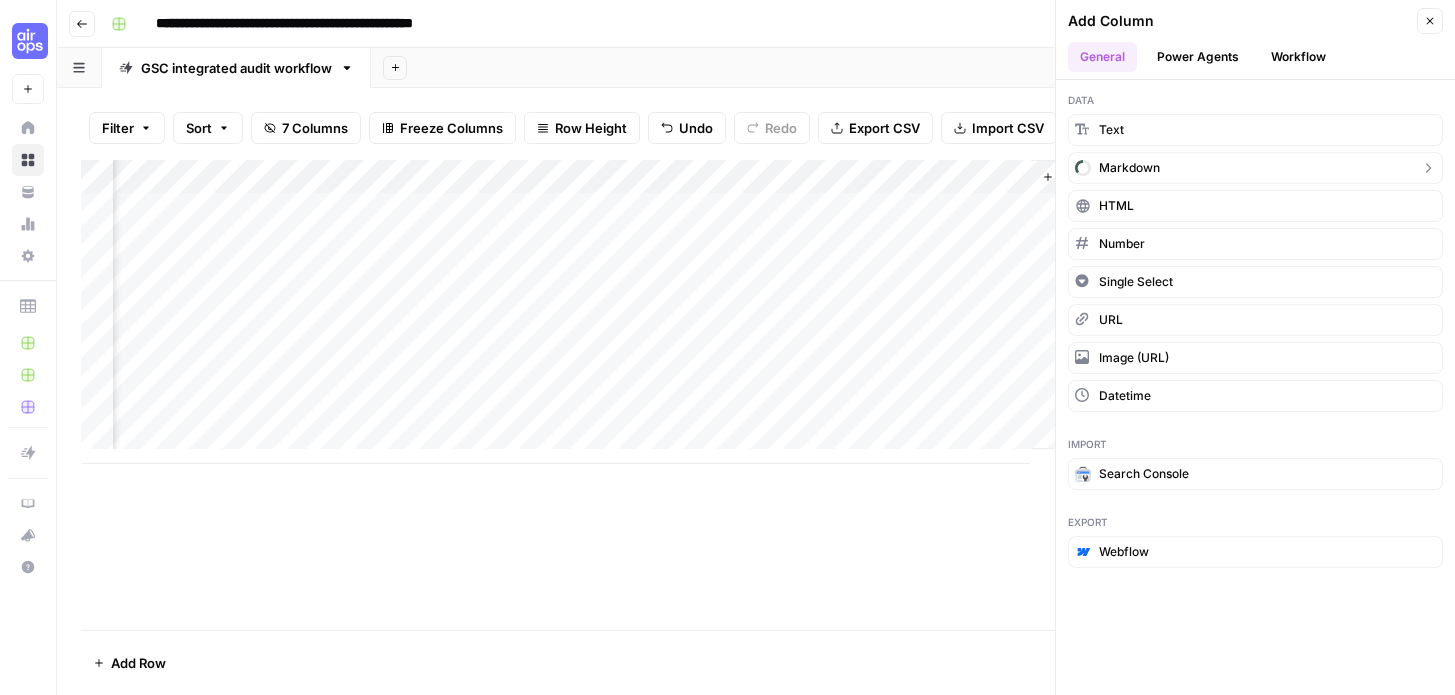 scroll, scrollTop: 0, scrollLeft: 79, axis: horizontal 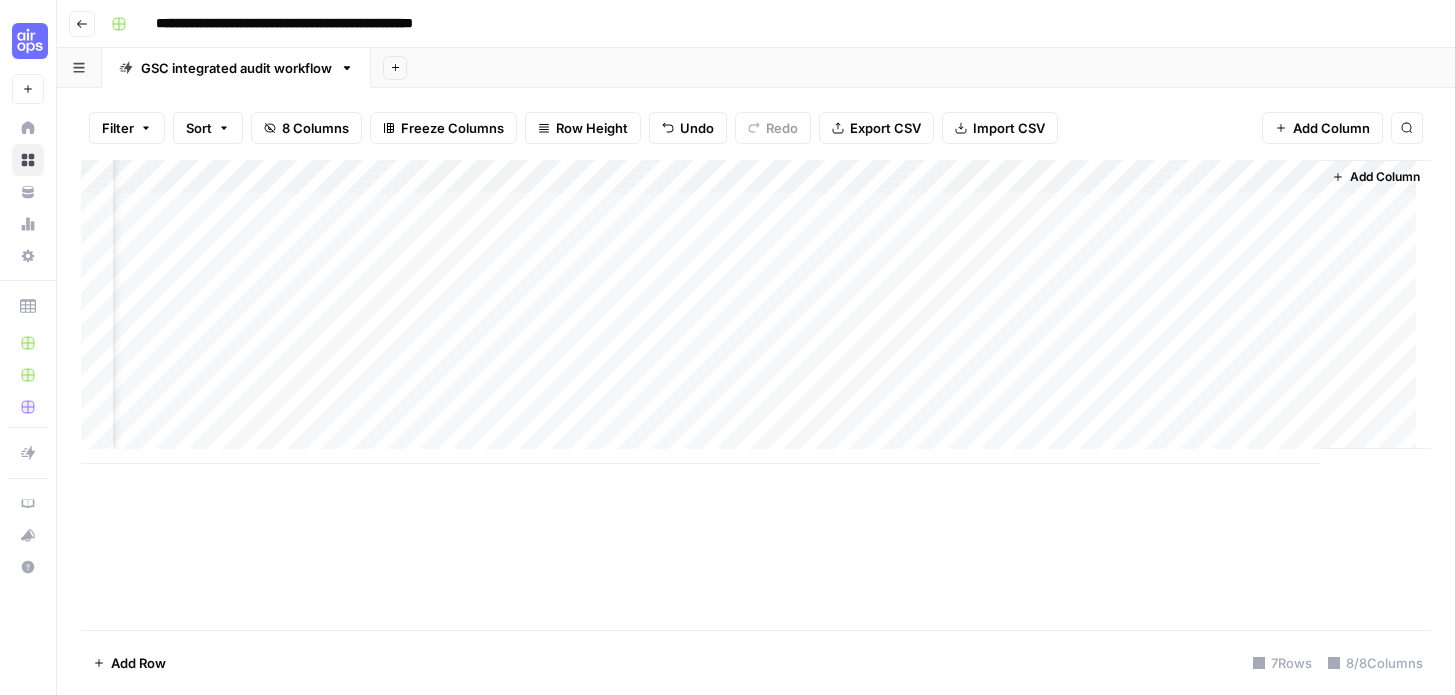 click on "Add Column" at bounding box center [756, 312] 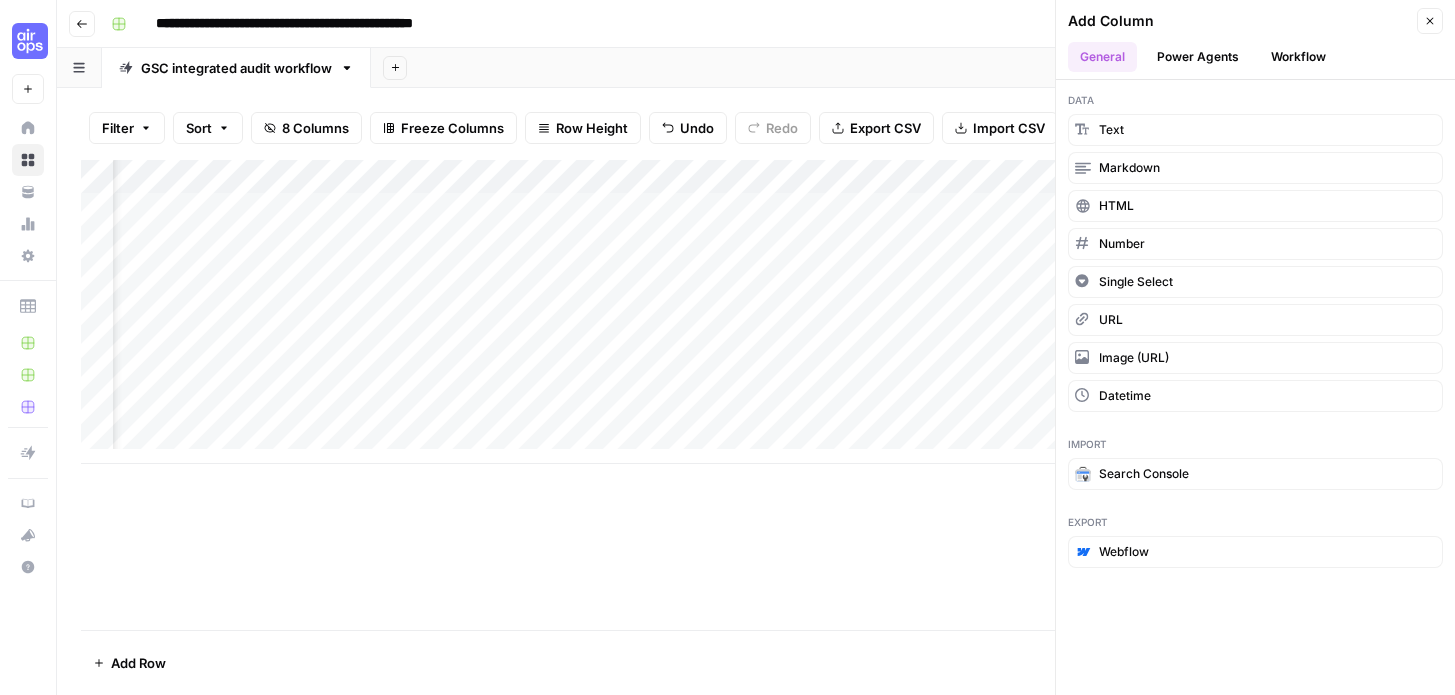 click 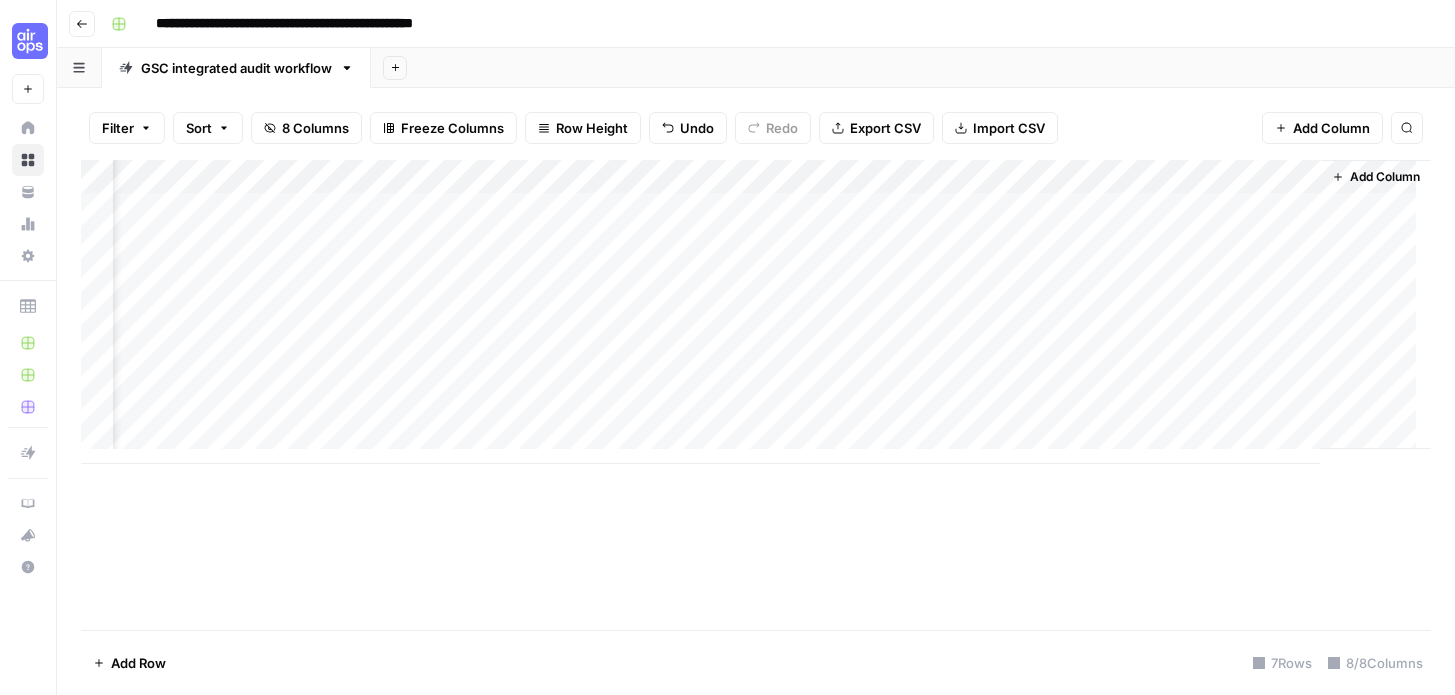 click on "Add Column" at bounding box center [756, 312] 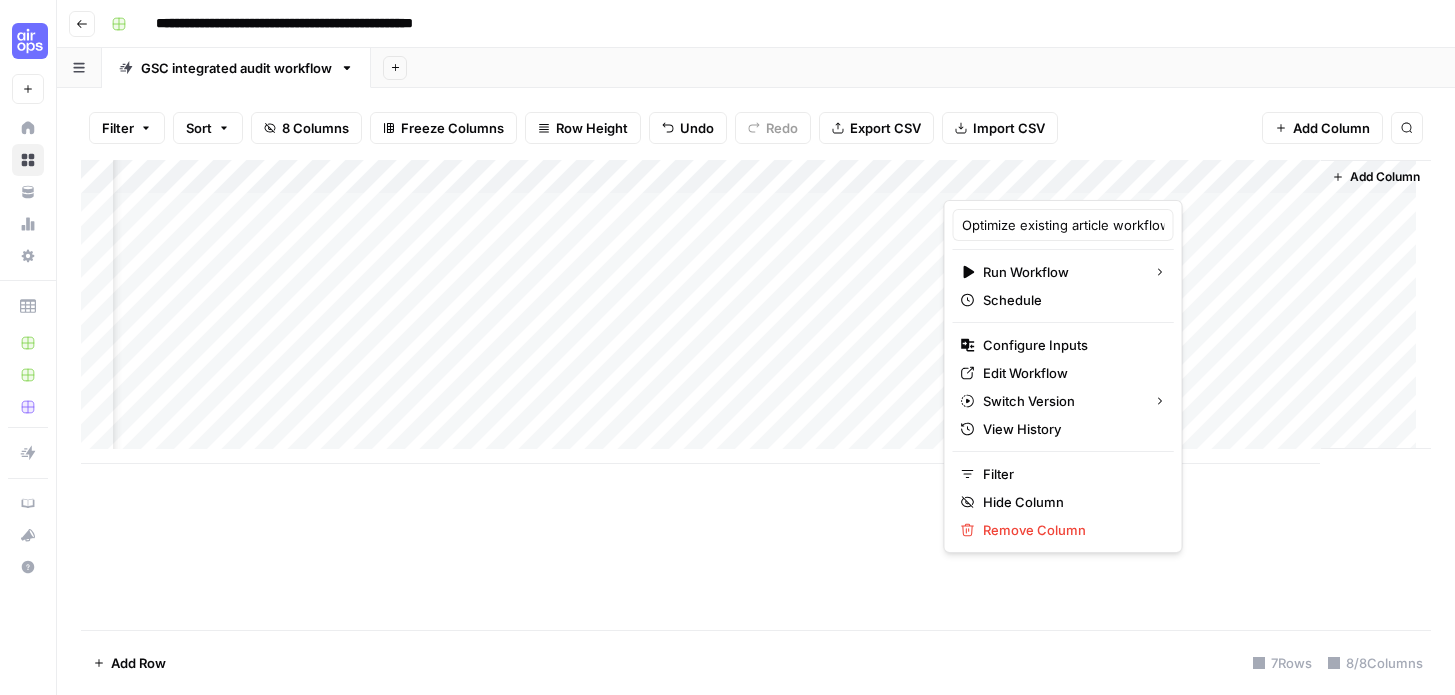 click at bounding box center [1034, 180] 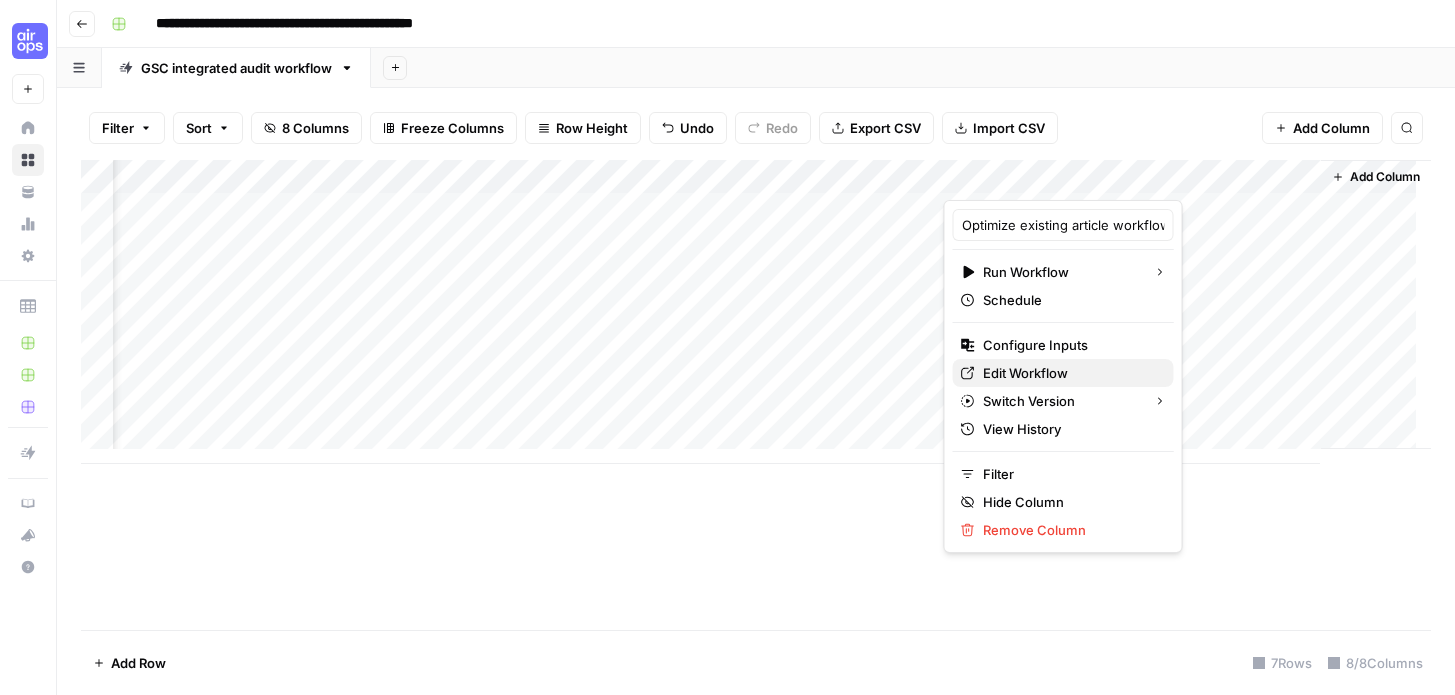 click on "Edit Workflow" at bounding box center (1070, 373) 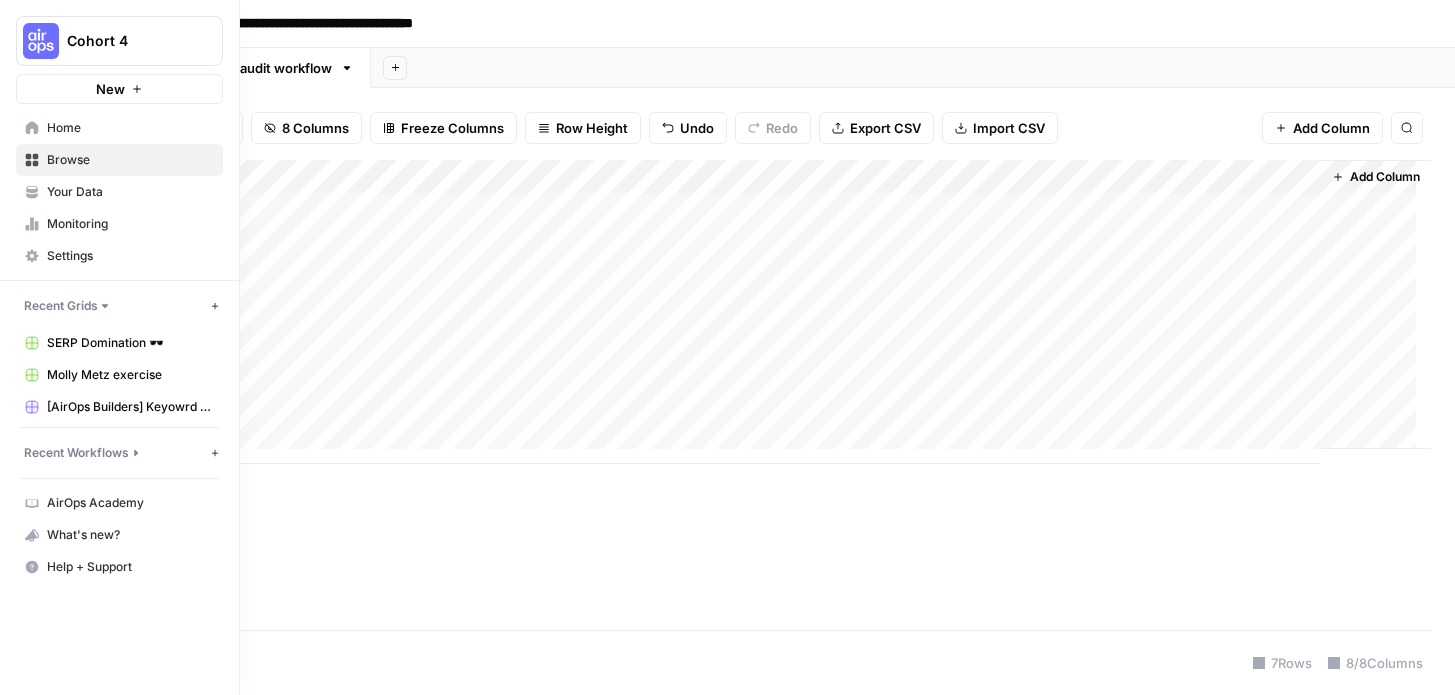 click on "Your Data" at bounding box center [119, 192] 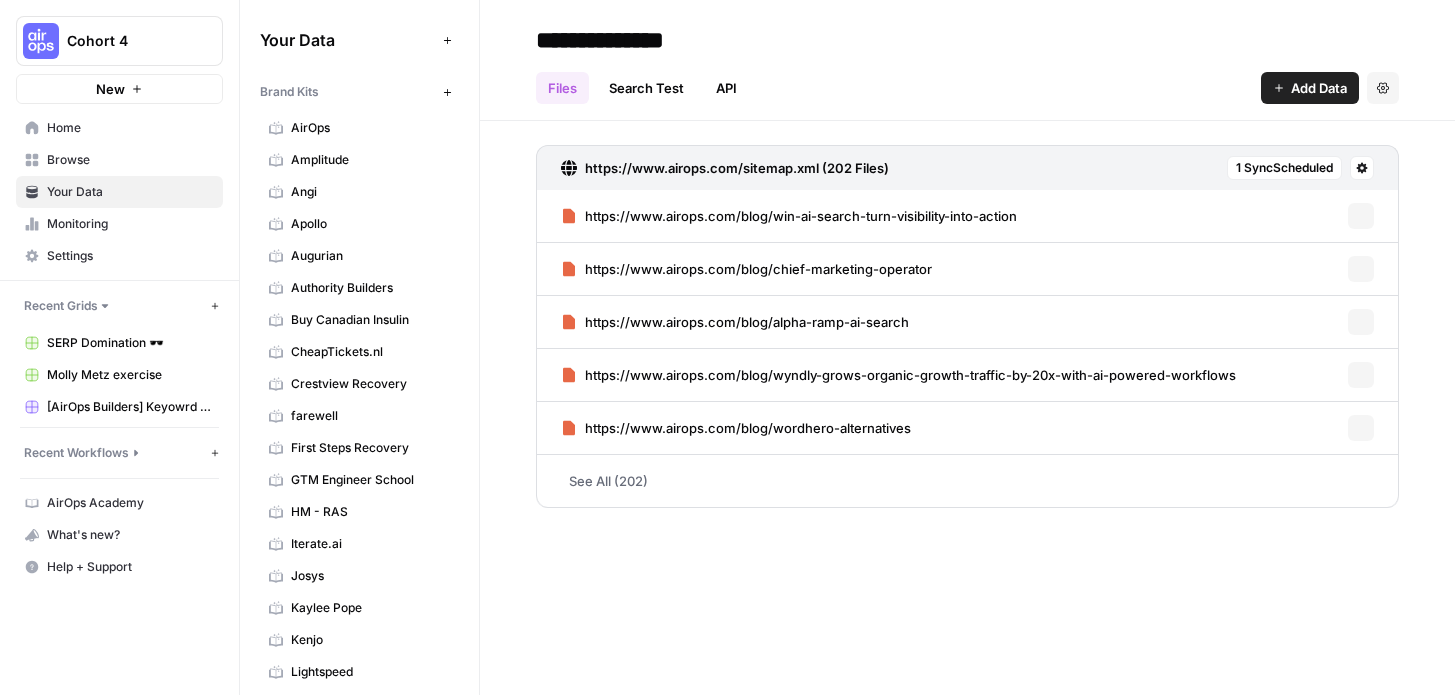 click on "Monitoring" at bounding box center (130, 224) 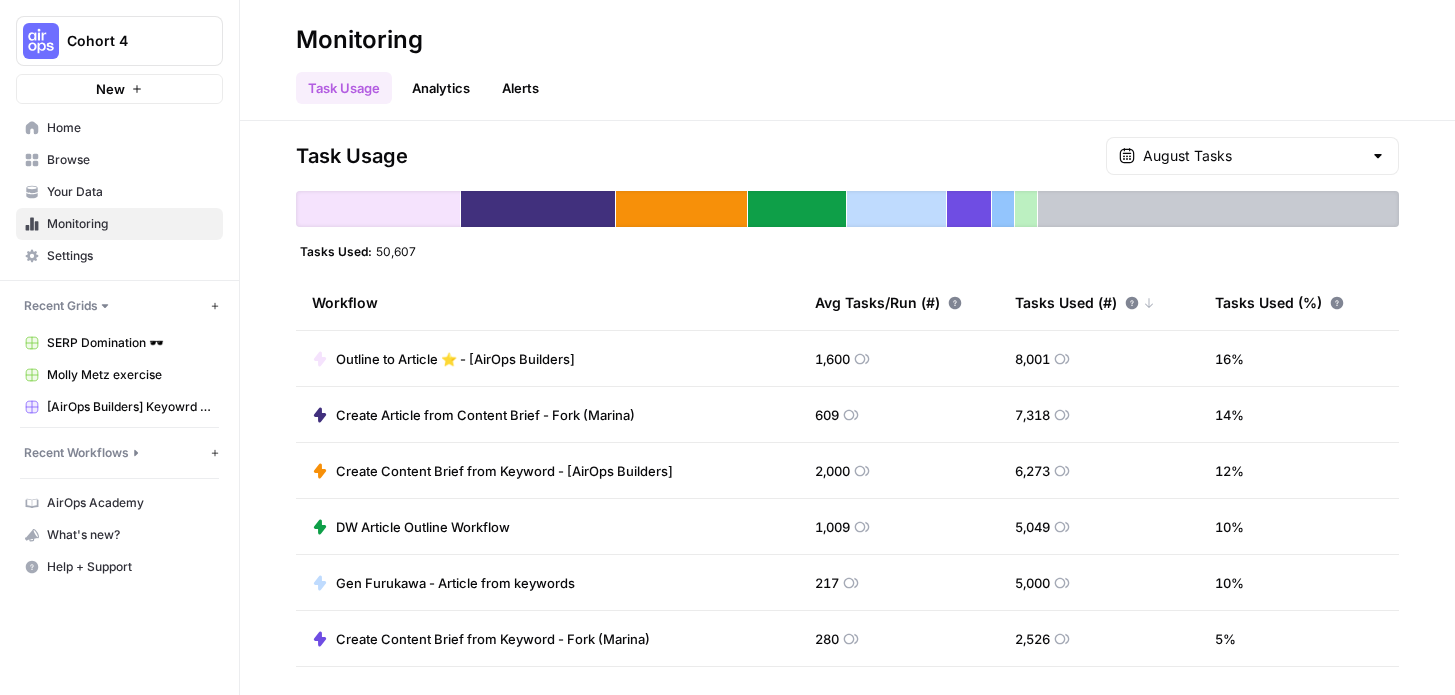 click on "Settings" at bounding box center [130, 256] 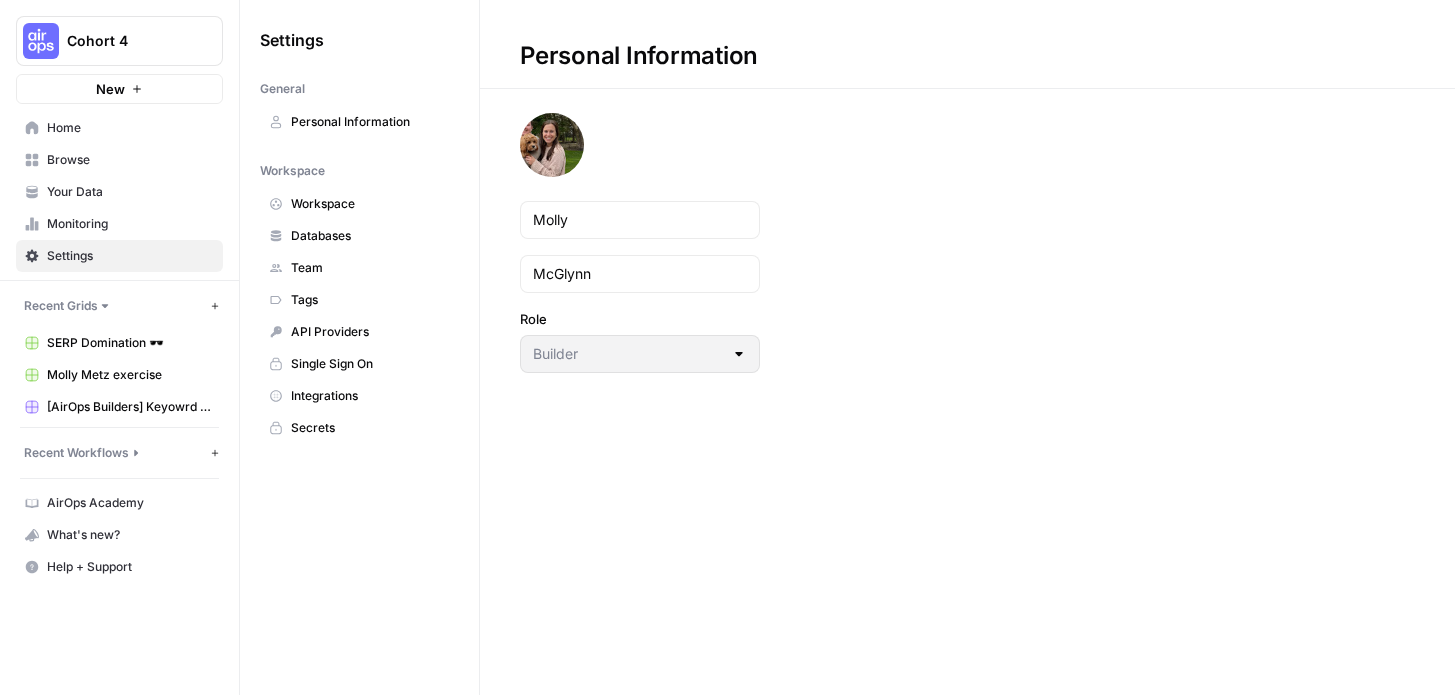 click on "Monitoring" at bounding box center [130, 224] 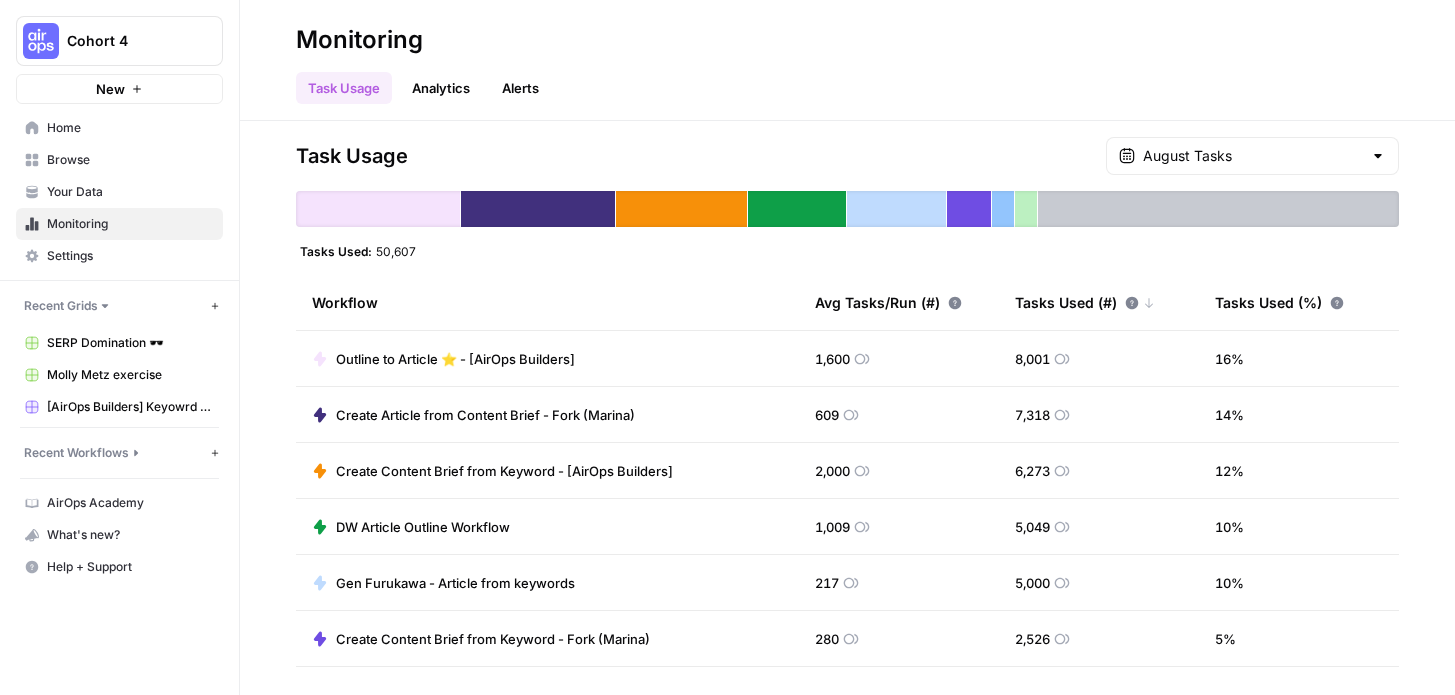 click on "Create Content Brief from Keyword - [AirOps Builders]" at bounding box center (504, 471) 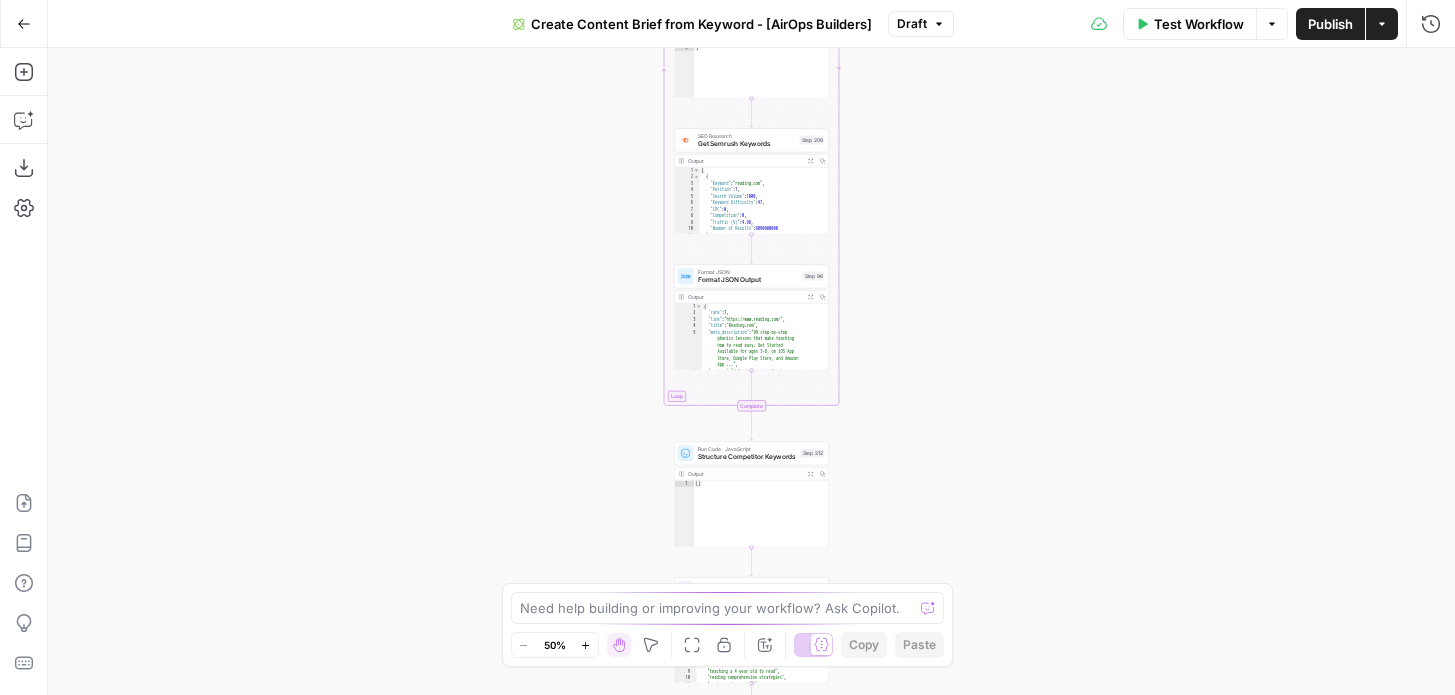 click on "Go Back" at bounding box center [24, 24] 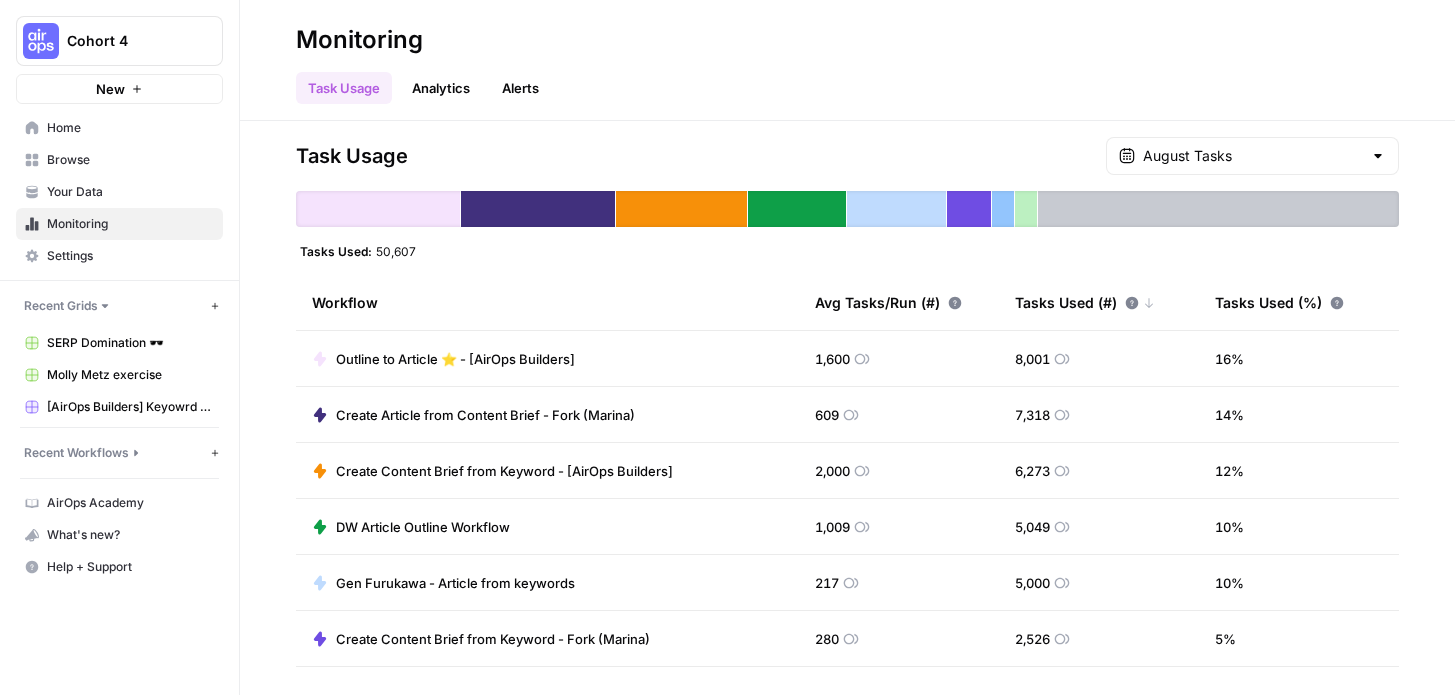 click on "Your Data" at bounding box center [130, 192] 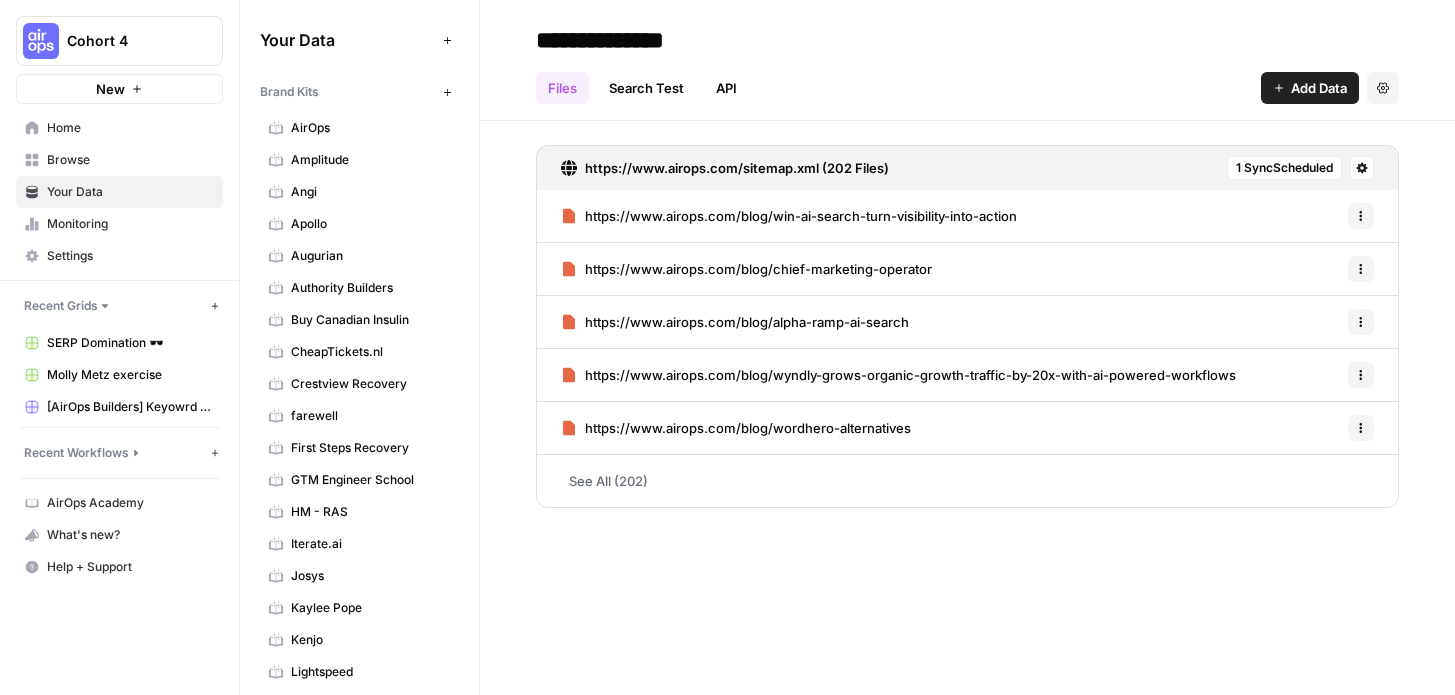 click on "SERP Domination 🕶️" at bounding box center [130, 343] 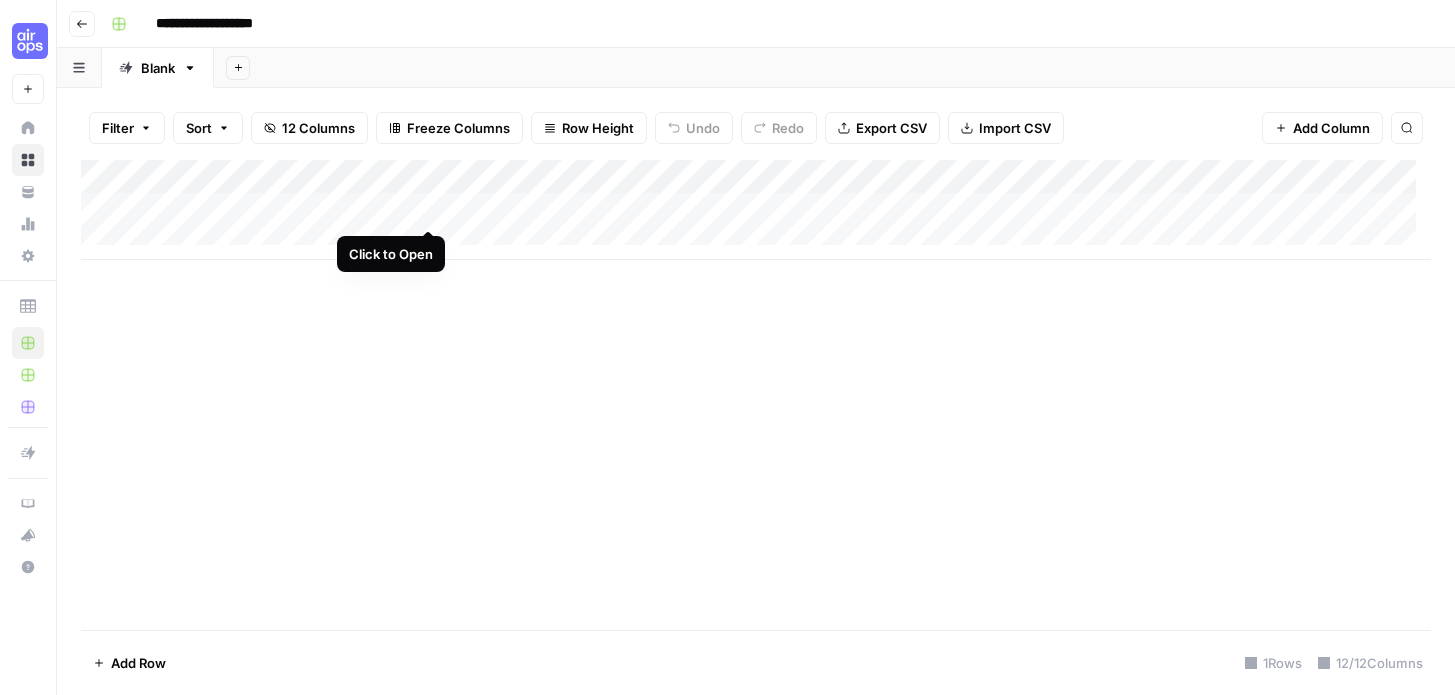 click on "Add Column" at bounding box center [756, 210] 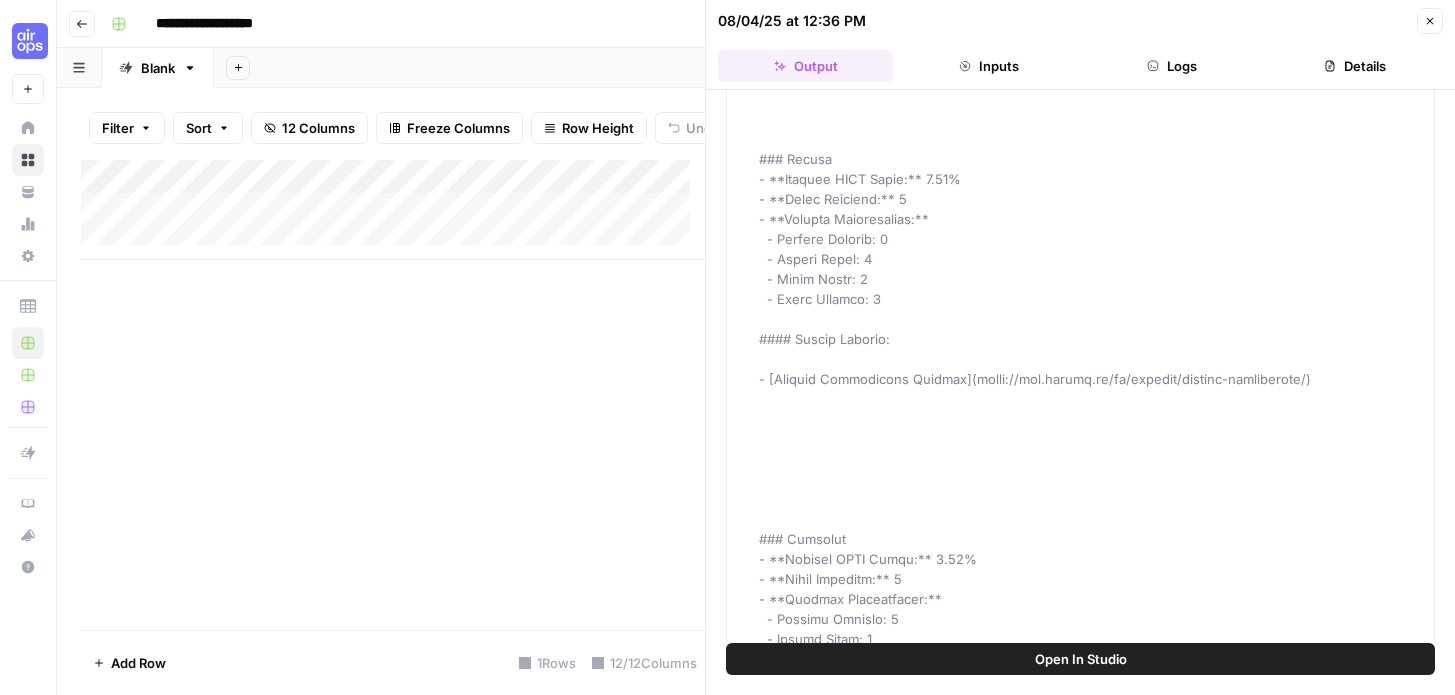 scroll, scrollTop: 0, scrollLeft: 0, axis: both 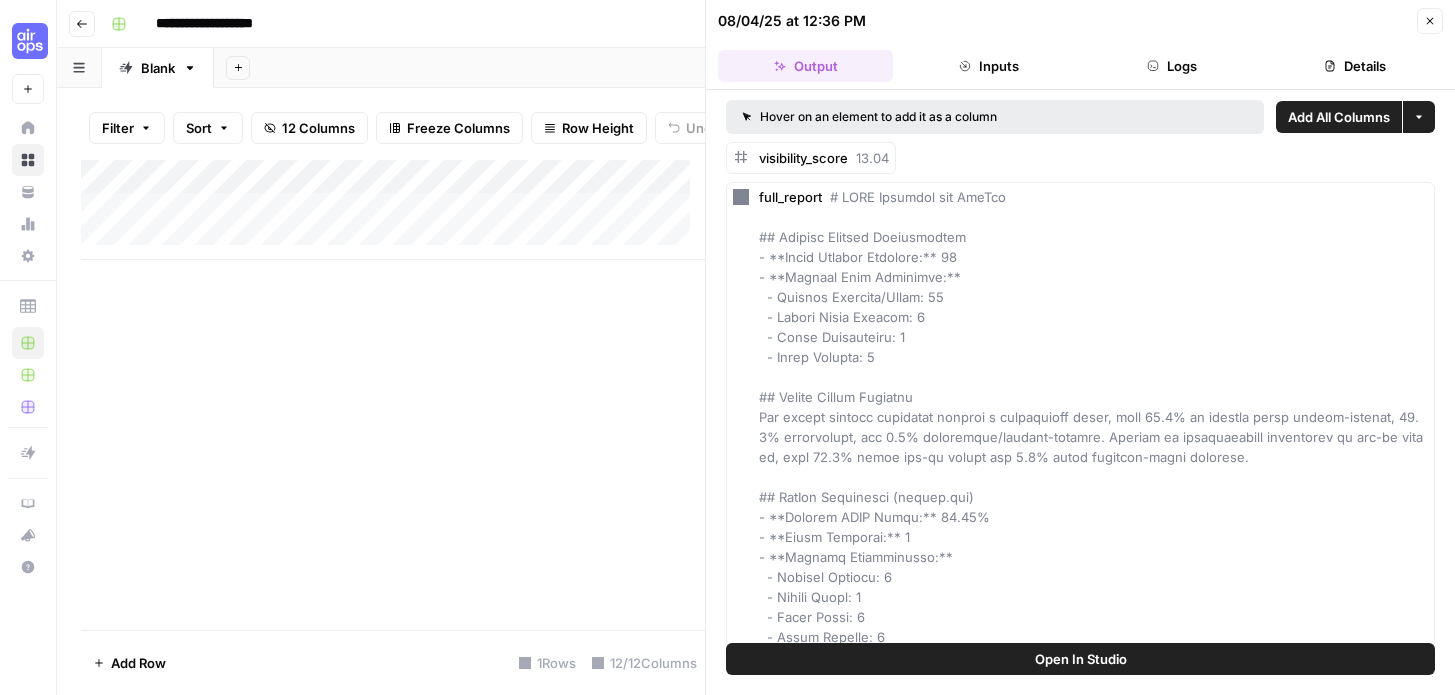 click 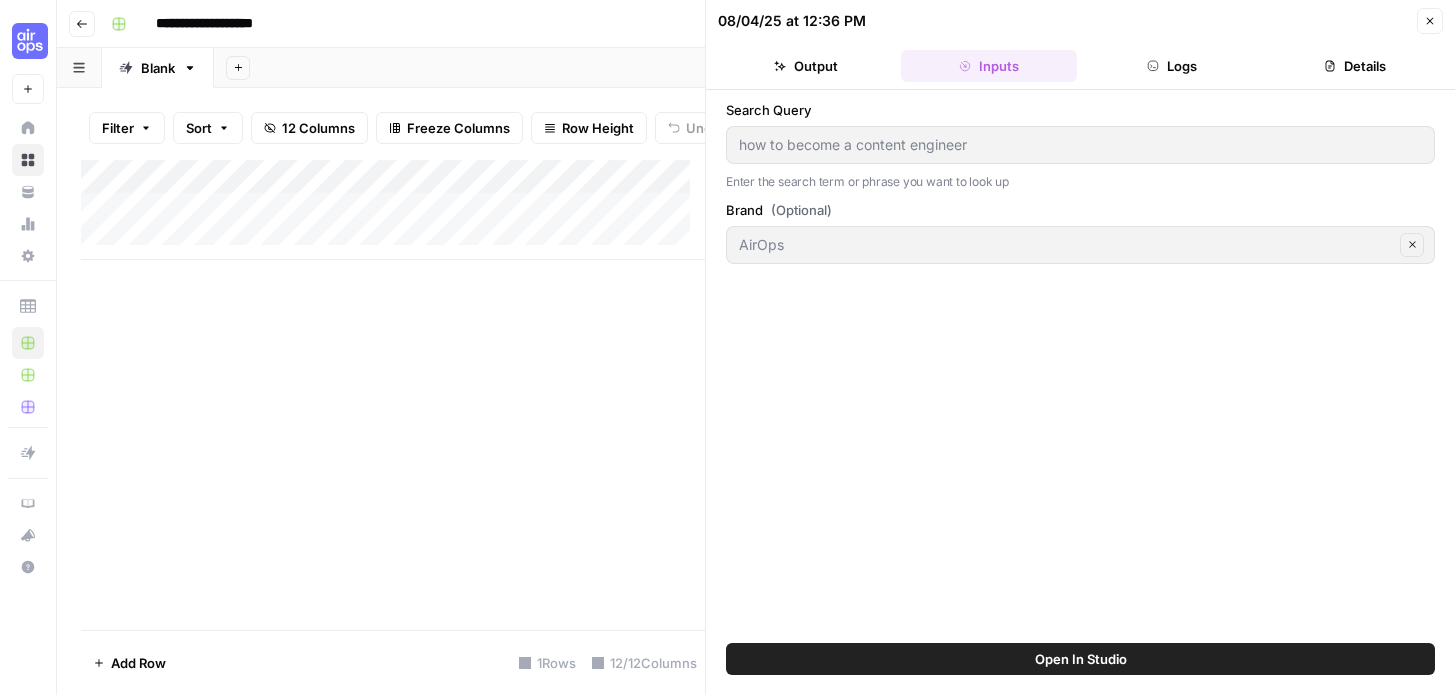 click on "Logs" at bounding box center (1172, 66) 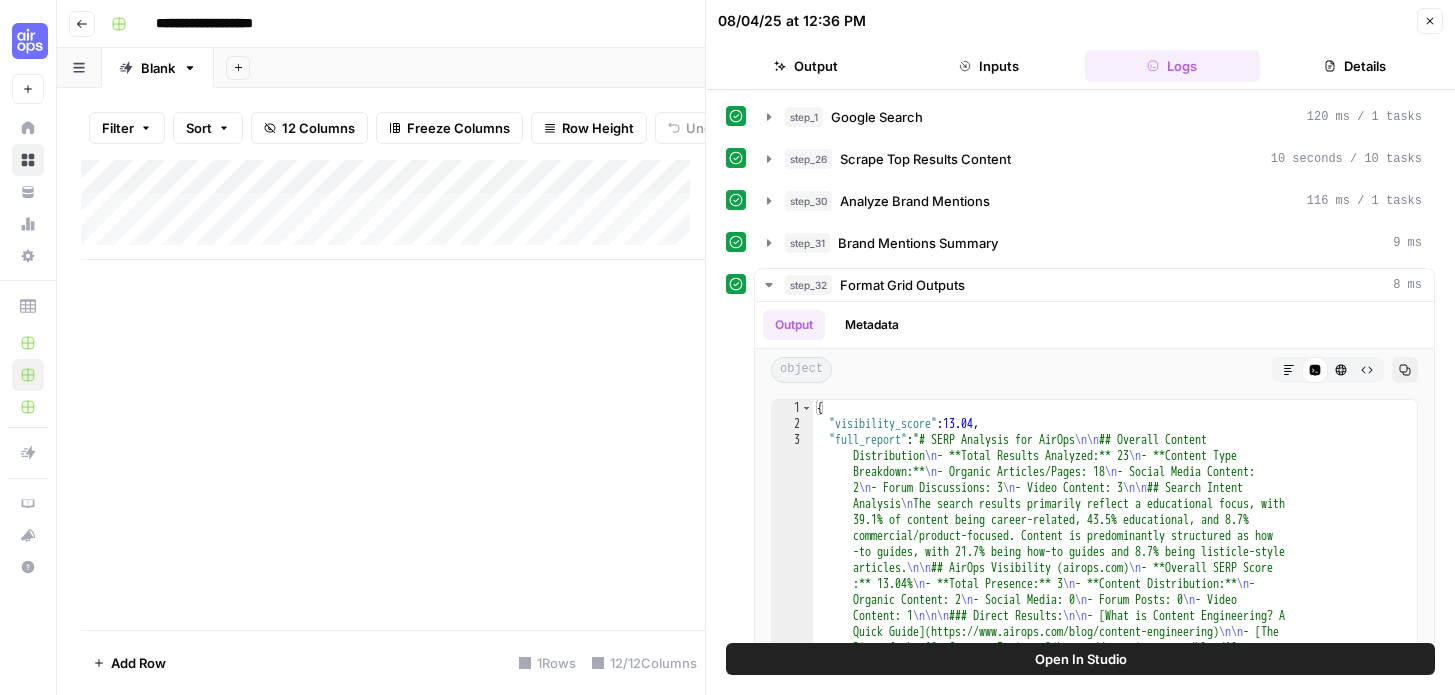 scroll, scrollTop: 0, scrollLeft: 0, axis: both 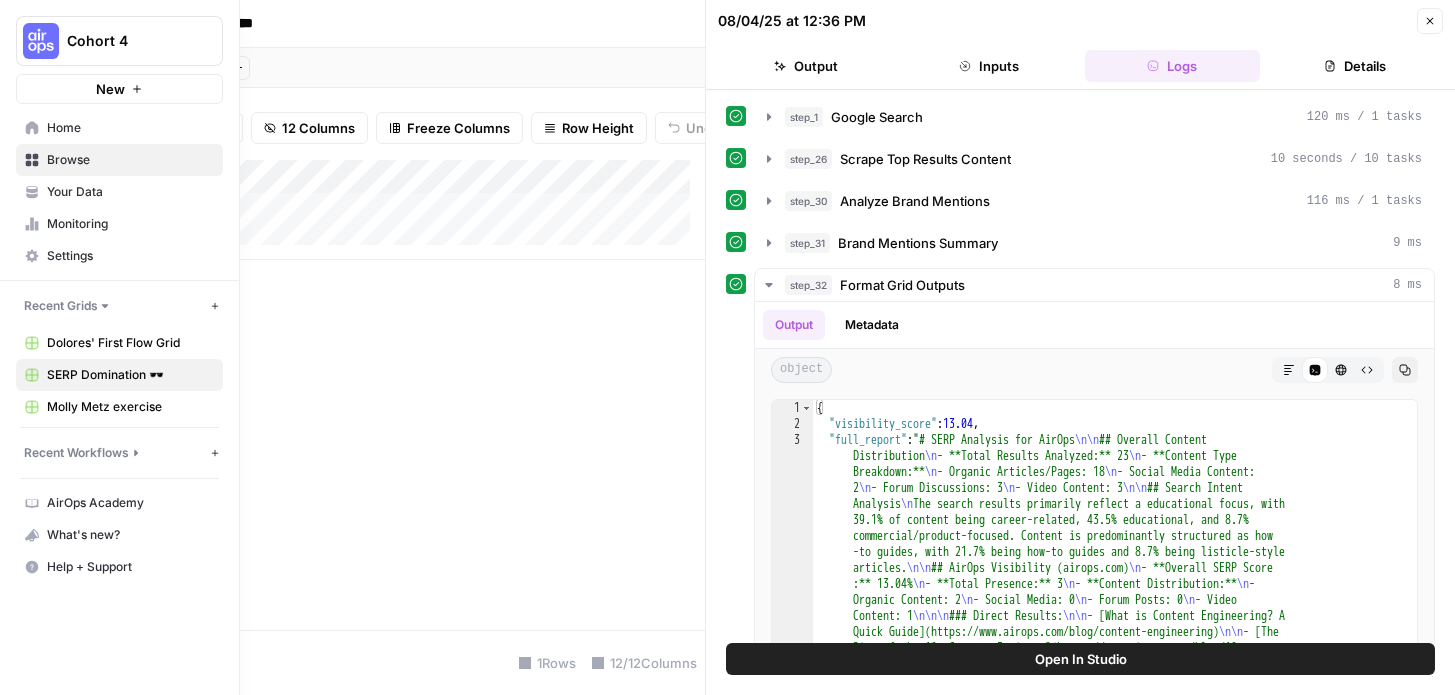 click on "Home" at bounding box center [130, 128] 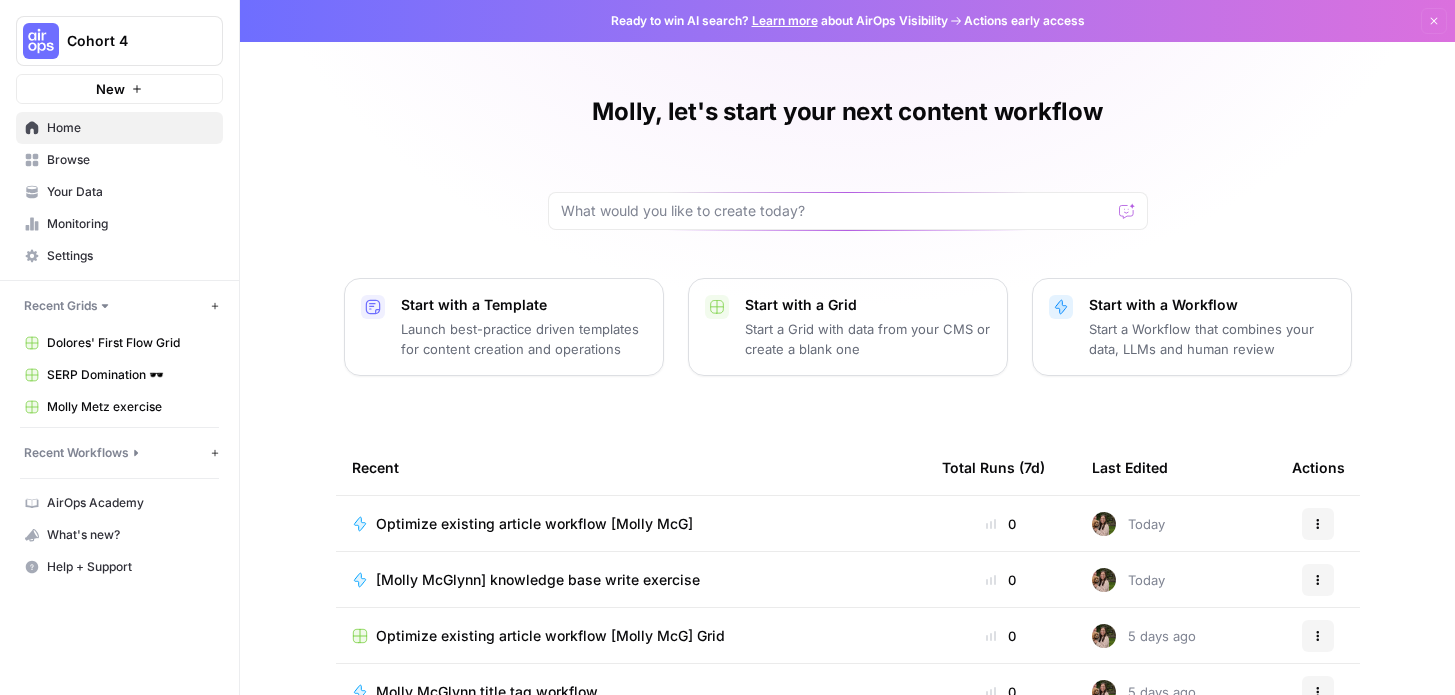 click on "Browse" at bounding box center (130, 160) 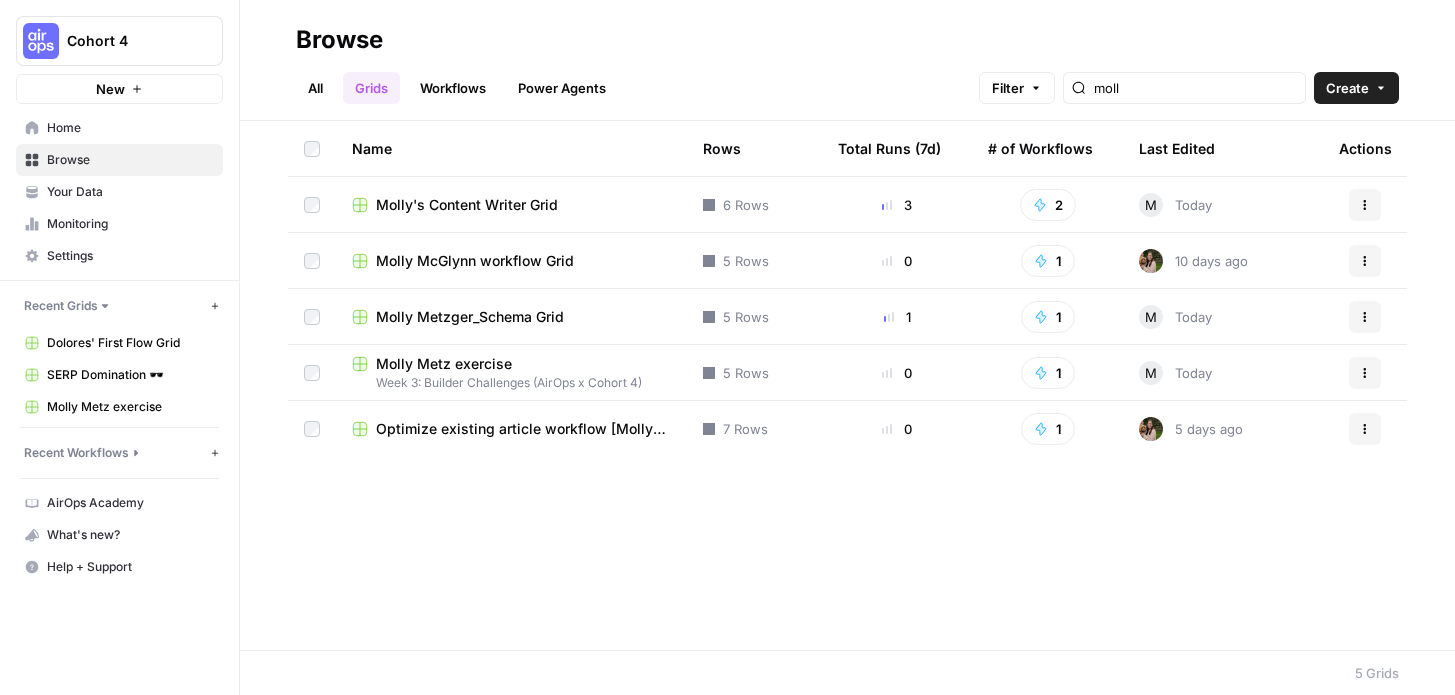click on "Home" at bounding box center [130, 128] 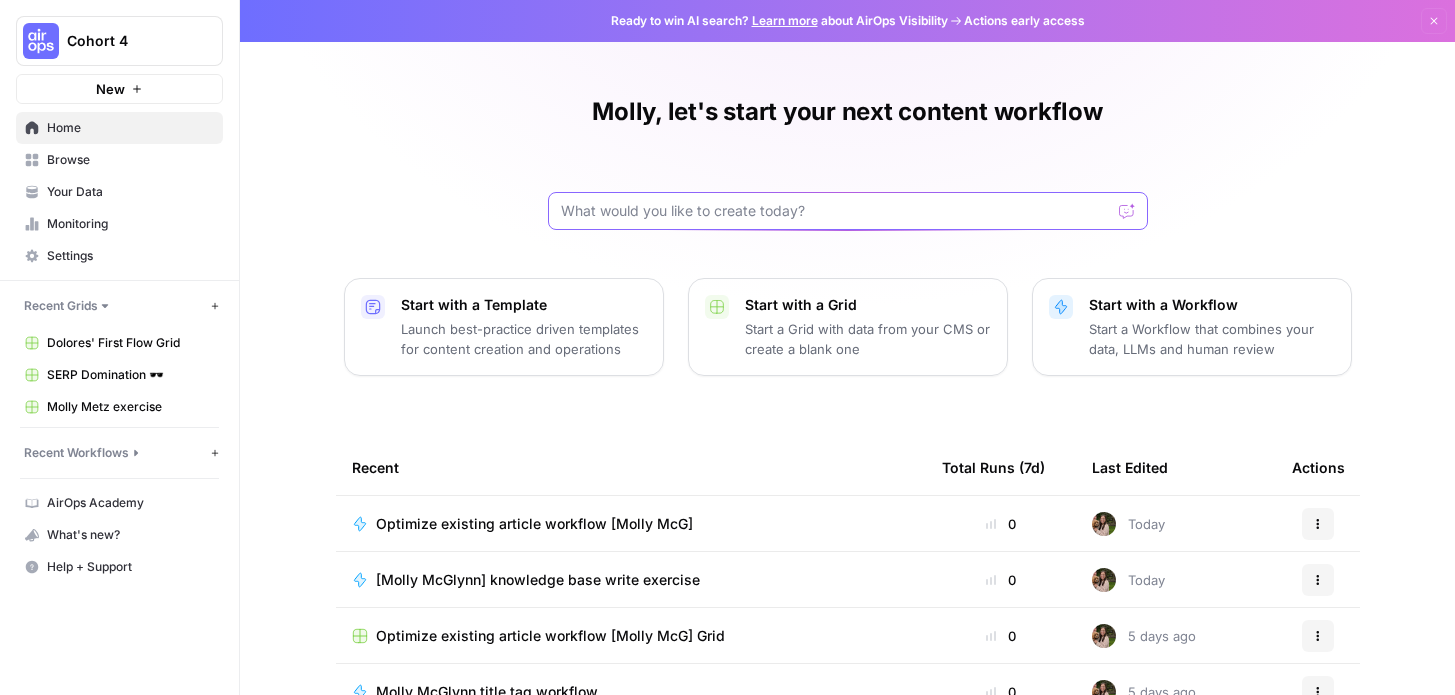 click at bounding box center [836, 211] 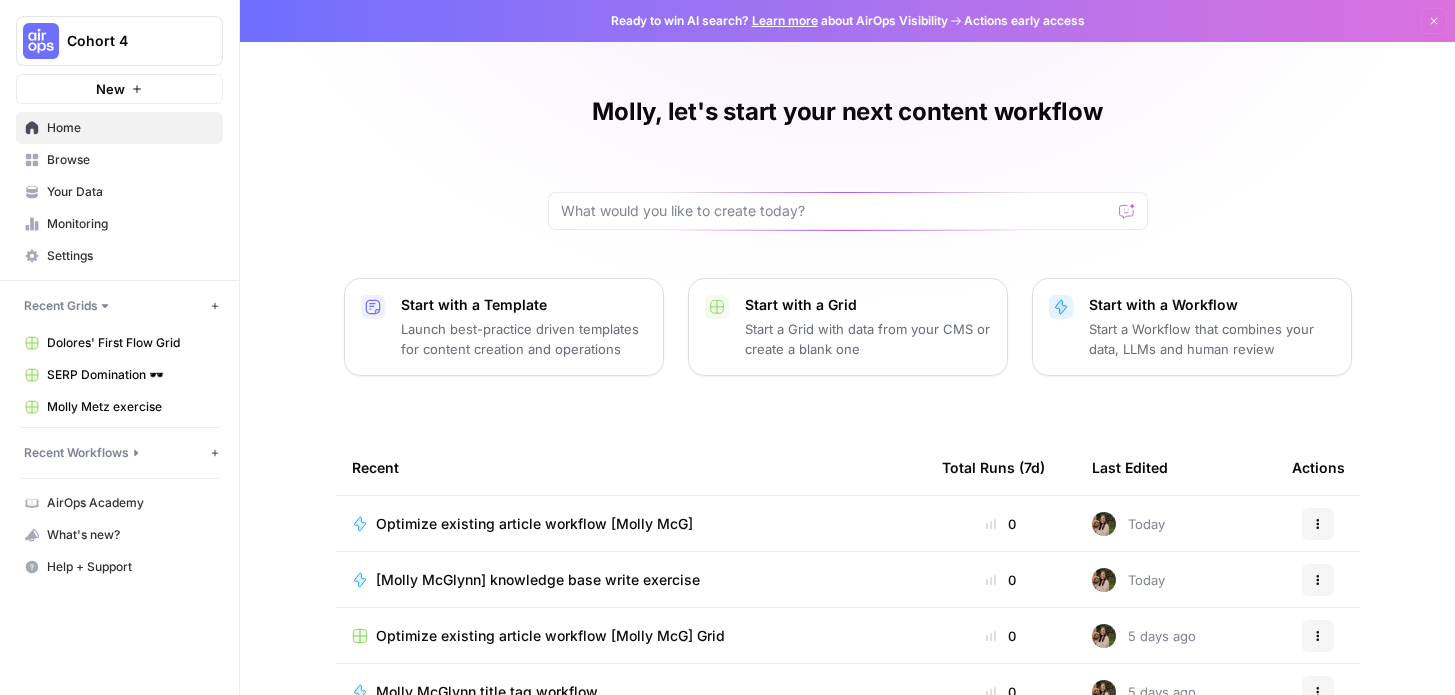click at bounding box center (1127, 211) 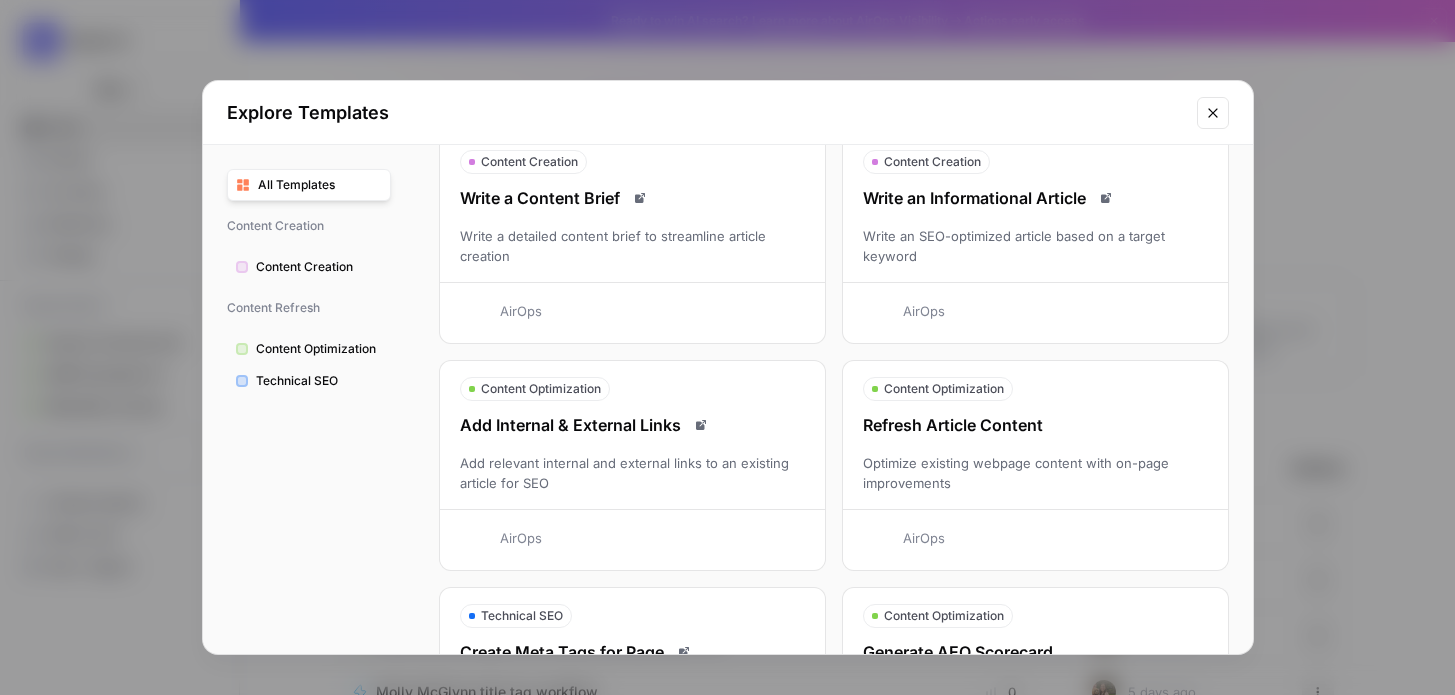 scroll, scrollTop: 76, scrollLeft: 0, axis: vertical 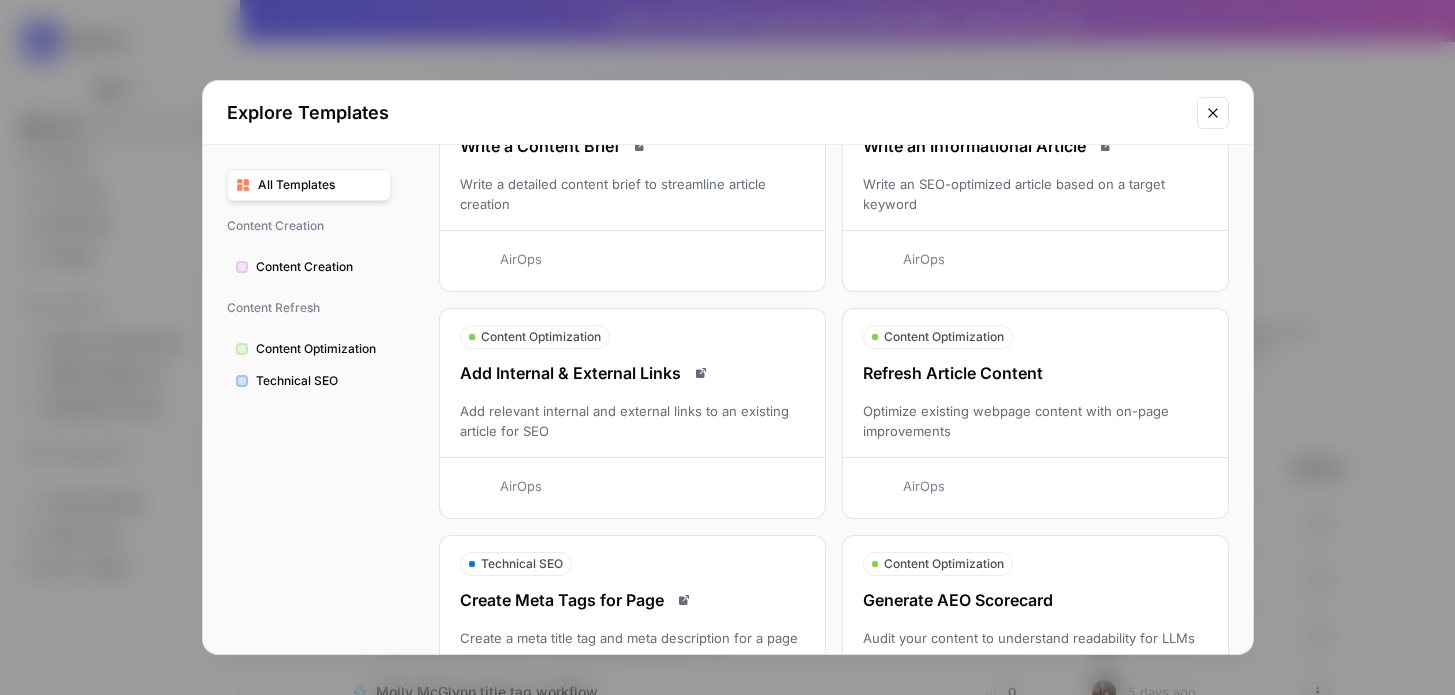 click on "Content Creation" at bounding box center (309, 267) 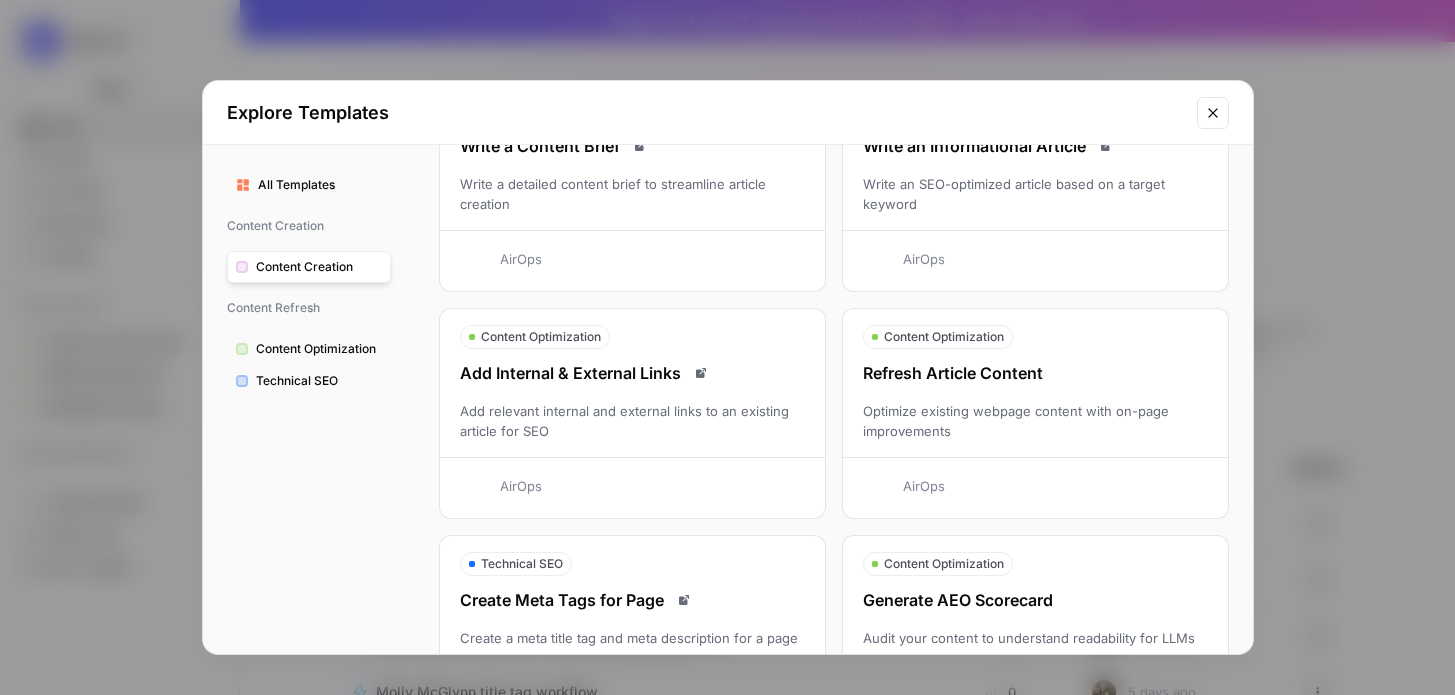 scroll, scrollTop: 85, scrollLeft: 0, axis: vertical 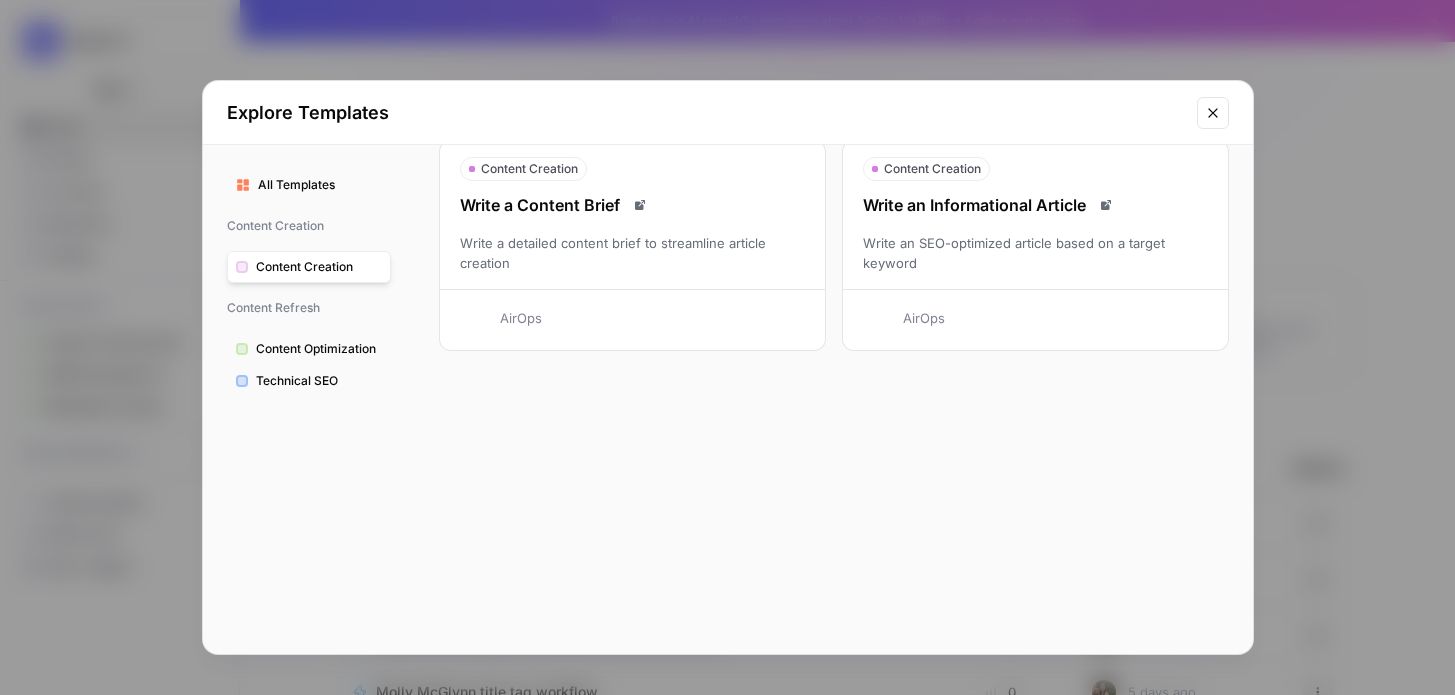 click on "Content Optimization" at bounding box center [319, 349] 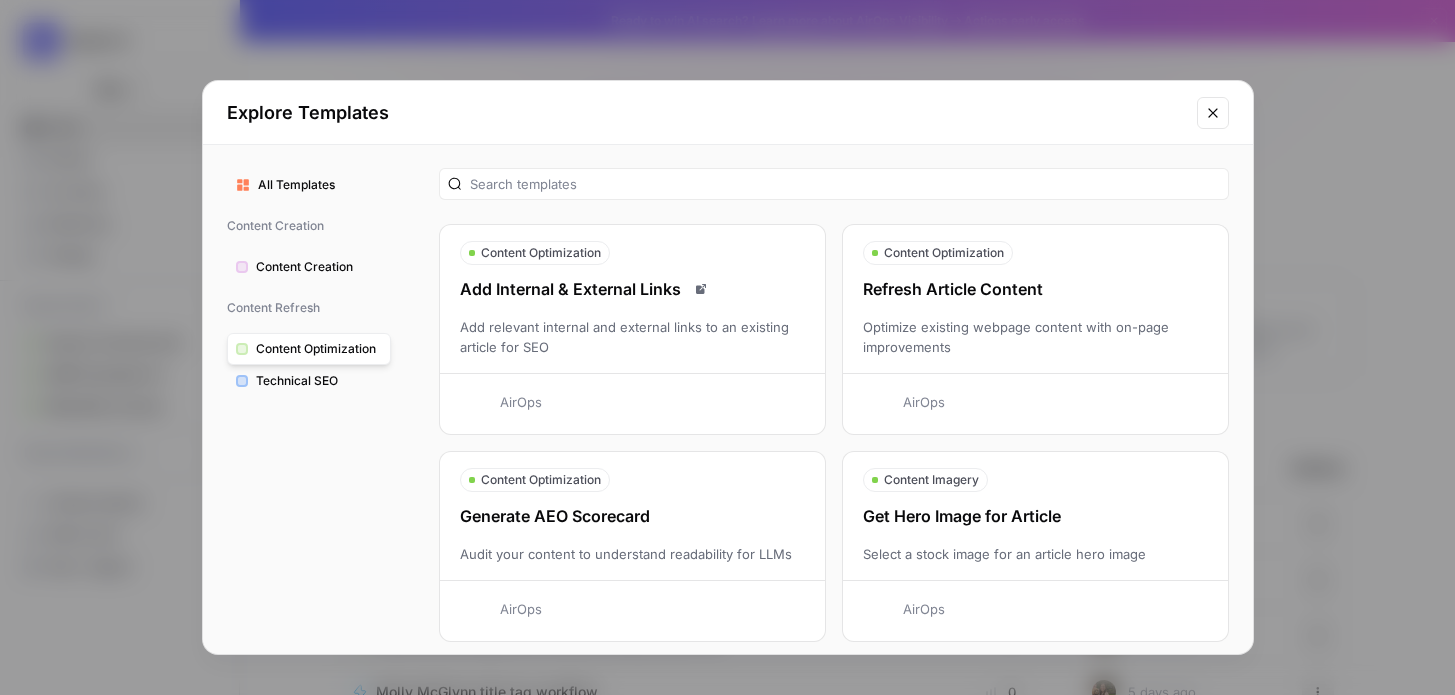 scroll, scrollTop: 0, scrollLeft: 0, axis: both 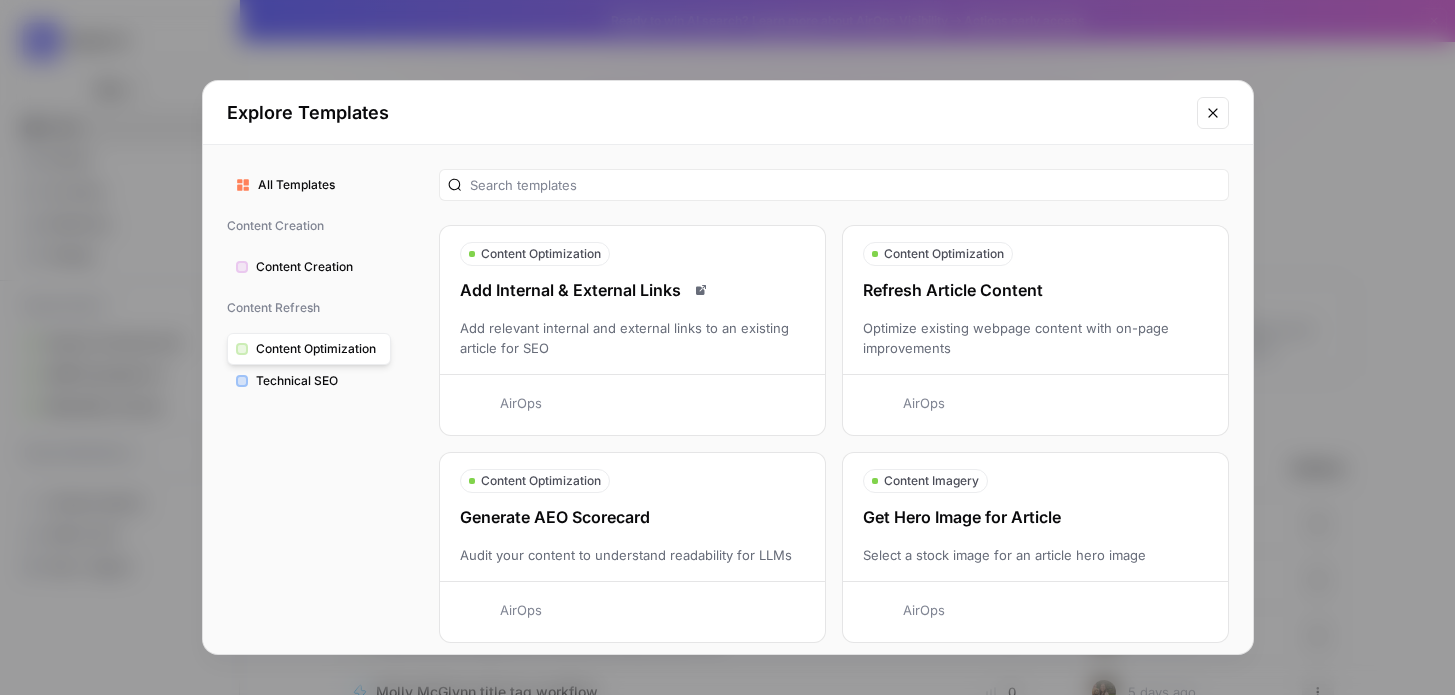 click on "Technical SEO" at bounding box center [319, 381] 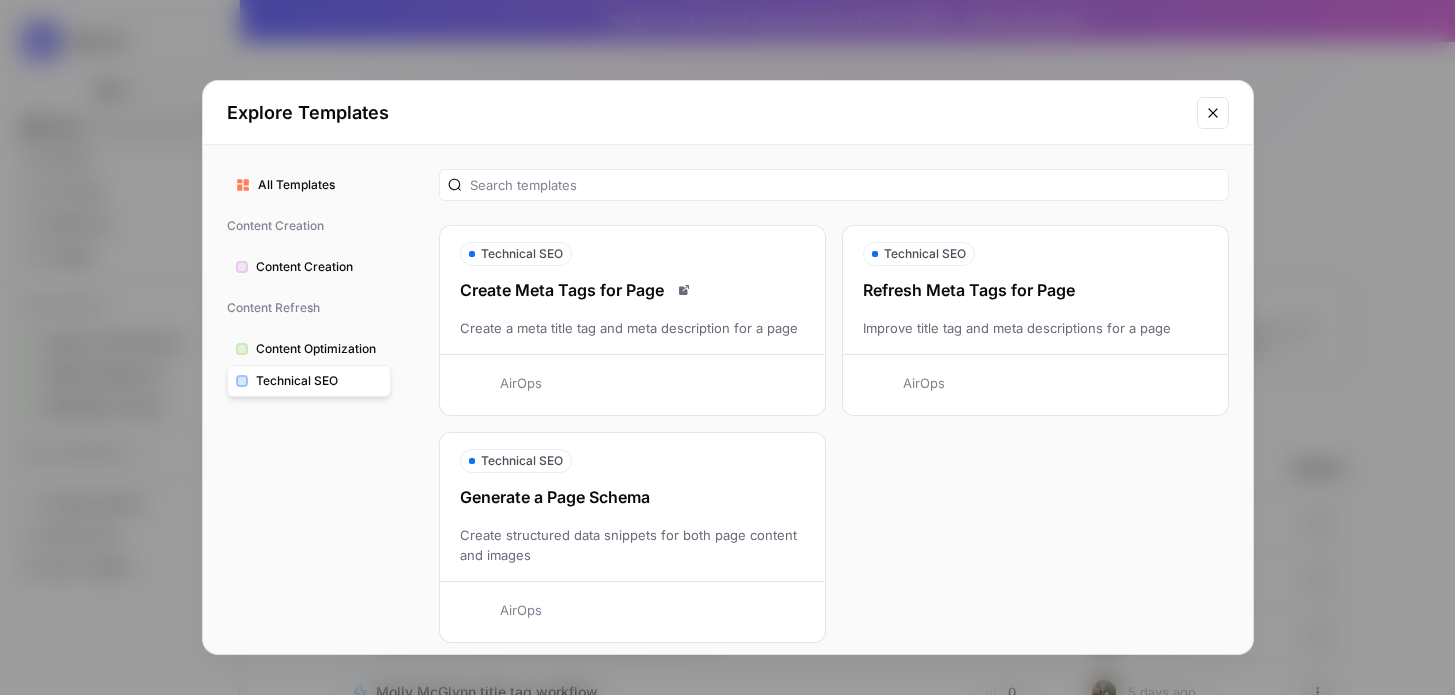 click on "Content Optimization" at bounding box center (319, 349) 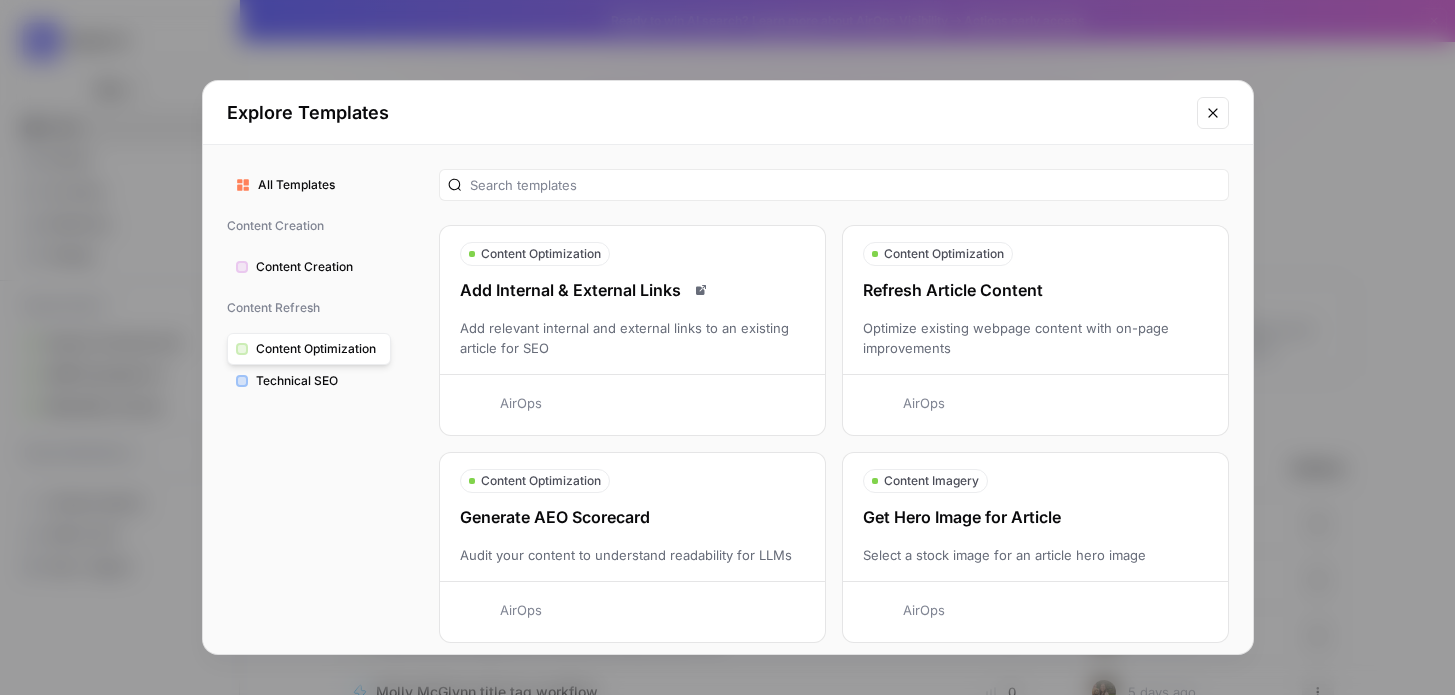 click on "Content Creation" at bounding box center [319, 267] 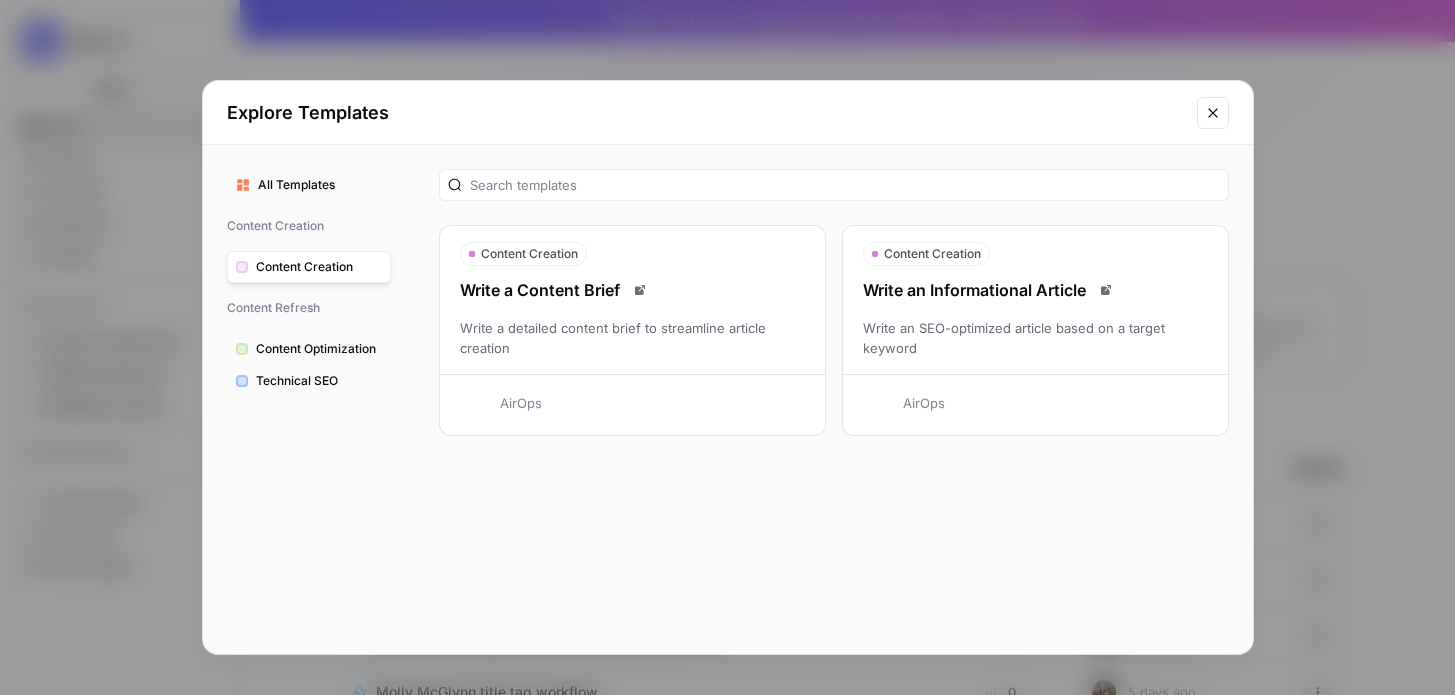 click on "Content Optimization" at bounding box center [319, 349] 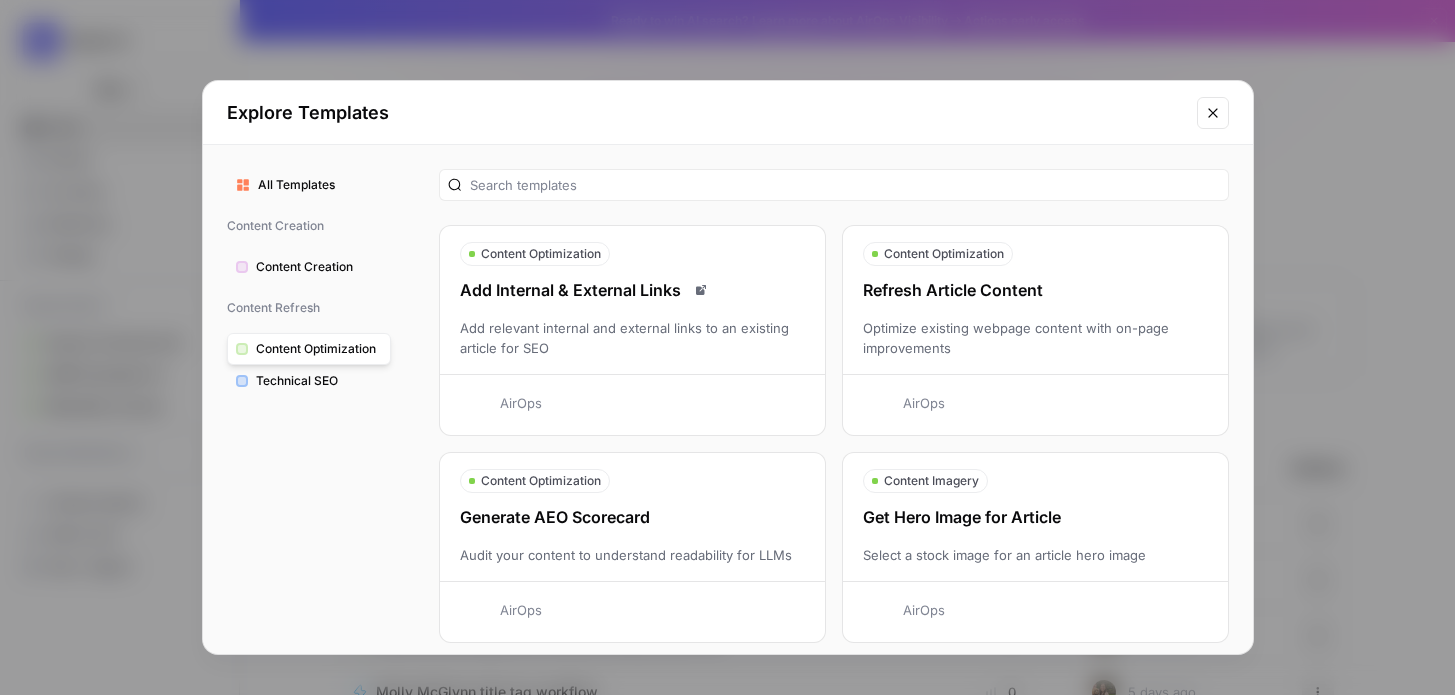click on "Content Creation" at bounding box center (319, 267) 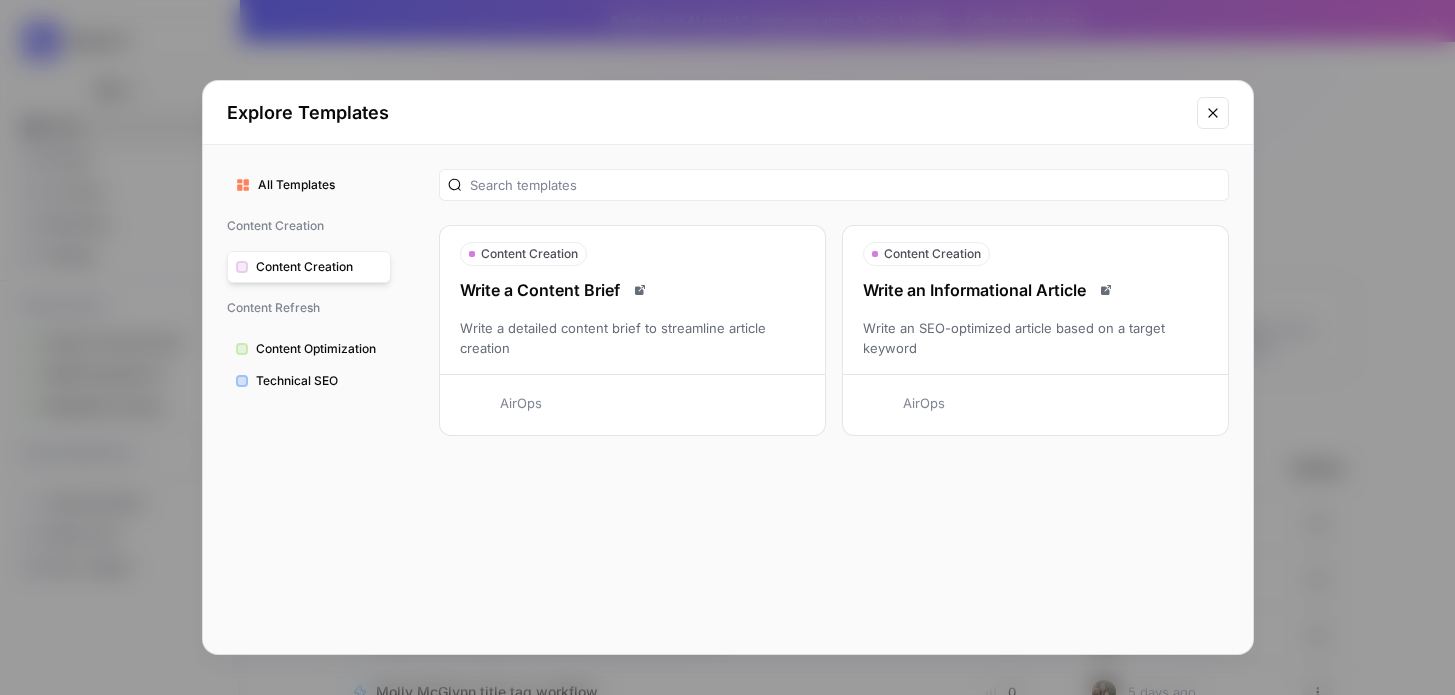 click on "Write an SEO-optimized article based on a target keyword" at bounding box center (1035, 338) 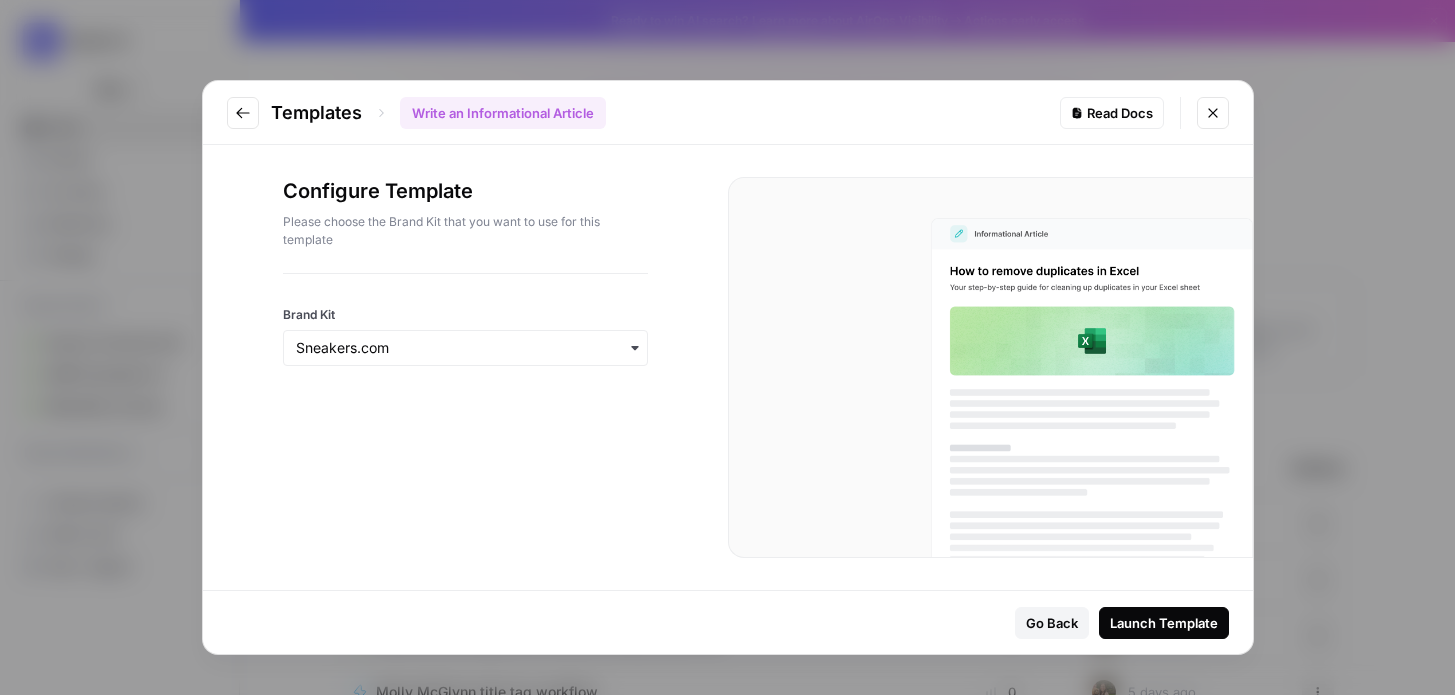 click at bounding box center [465, 348] 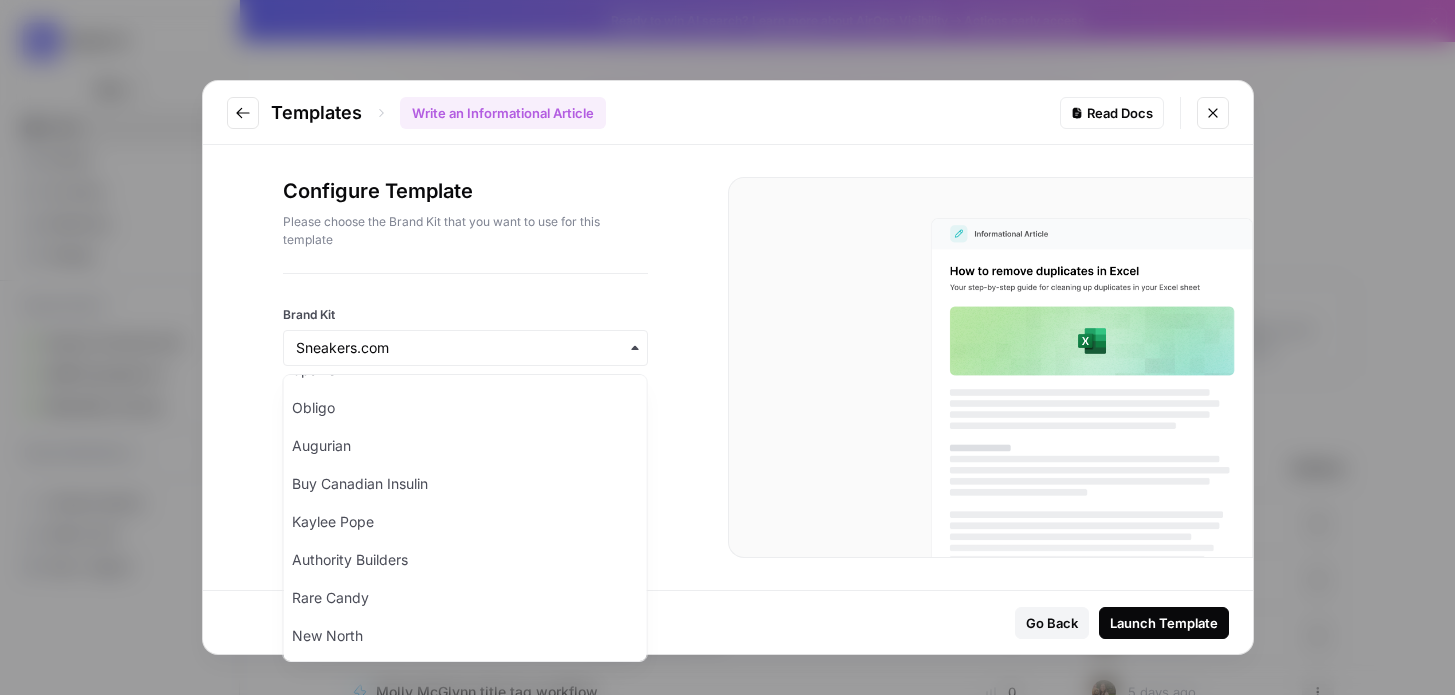 scroll, scrollTop: 1098, scrollLeft: 0, axis: vertical 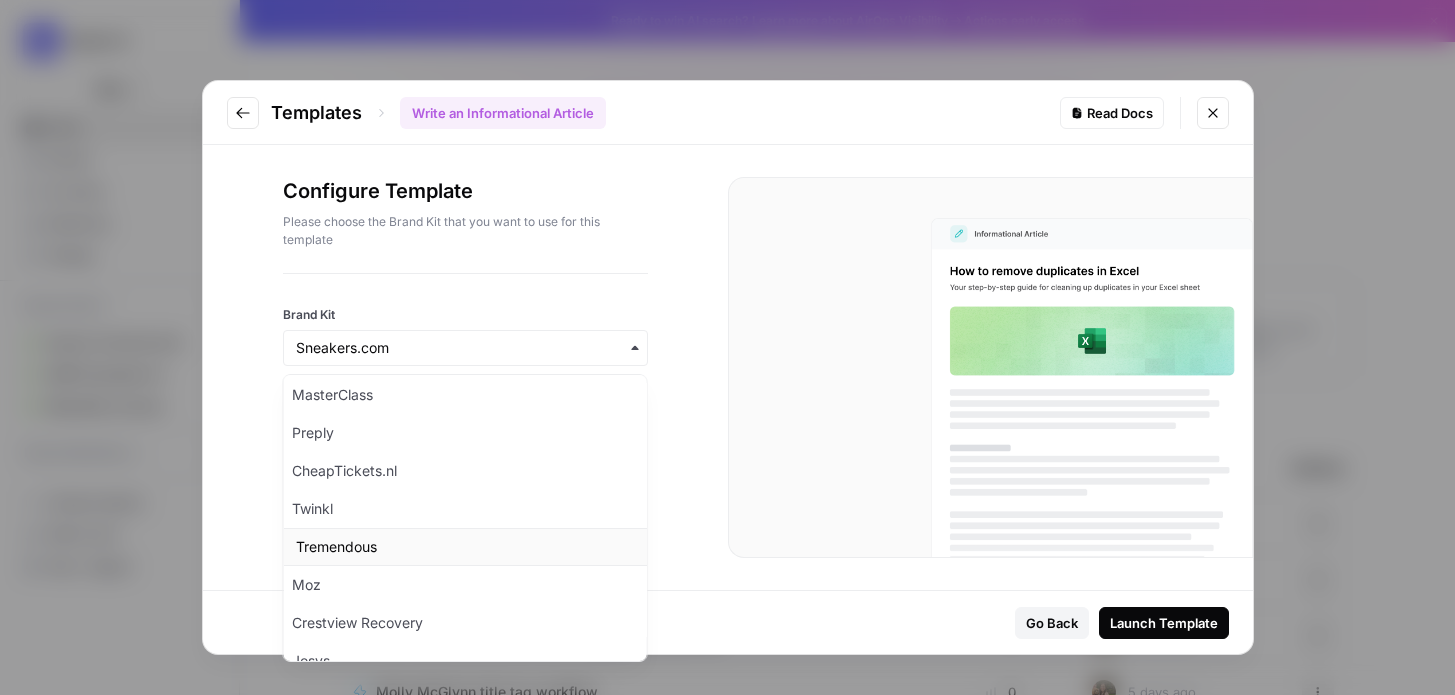 click on "Tremendous" at bounding box center [465, 547] 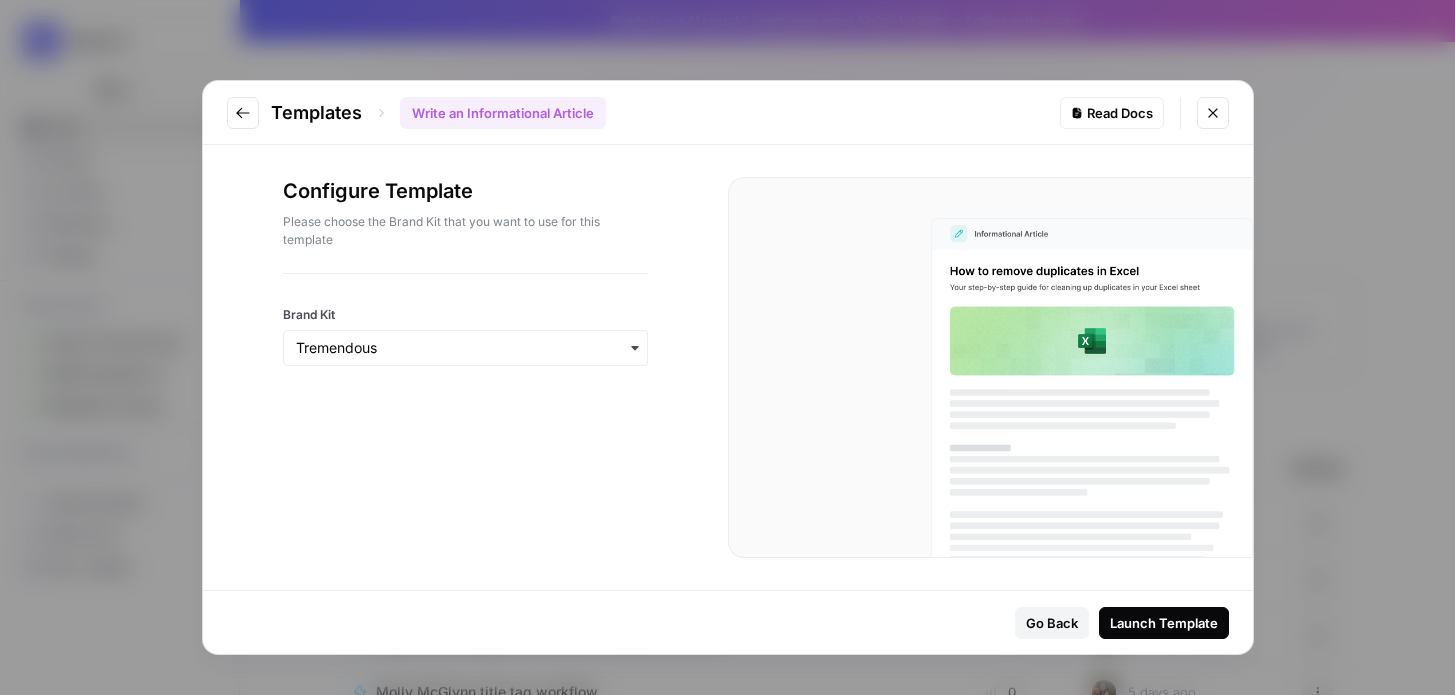 click on "Launch Template" at bounding box center (1164, 623) 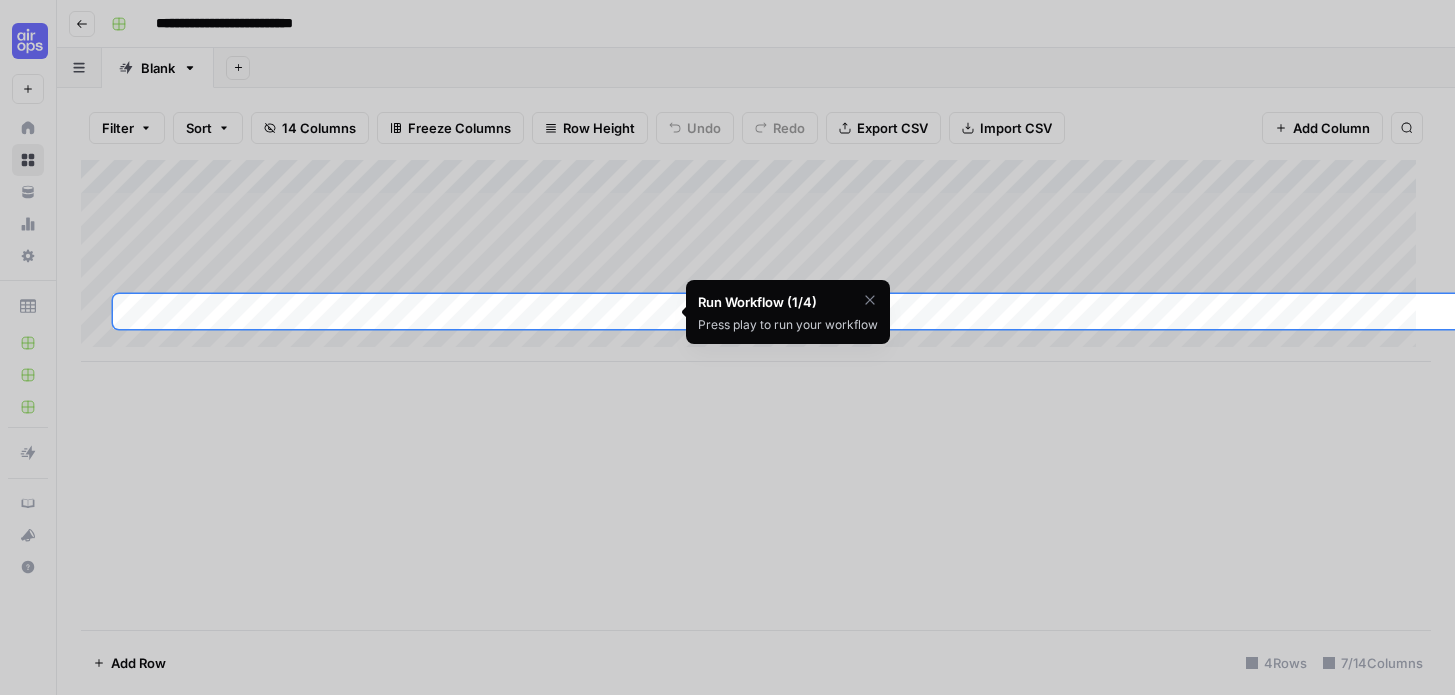 click 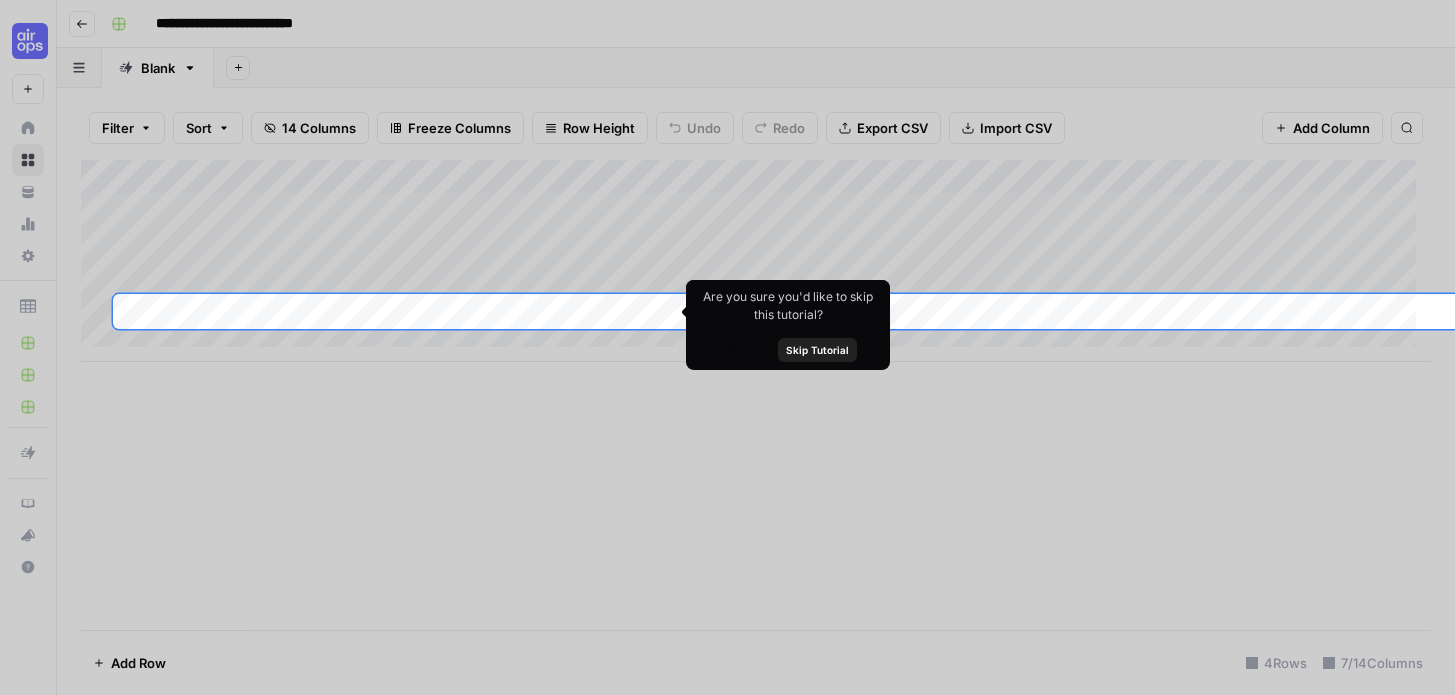 click at bounding box center (727, 676) 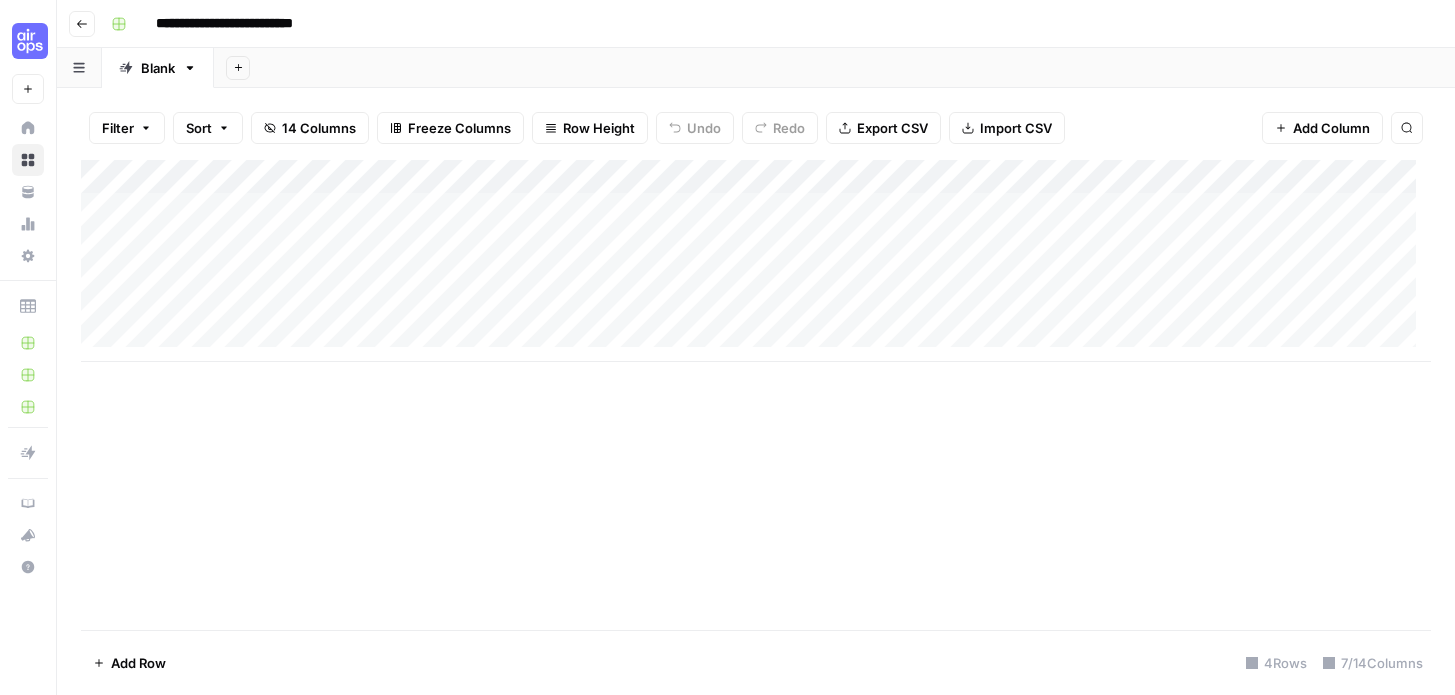 click on "Add Column" at bounding box center [756, 261] 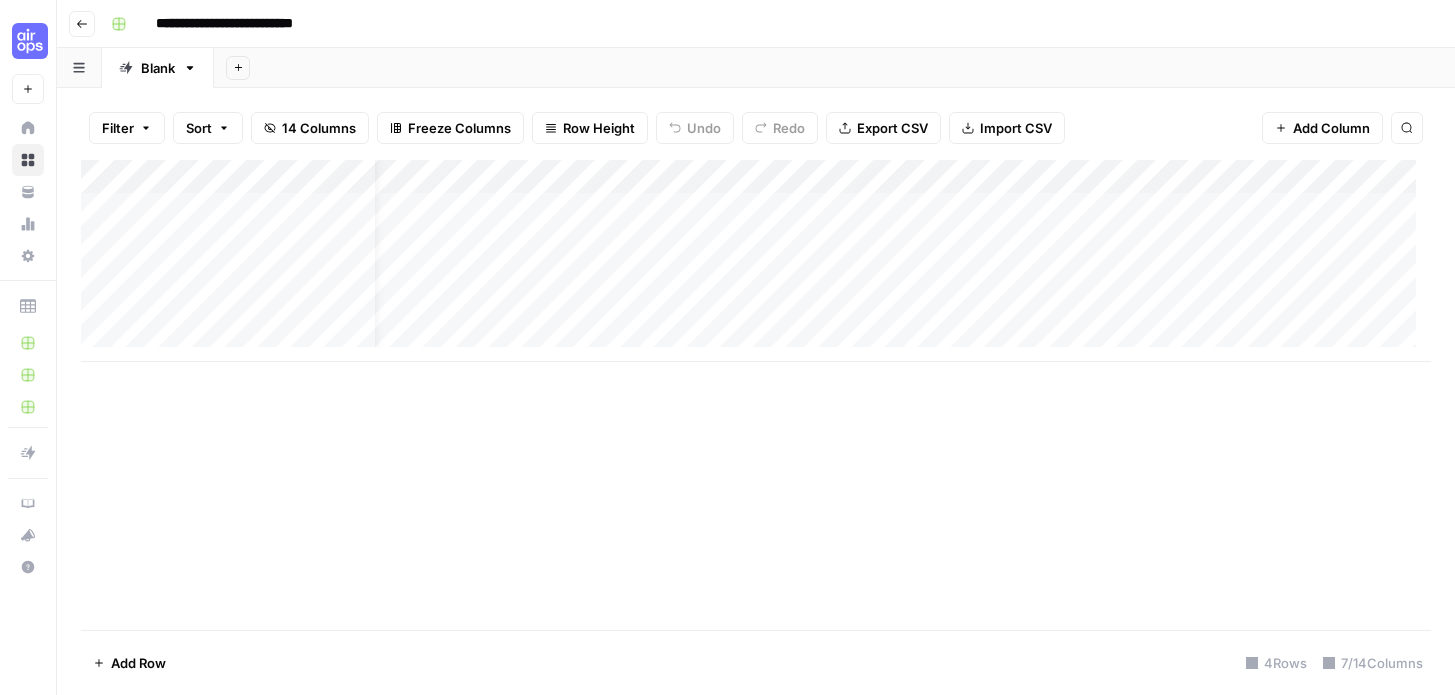 scroll, scrollTop: 0, scrollLeft: 0, axis: both 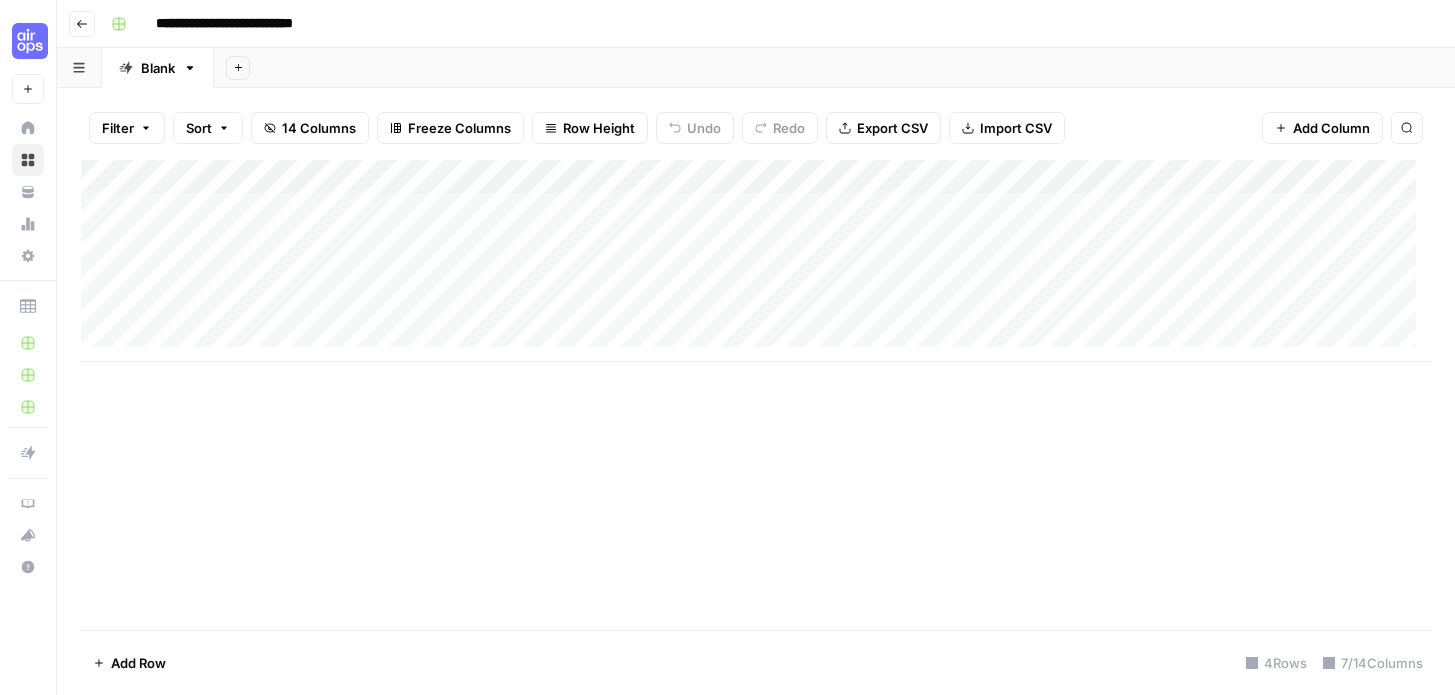 click on "Blank" at bounding box center [158, 68] 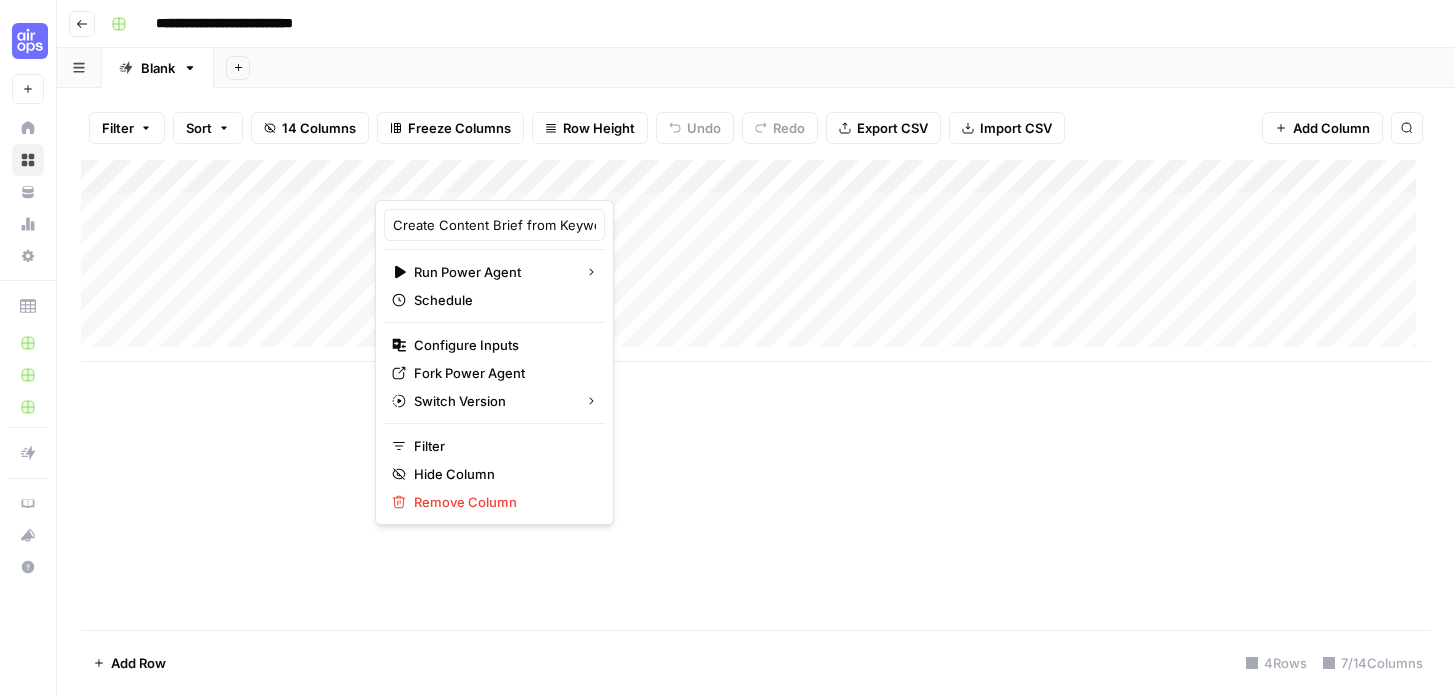 click on "Add Column" at bounding box center (756, 395) 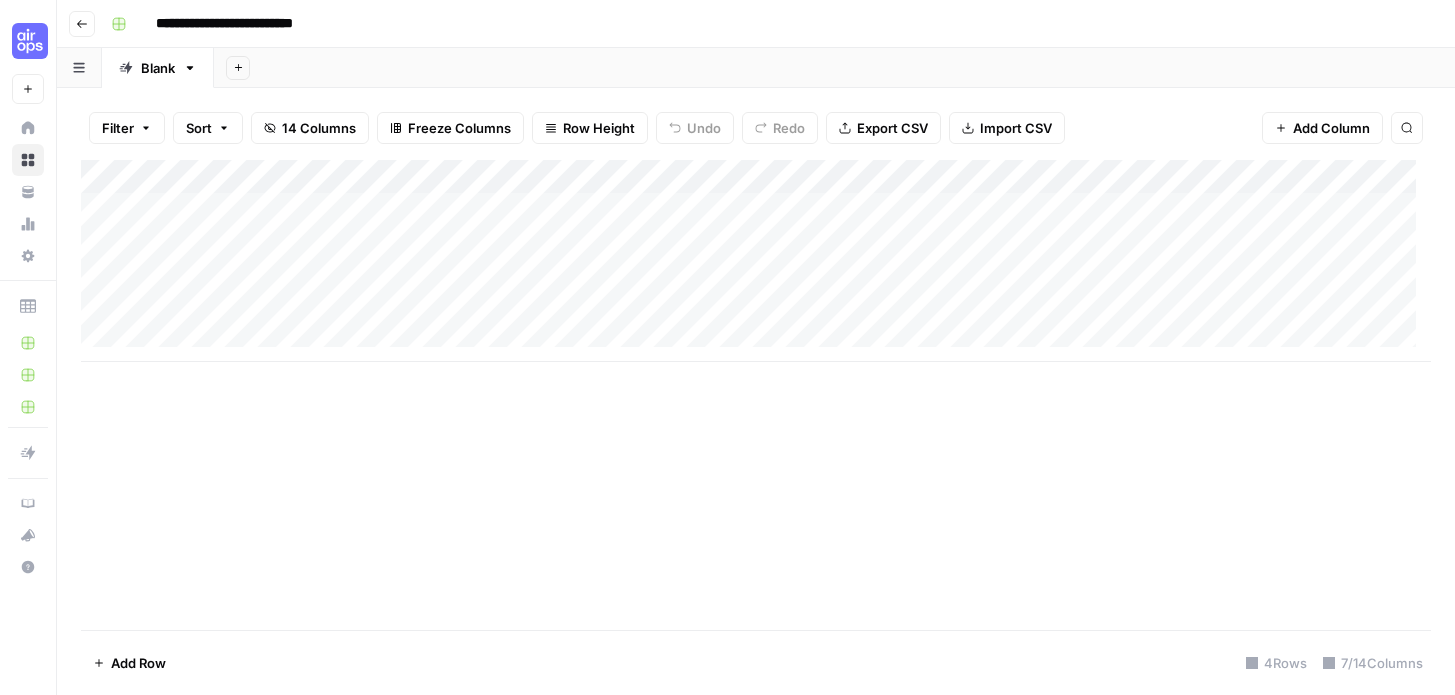 click 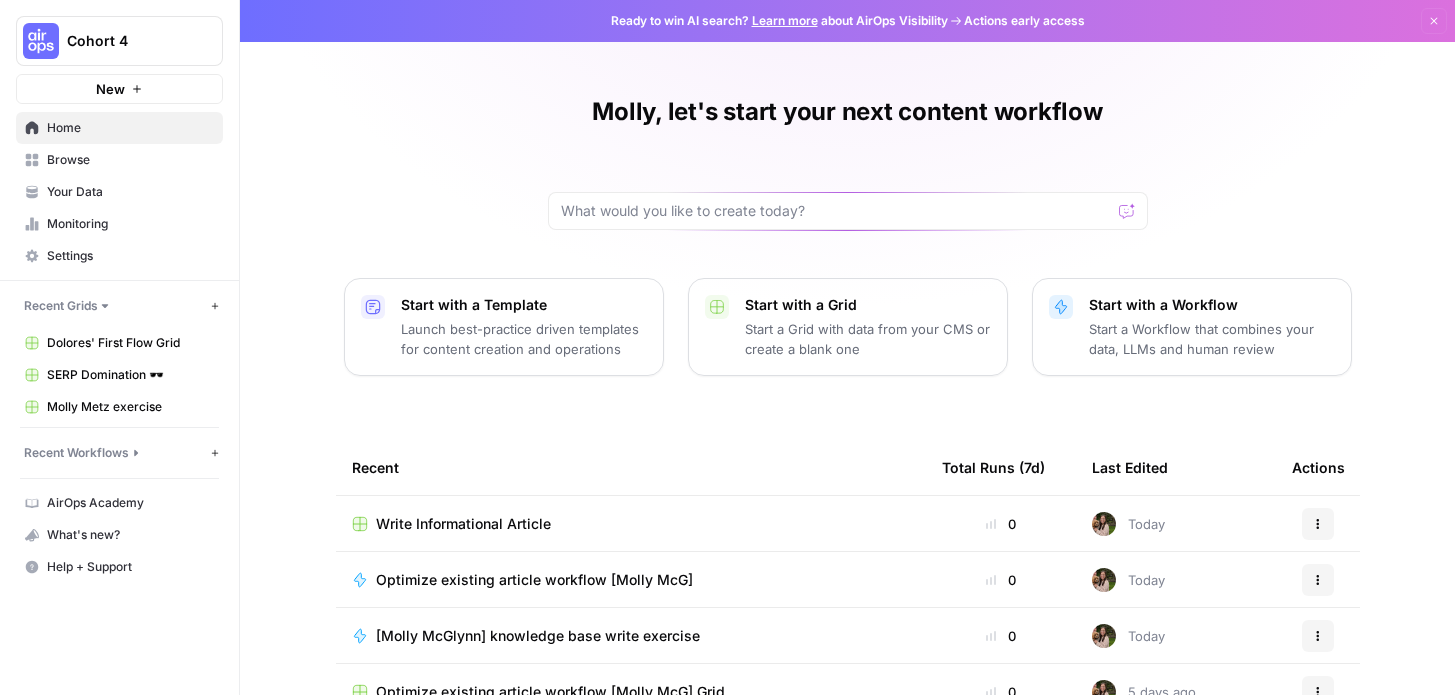 click on "Write Informational Article" at bounding box center [631, 524] 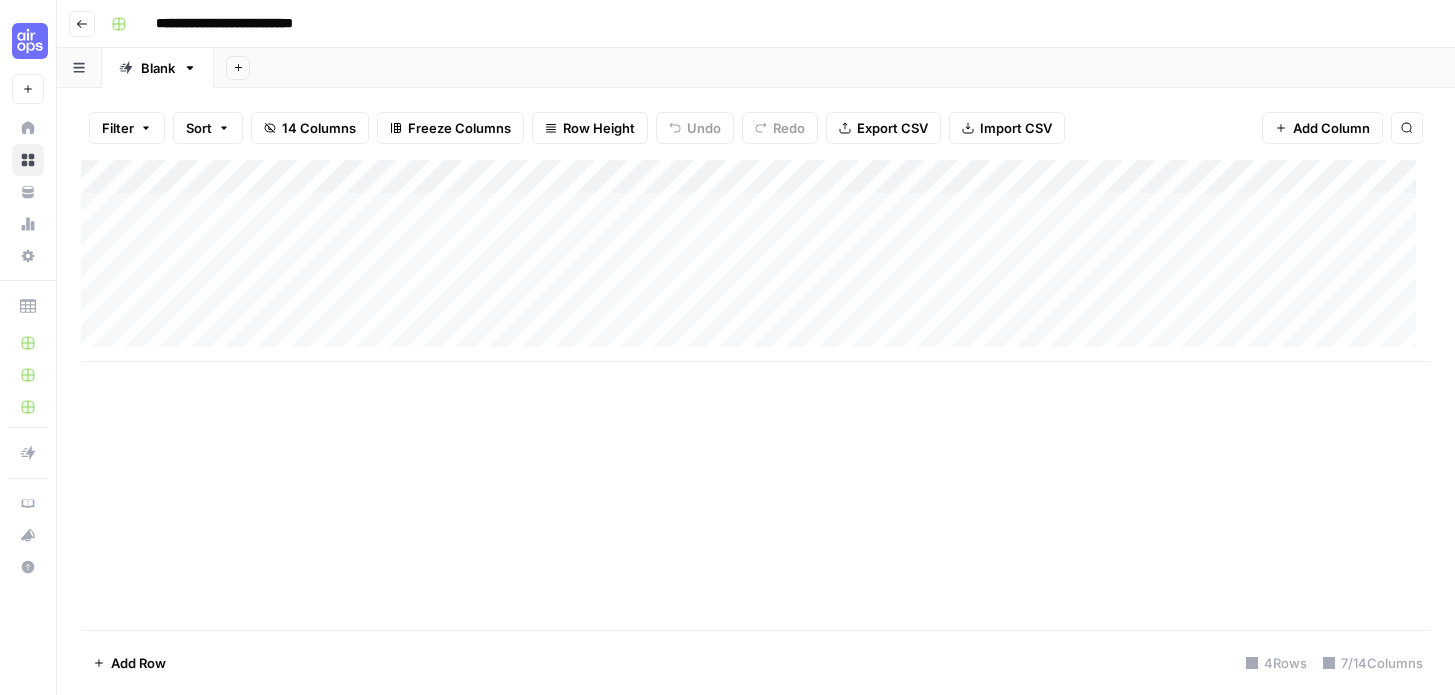 click on "Add Column" at bounding box center [756, 261] 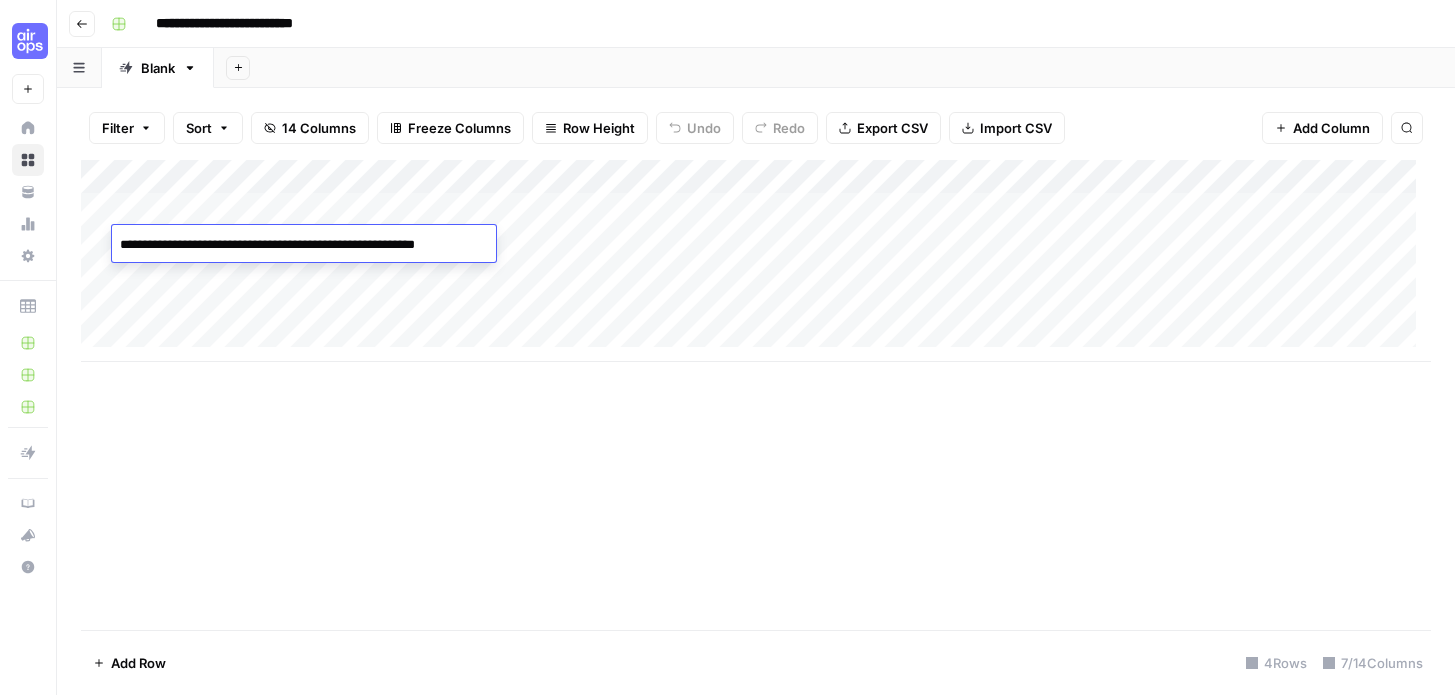 click on "Add Column" at bounding box center (756, 261) 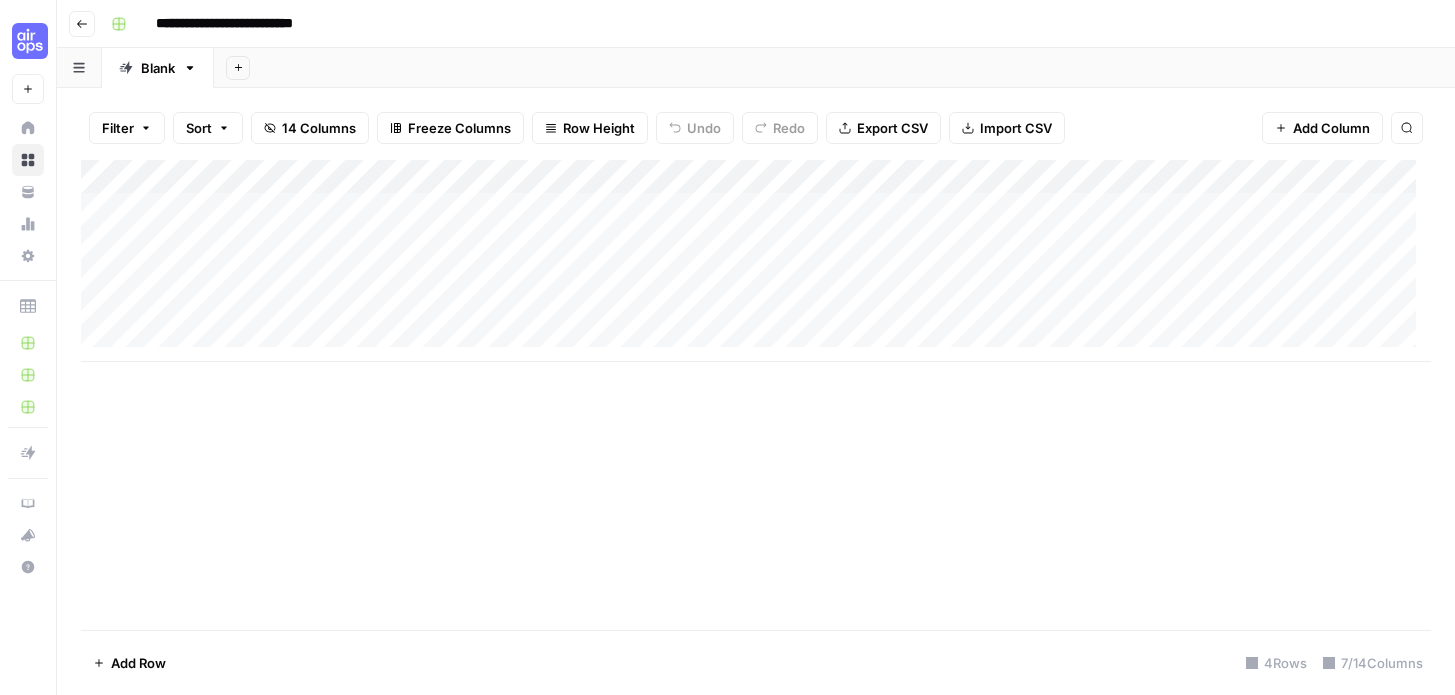 click on "Add Column" at bounding box center (756, 261) 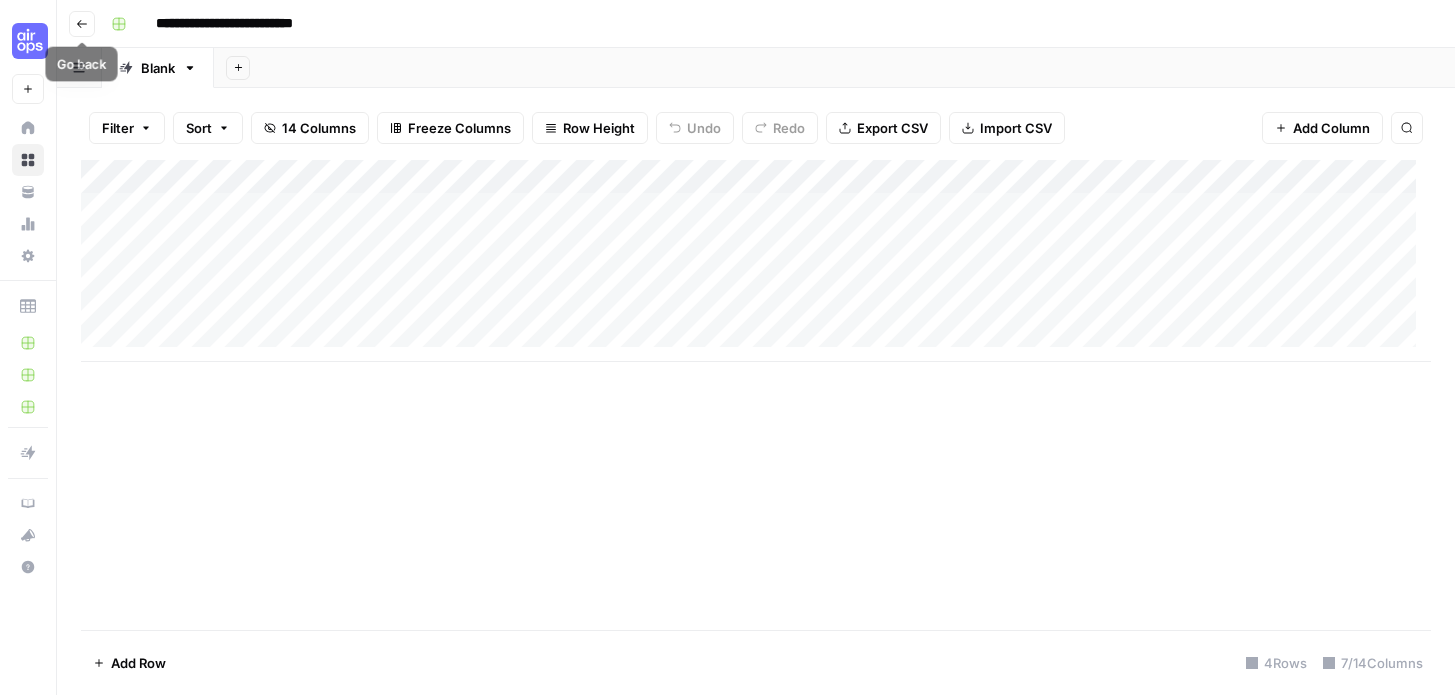 click 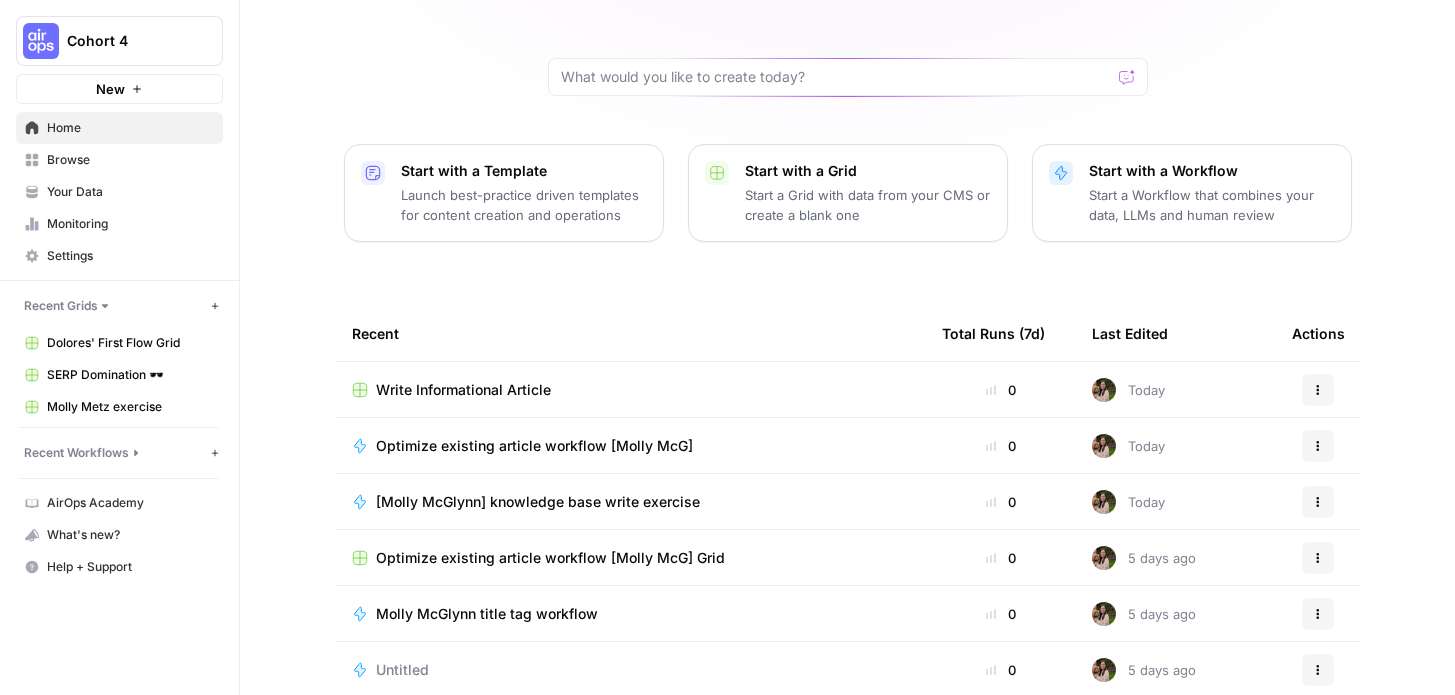 scroll, scrollTop: 225, scrollLeft: 0, axis: vertical 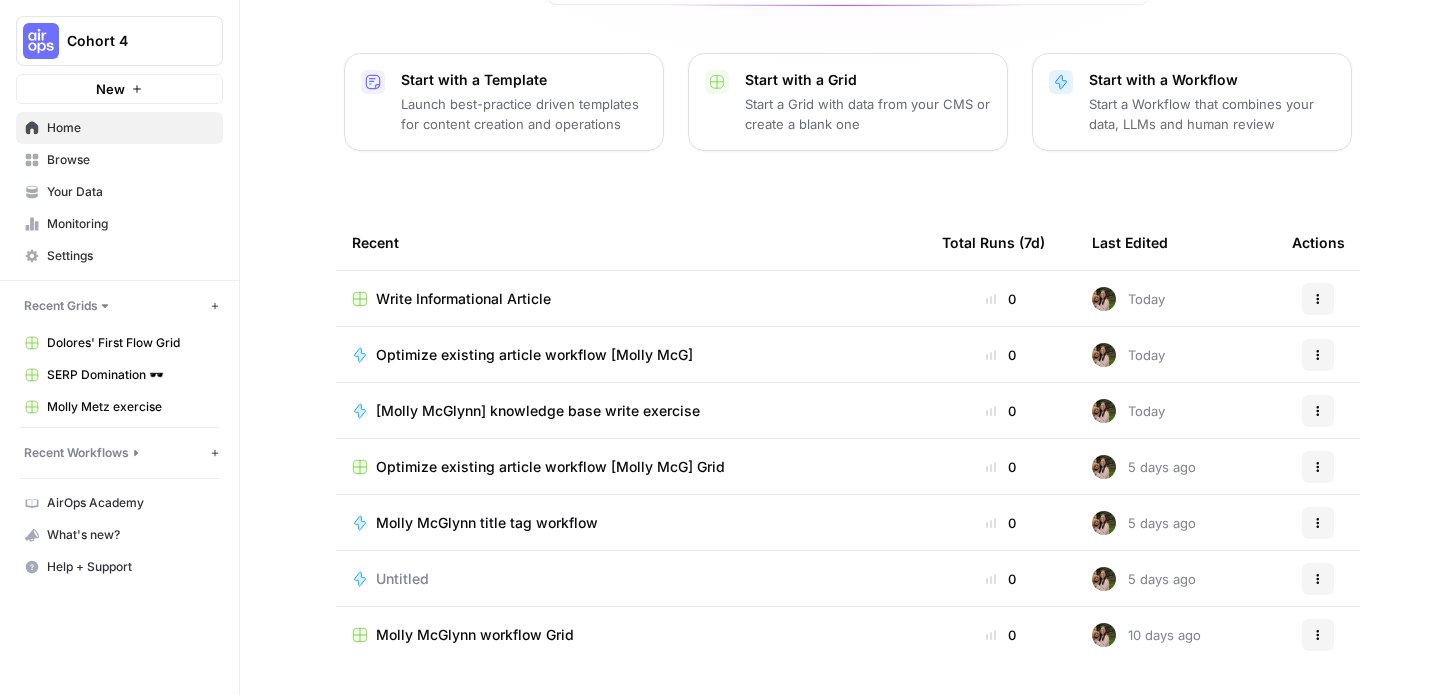 click on "Optimize existing article workflow [Molly McG] Grid" at bounding box center [550, 467] 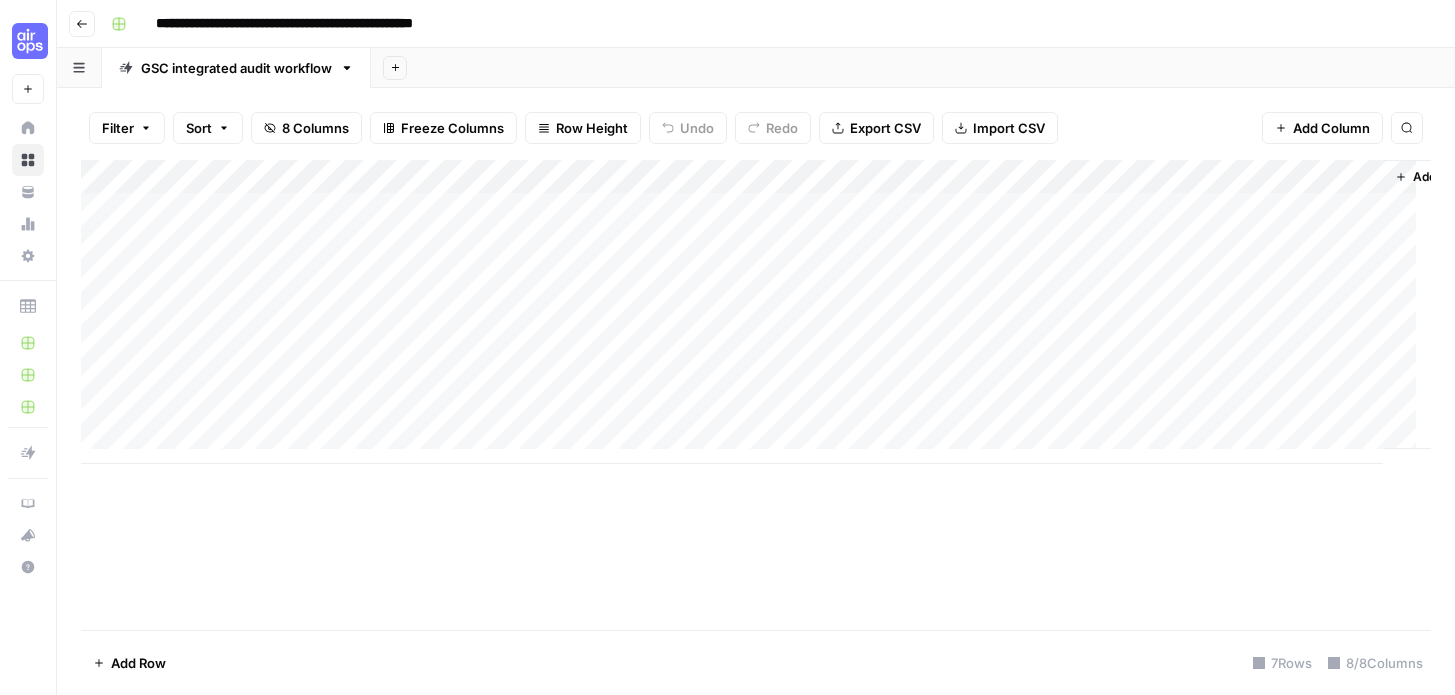 click on "Add Column" at bounding box center (756, 312) 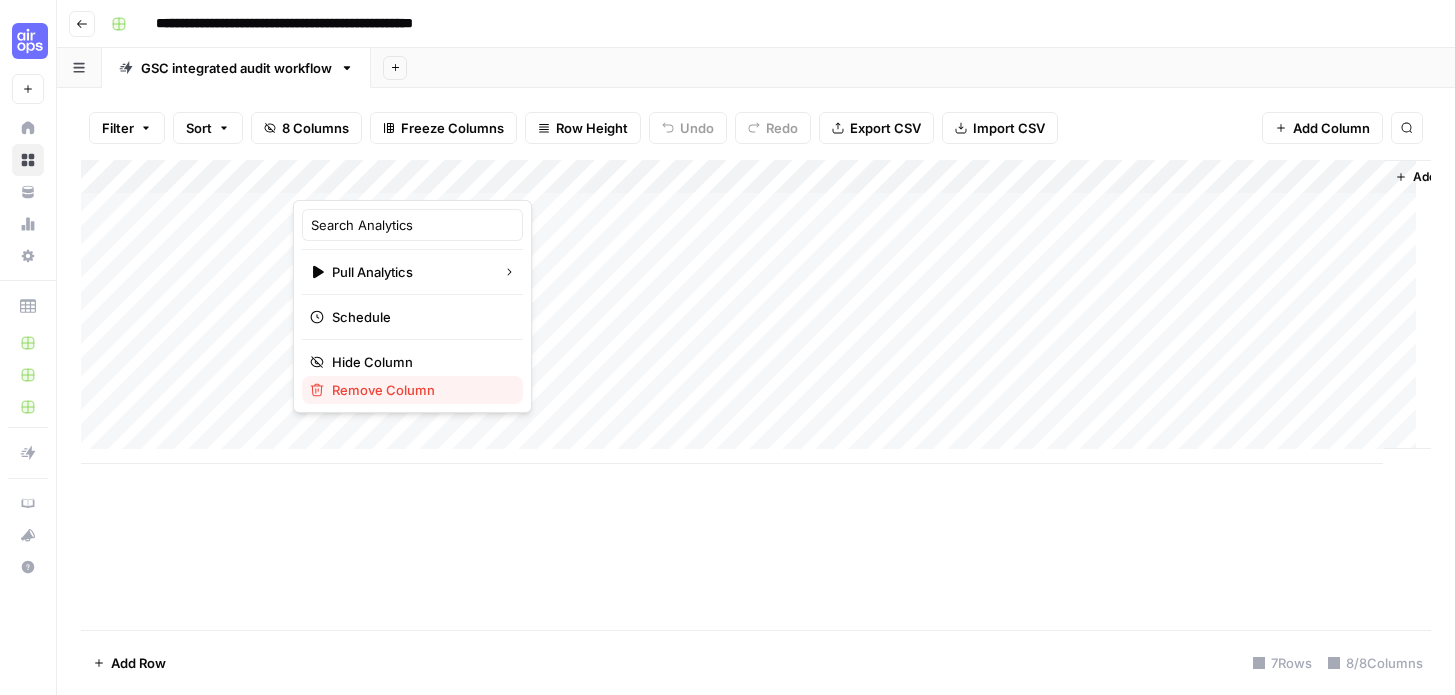 click on "Remove Column" at bounding box center (412, 390) 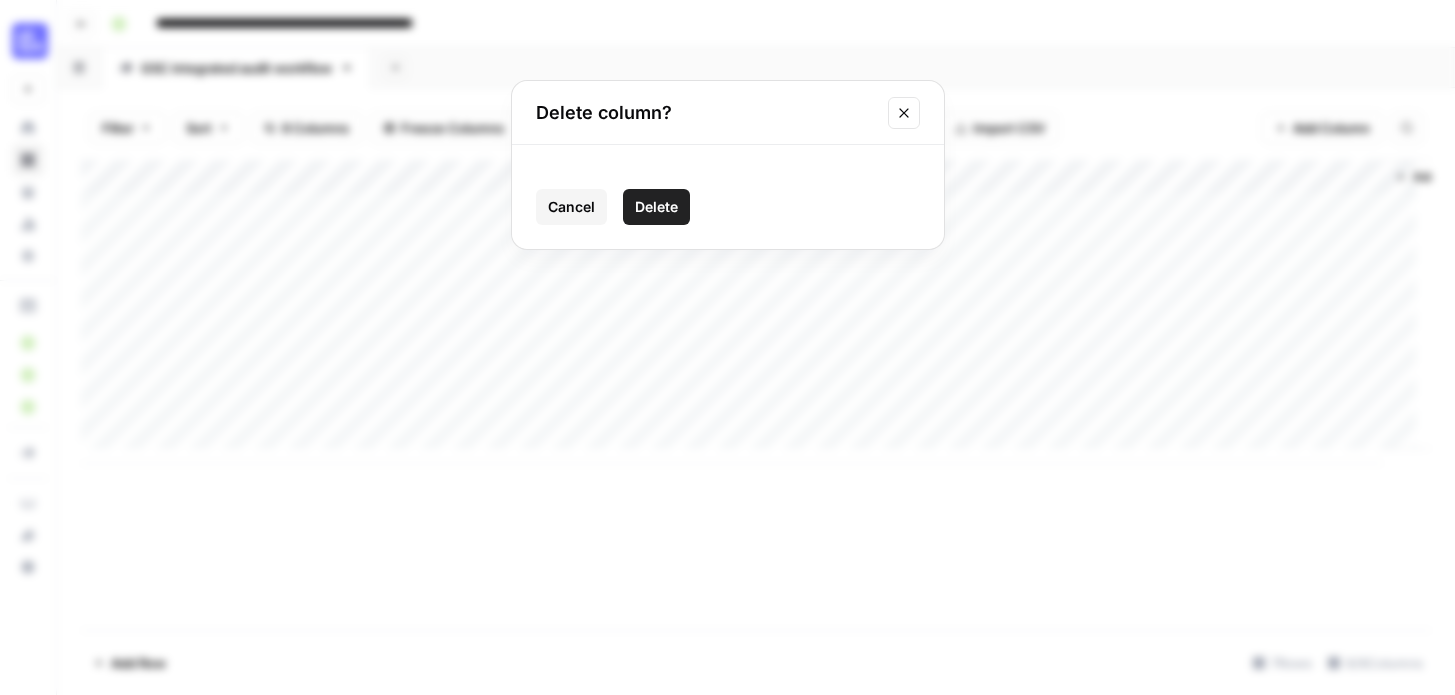 click on "Delete" at bounding box center [656, 207] 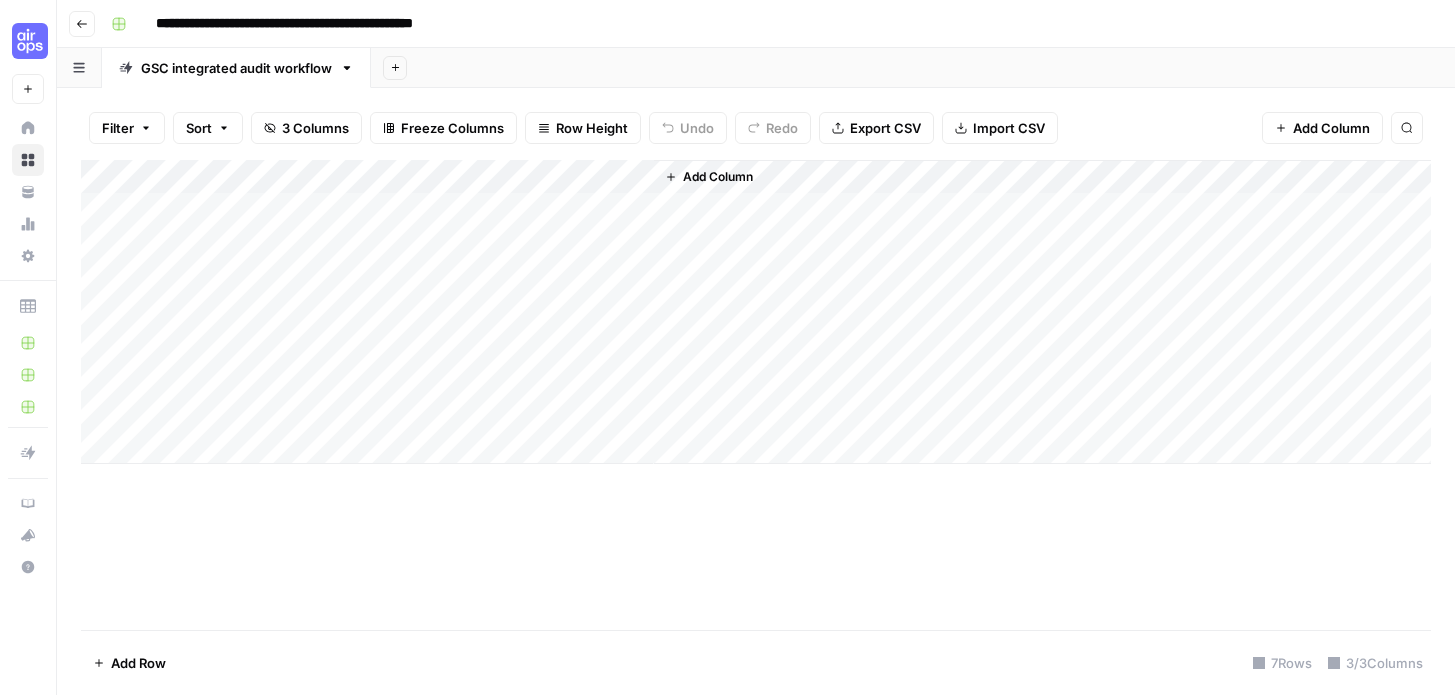 click on "Add Column" at bounding box center (756, 312) 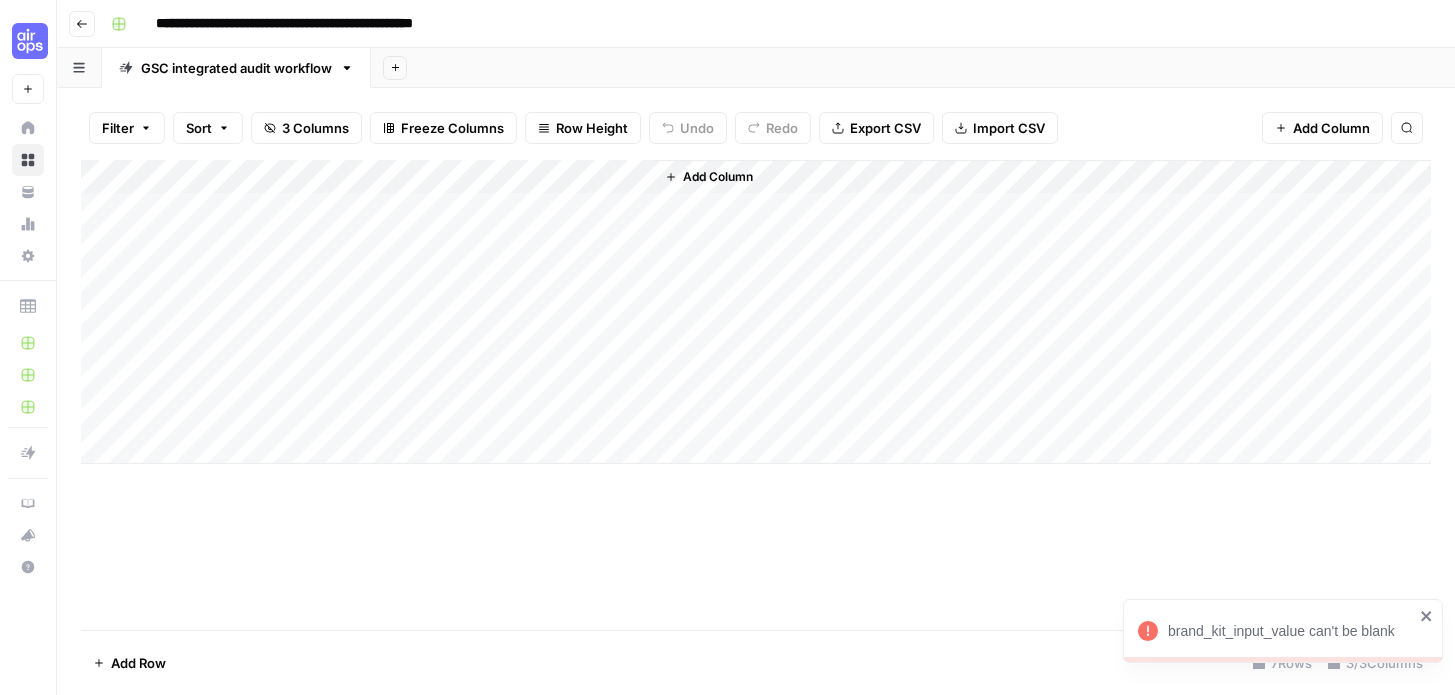 click on "Add Column" at bounding box center (756, 312) 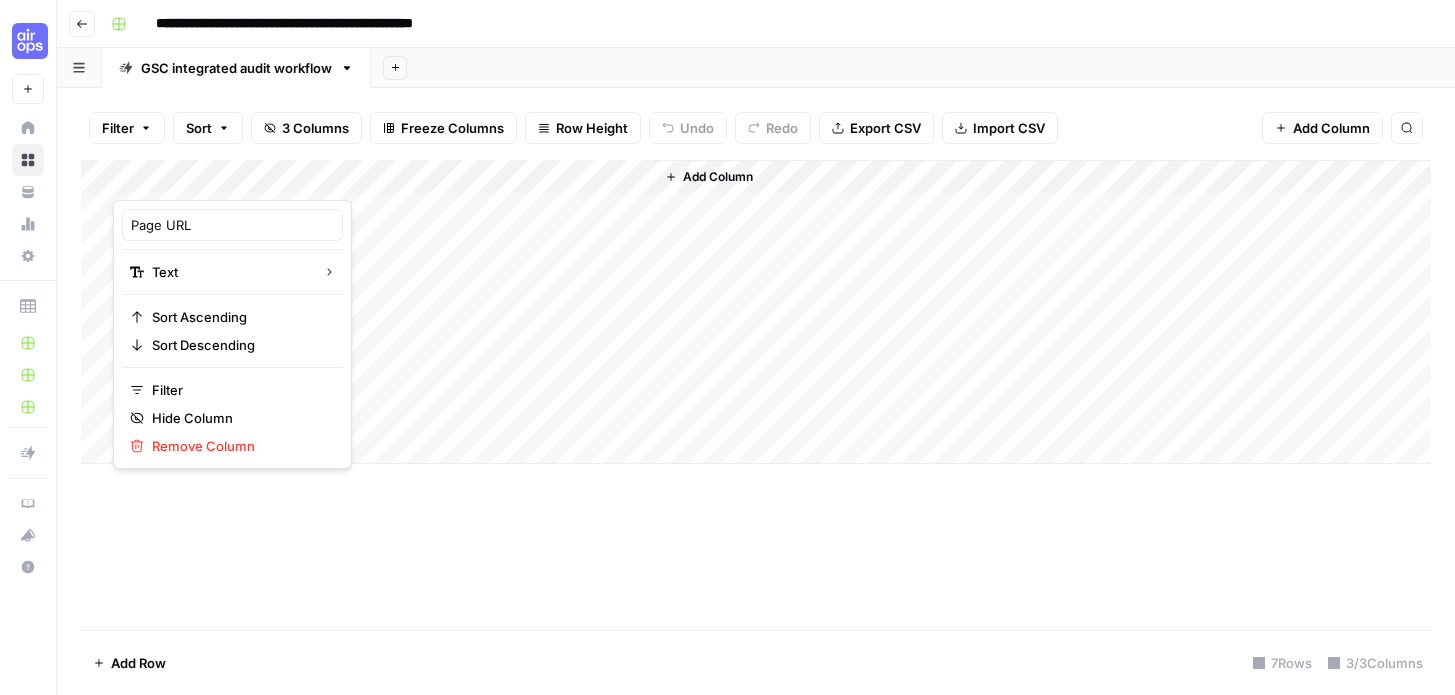 click on "Add Column" at bounding box center [756, 312] 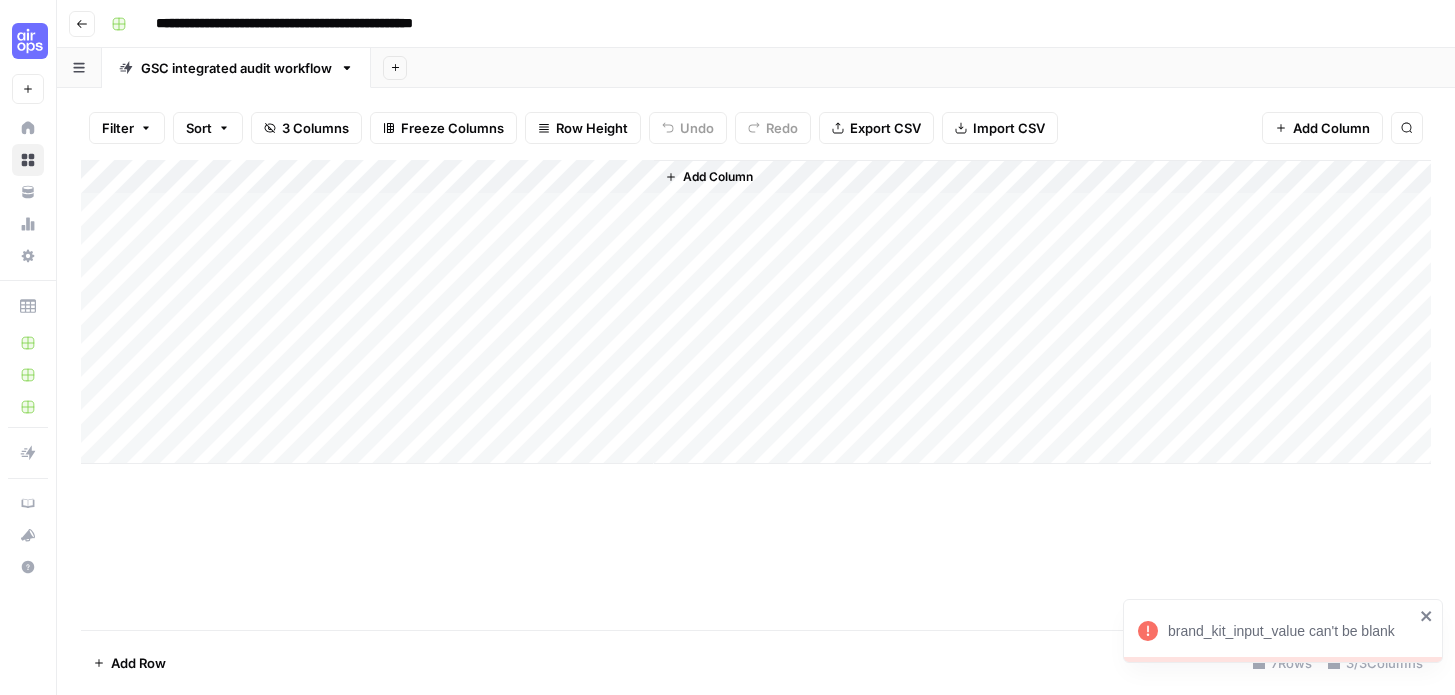 click on "Add Column" at bounding box center [756, 312] 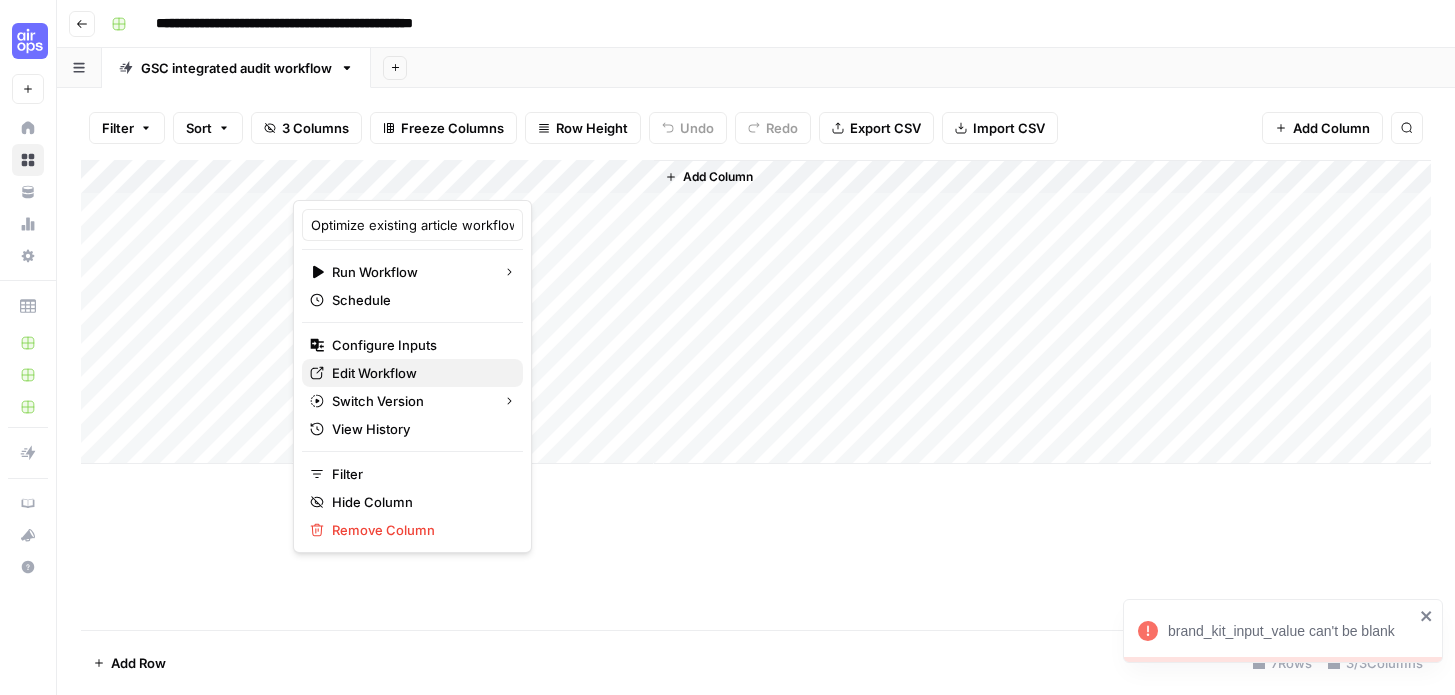 click on "Edit Workflow" at bounding box center (419, 373) 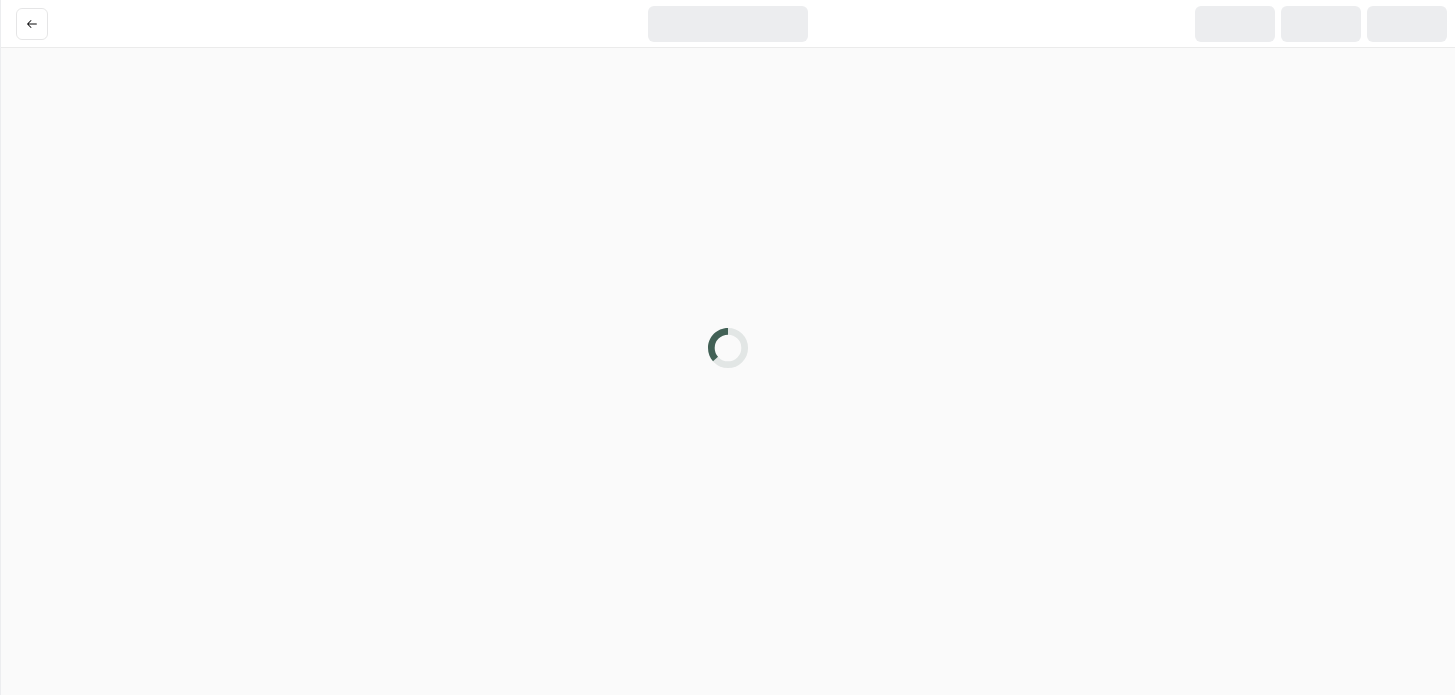 scroll, scrollTop: 0, scrollLeft: 0, axis: both 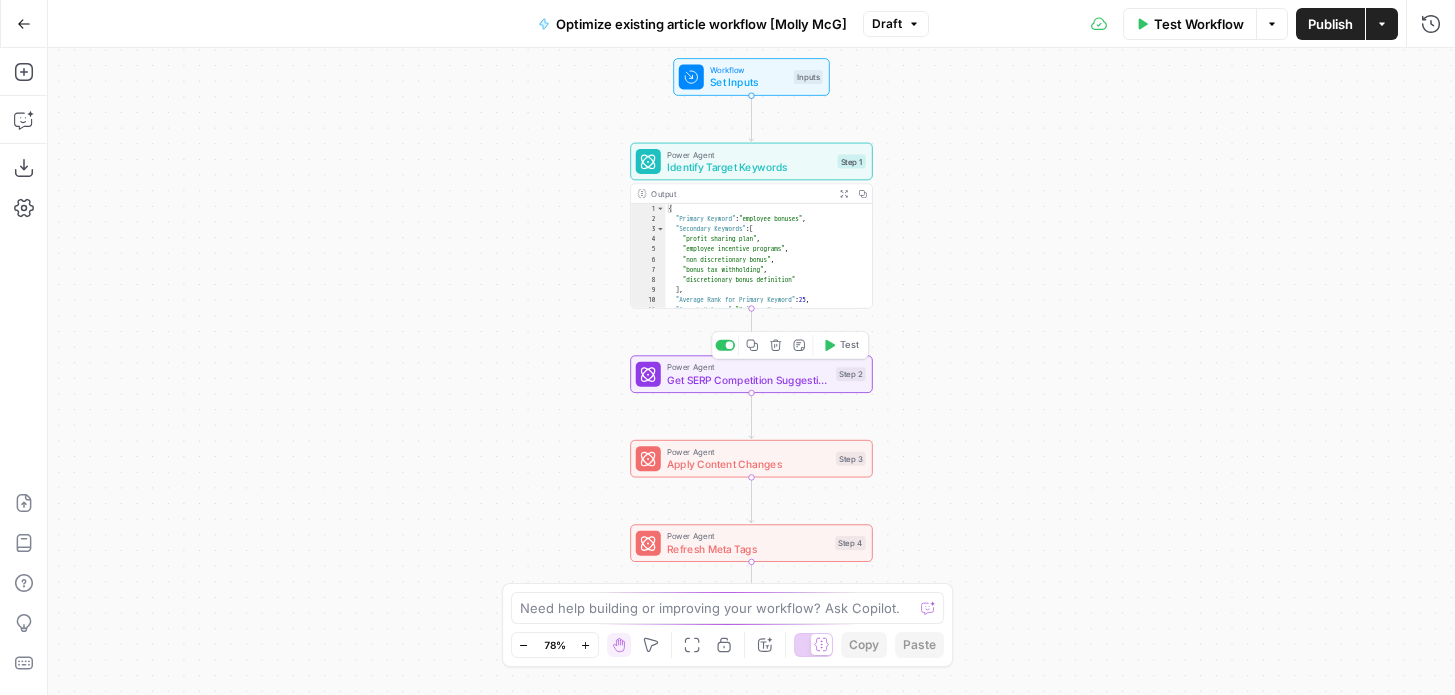 click on "Get SERP Competition Suggestions" at bounding box center [748, 380] 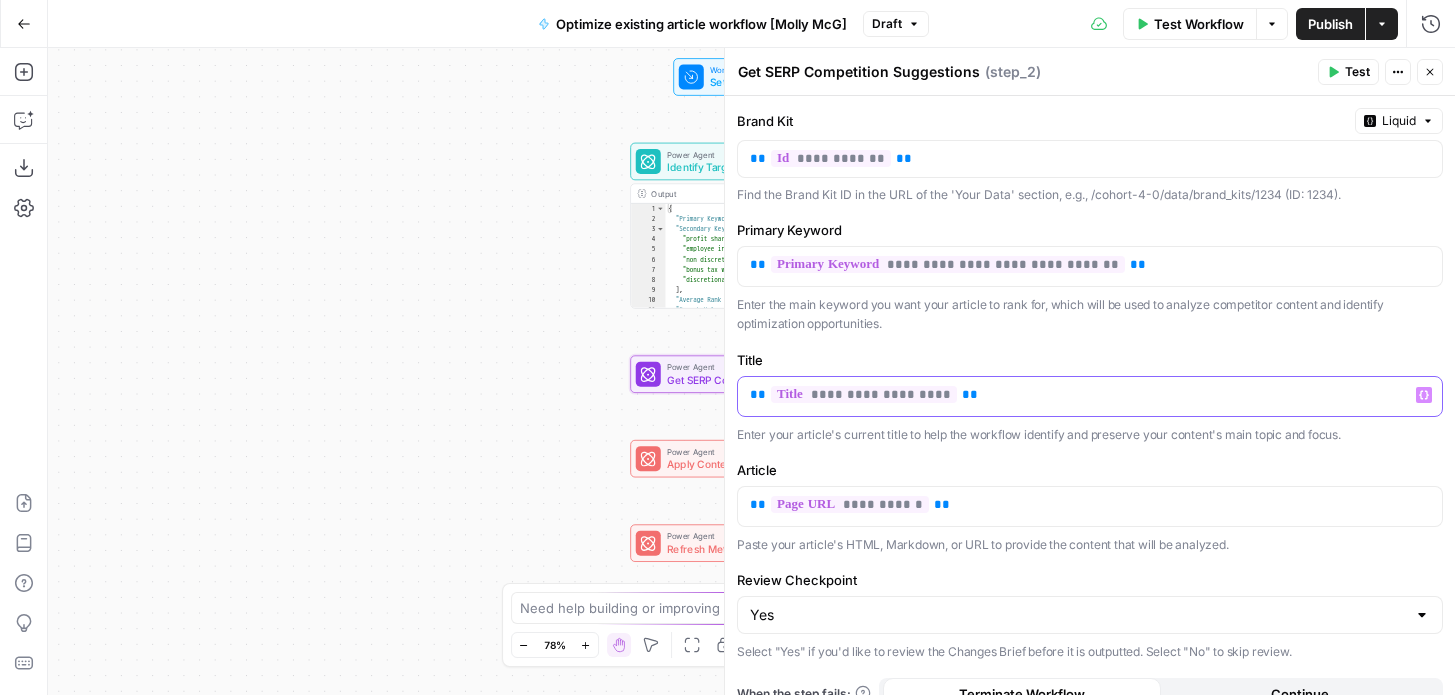 click on "**********" at bounding box center (864, 394) 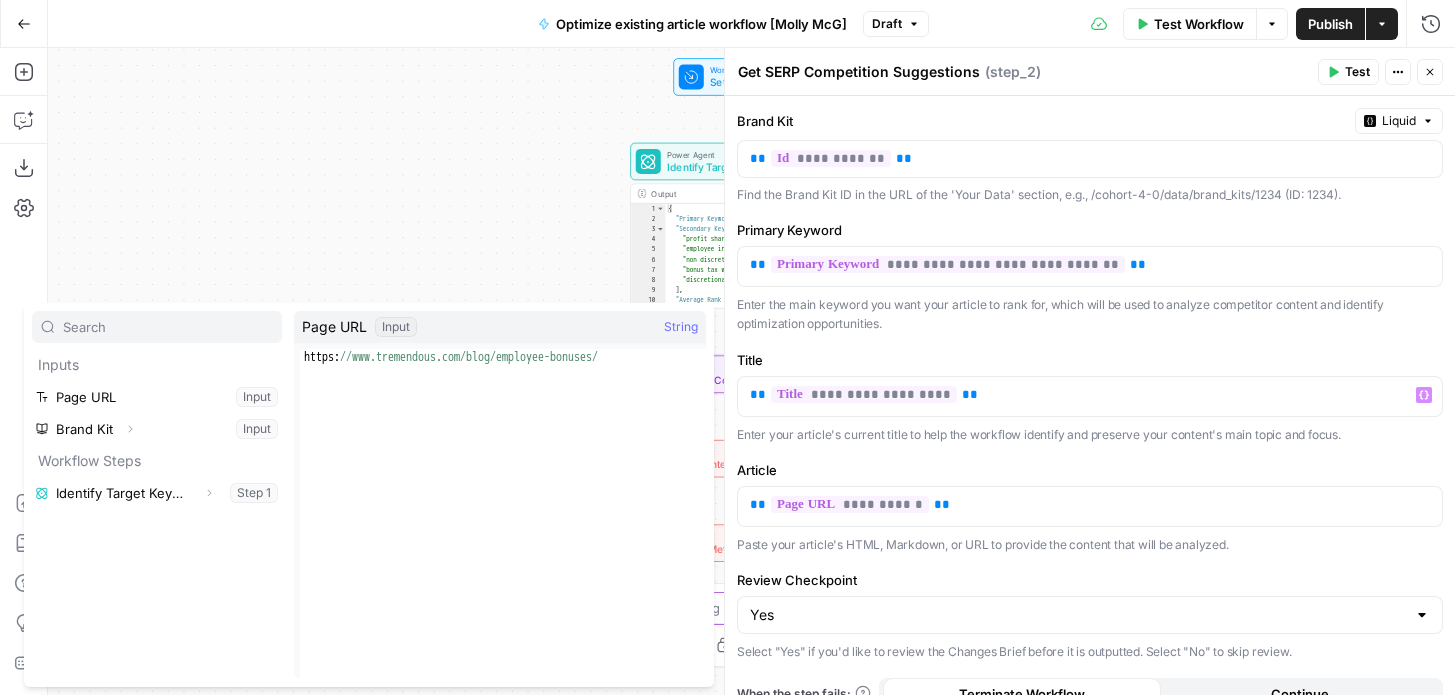 type on "**********" 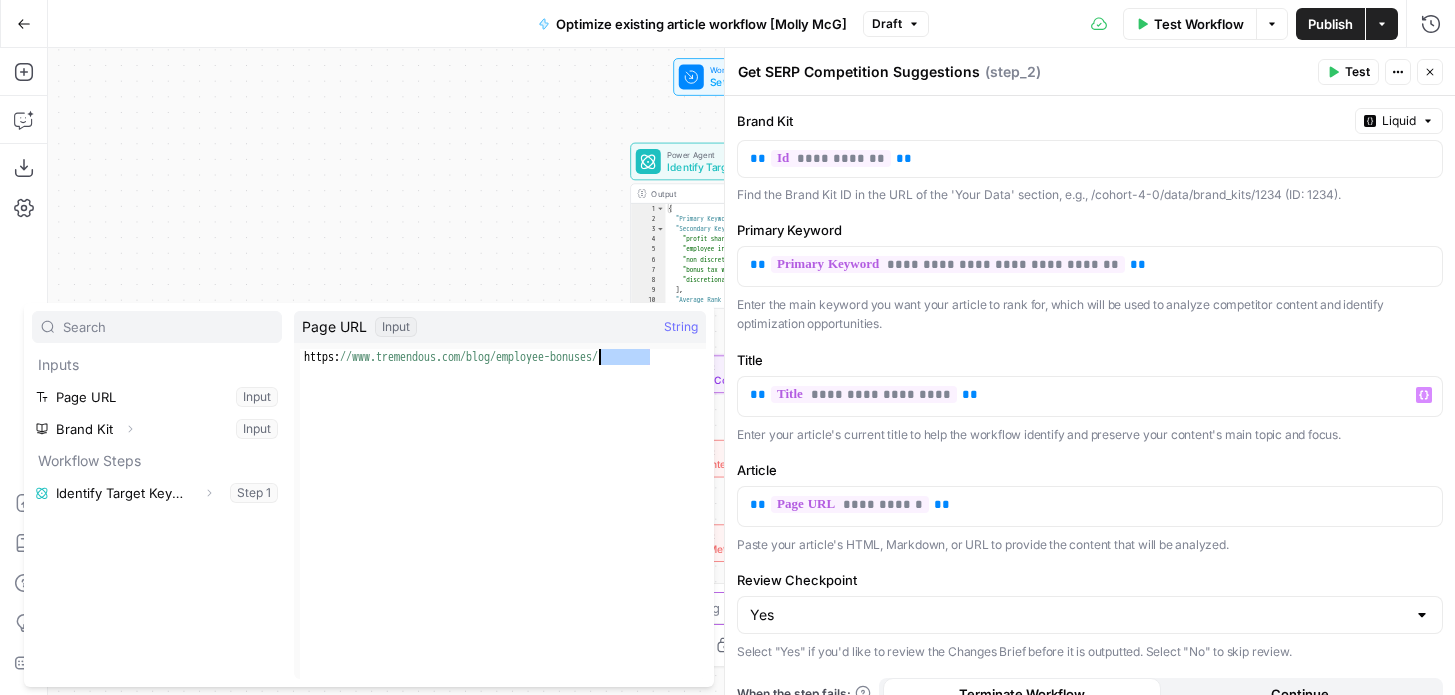 click on "https: //www.tremendous.com/blog/employee-bonuses/" at bounding box center (503, 530) 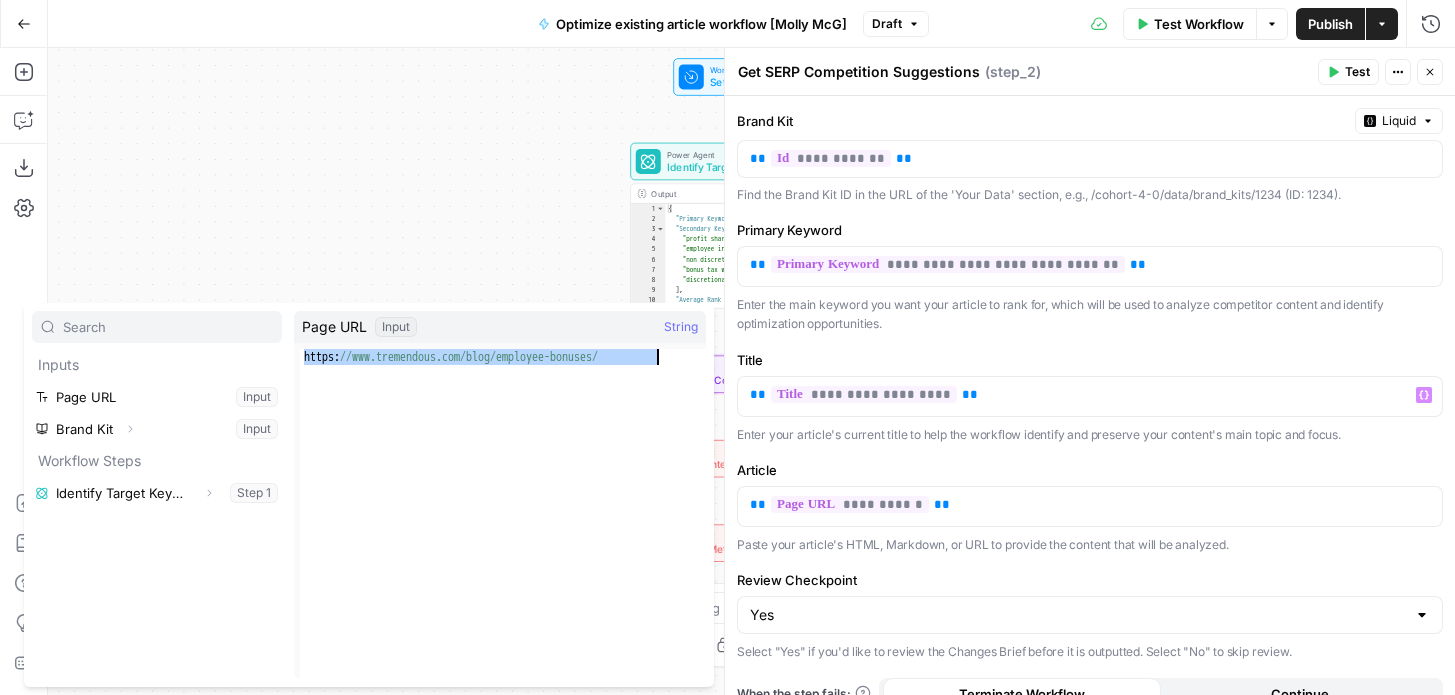 click on "Workflow Set Inputs Inputs Power Agent Identify Target Keywords Step 1 Output Expand Output Copy 1 2 3 4 5 6 7 8 9 10 11 {    "Primary Keyword" :  "employee bonuses" ,    "Secondary Keywords" :  [      "profit sharing plan" ,      "employee incentive programs" ,      "non discretionary bonus" ,      "bonus tax withholding" ,      "discretionary bonus definition"    ] ,    "Average Rank for Primary Keyword" :  25 ,    "Search Volumes" :  "Primary Keyword:         employee bonuses (SV: 320), Secondary         Keywords: profit sharing plan (SV: 2        ,900), employee incentive programs (SV        : 1,300), non discretionary bonus (SV:         590), bonus tax withholding (SV: 390),         discretionary bonus definition (SV:         320)"     Power Agent Get SERP Competition Suggestions Step 2 Power Agent Apply Content Changes Step 3 Power Agent Refresh Meta Tags Step 4 End Output" at bounding box center (751, 371) 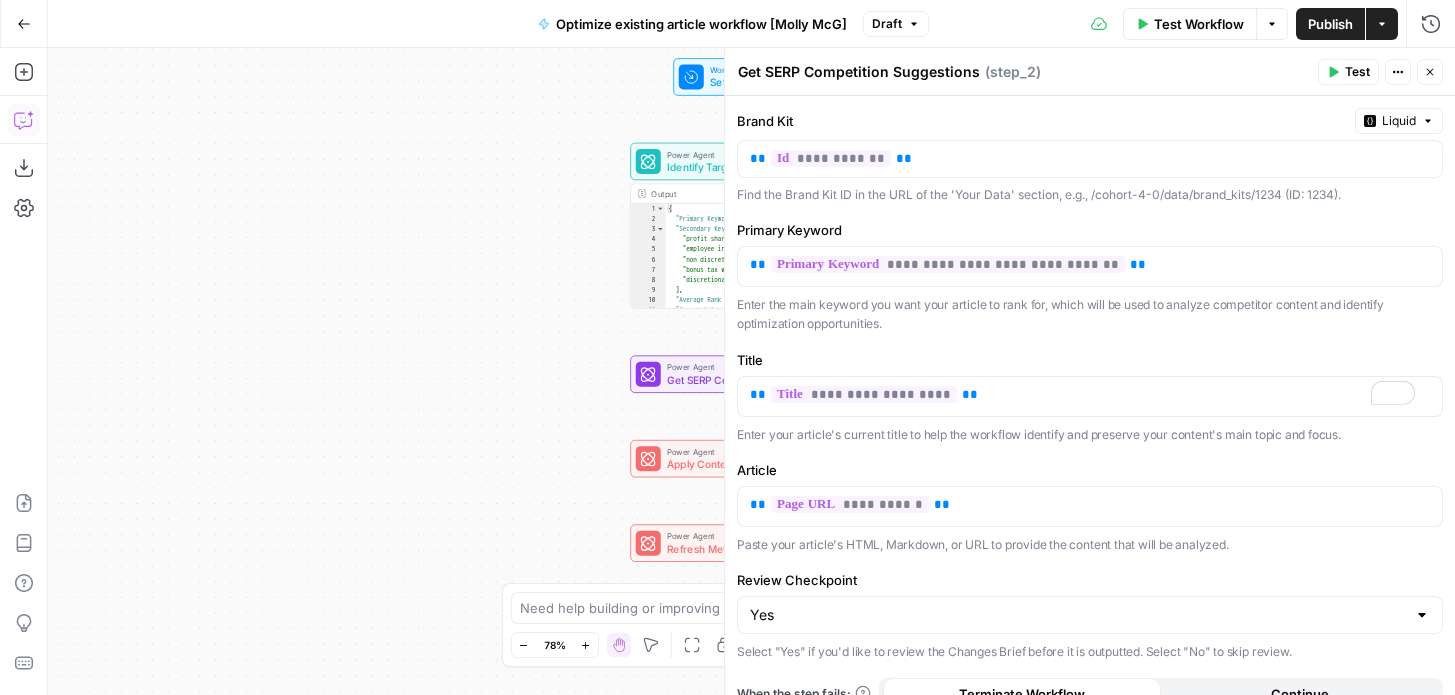 click on "Copilot" at bounding box center [24, 120] 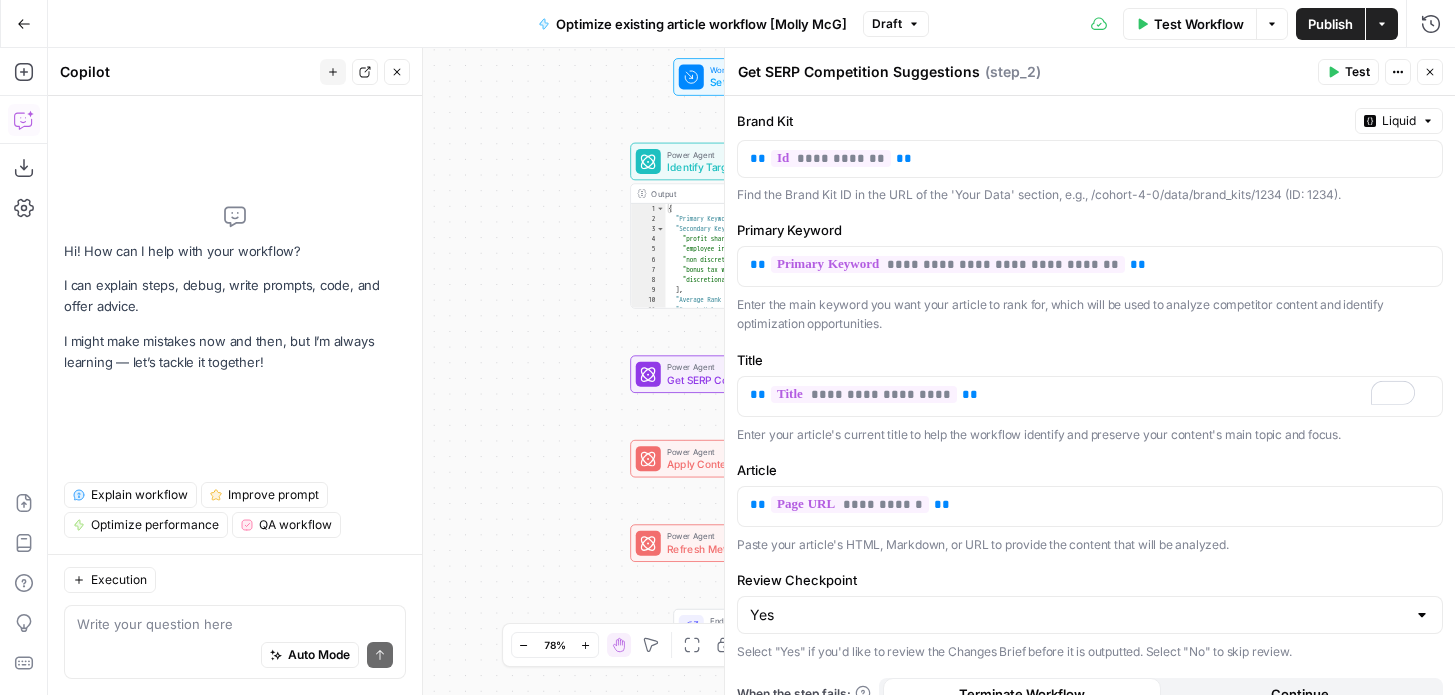 click on "Close" at bounding box center [1430, 72] 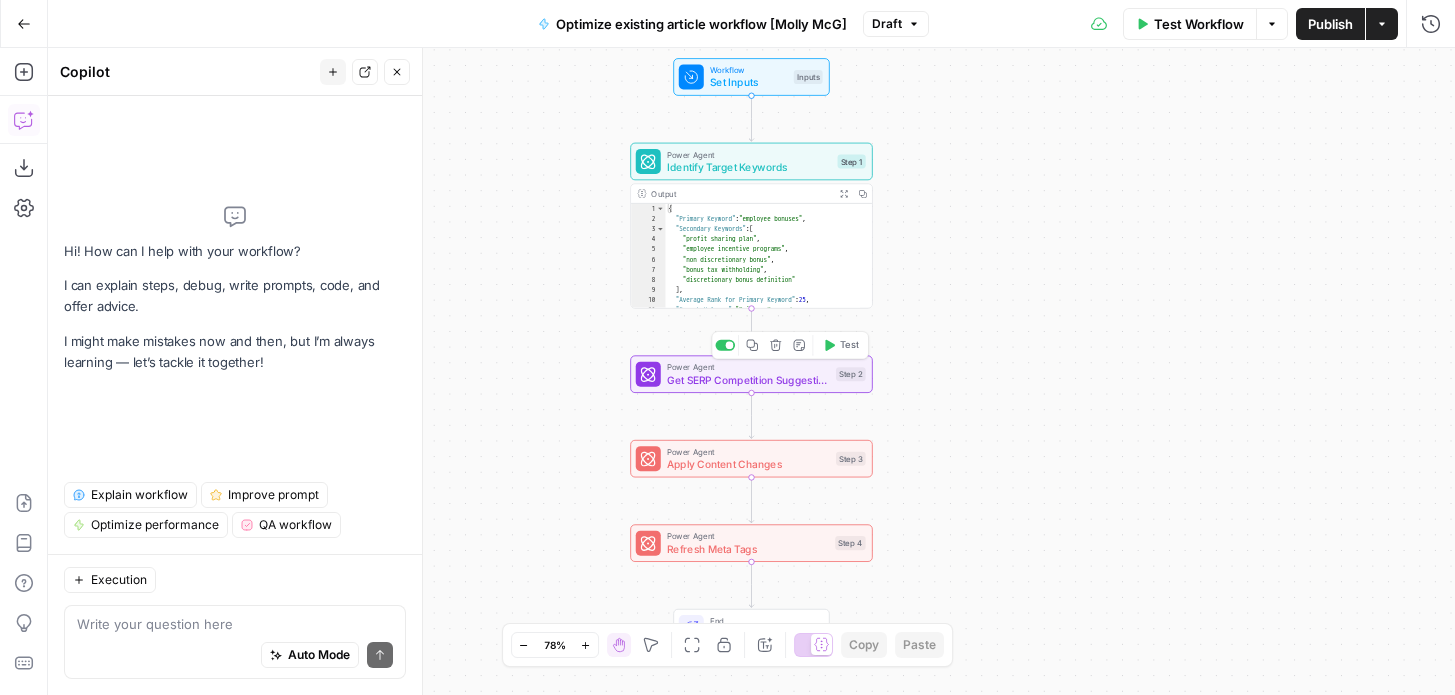 click on "Get SERP Competition Suggestions" at bounding box center [748, 380] 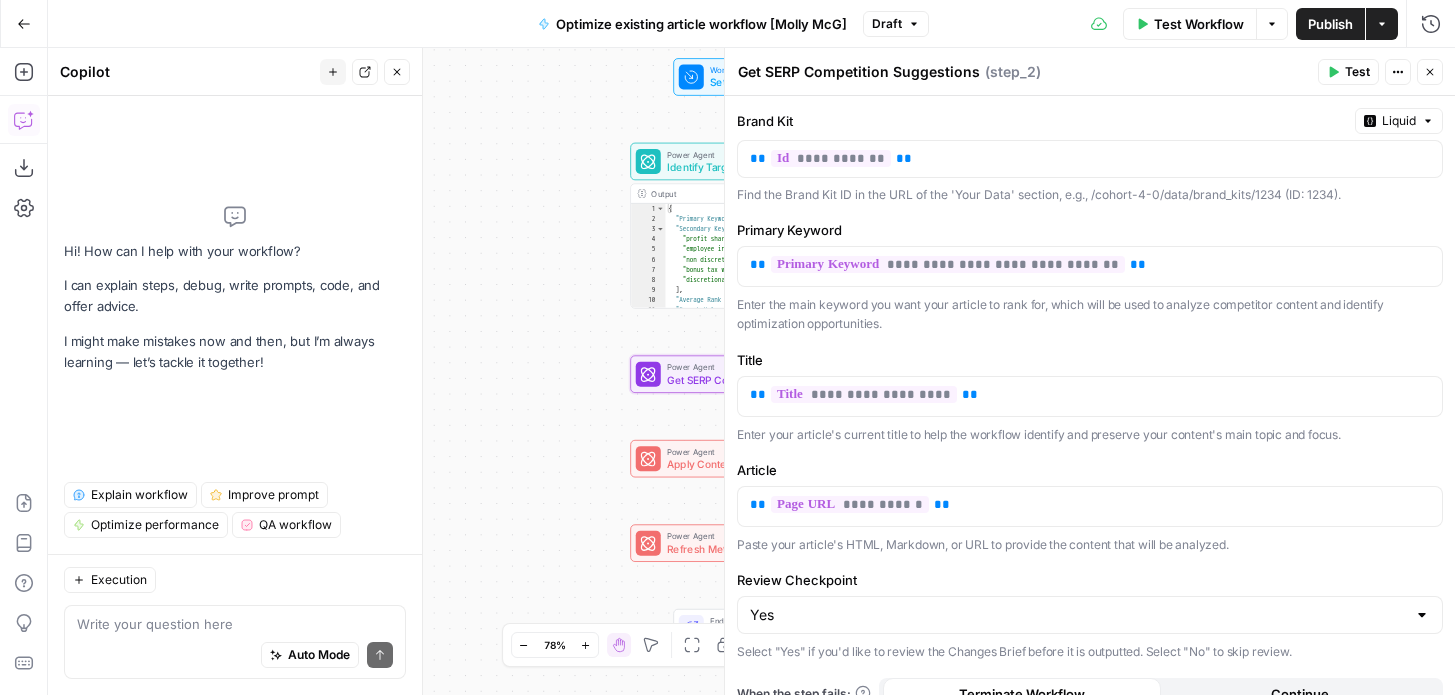 click on "Close" at bounding box center [1430, 72] 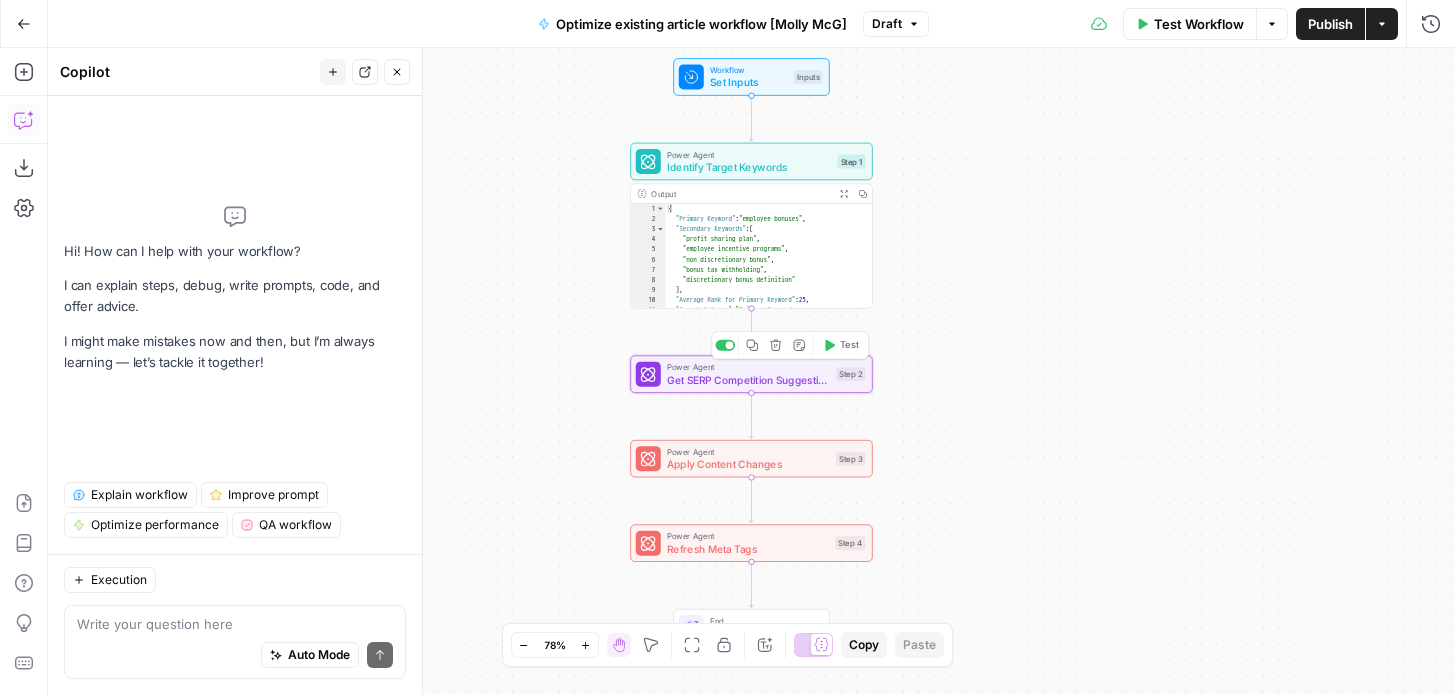 click on "Test" at bounding box center (849, 345) 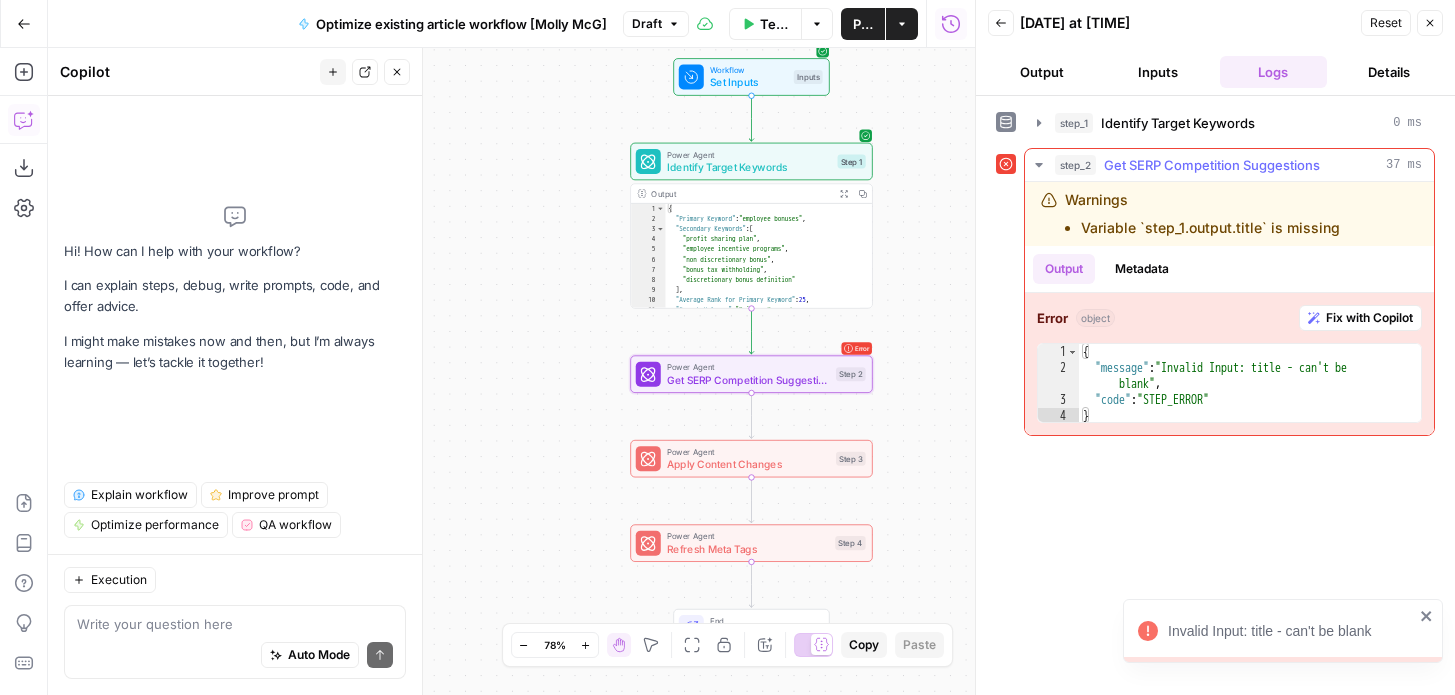 click on "Fix with Copilot" at bounding box center [1369, 318] 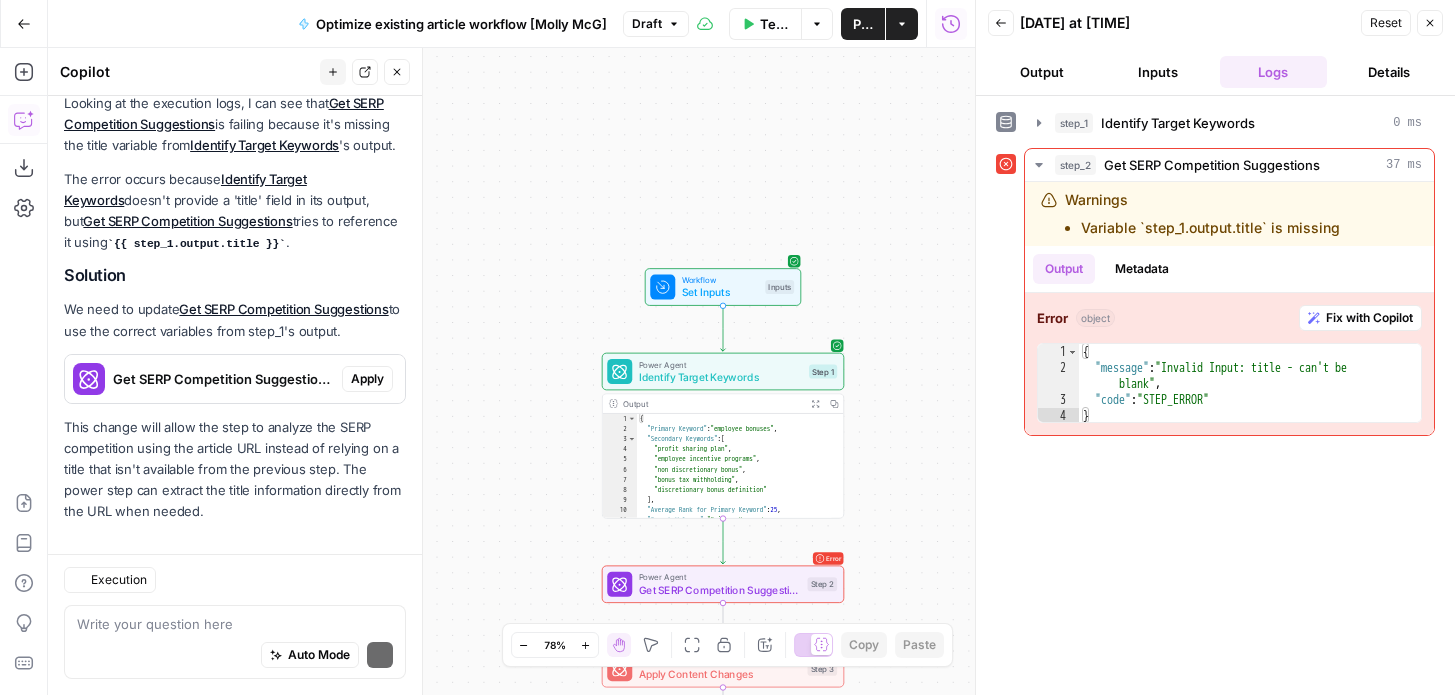 scroll, scrollTop: 265, scrollLeft: 0, axis: vertical 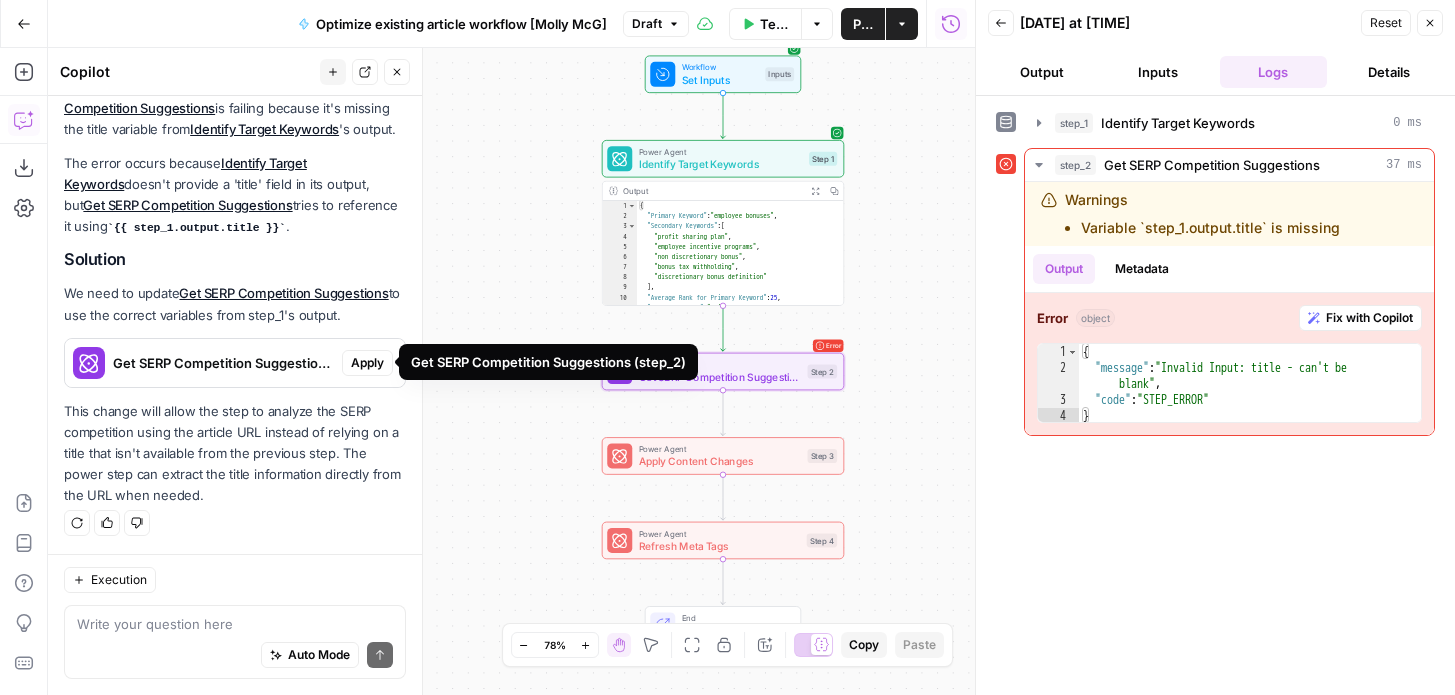 click on "Apply" at bounding box center [367, 363] 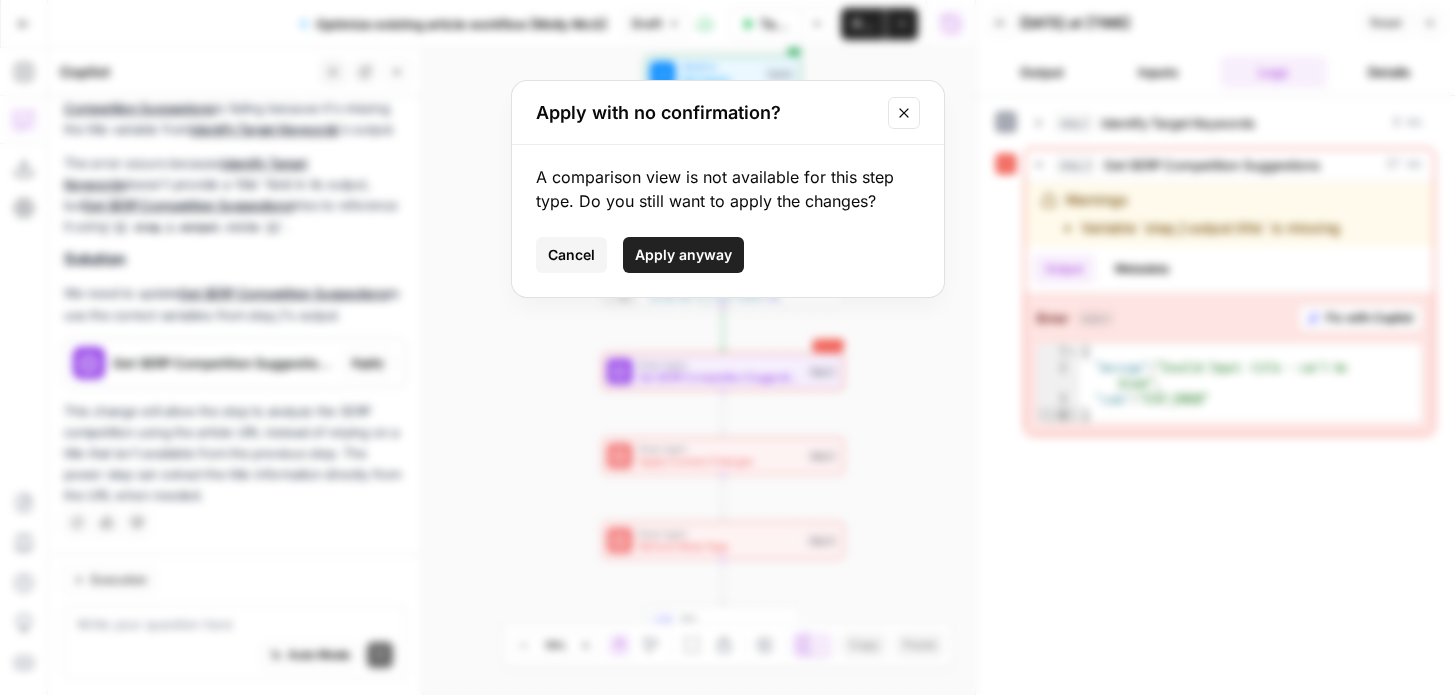 click on "A comparison view is not available for this step type. Do you still want to apply the changes?" at bounding box center (728, 189) 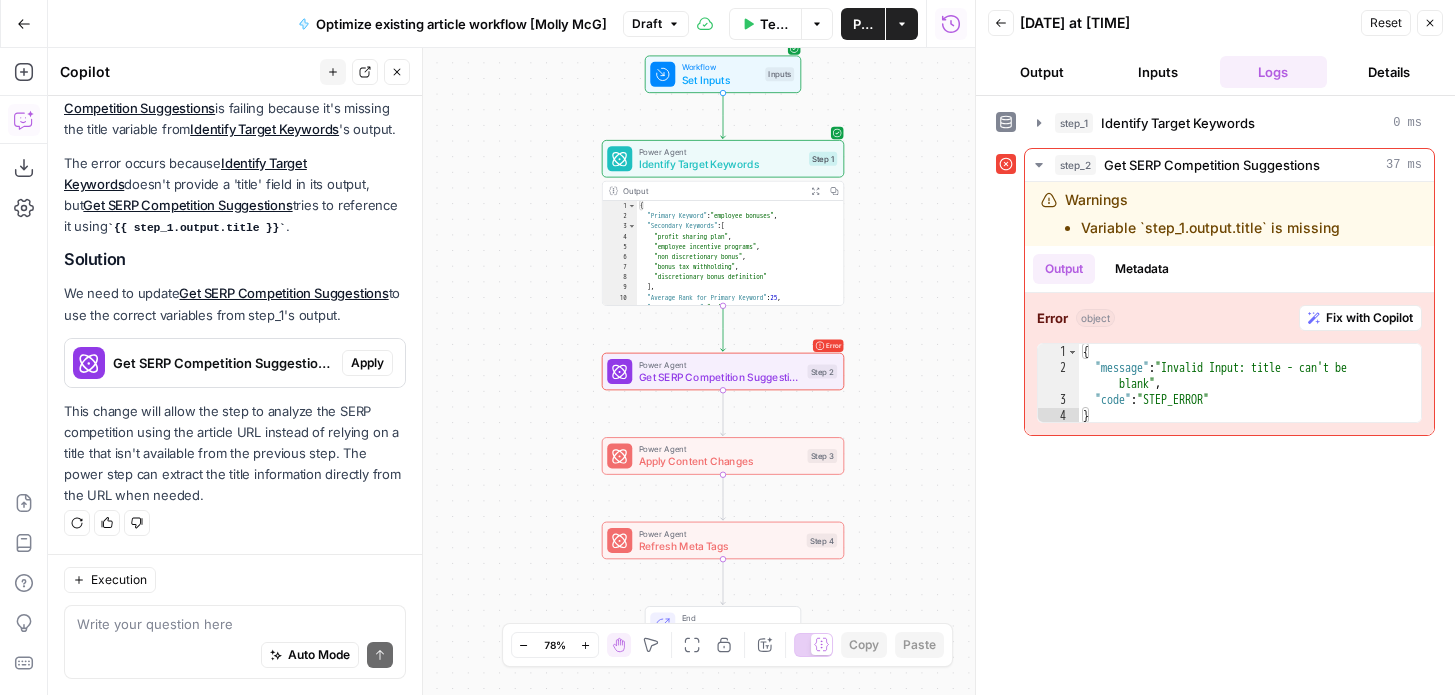 scroll, scrollTop: 227, scrollLeft: 0, axis: vertical 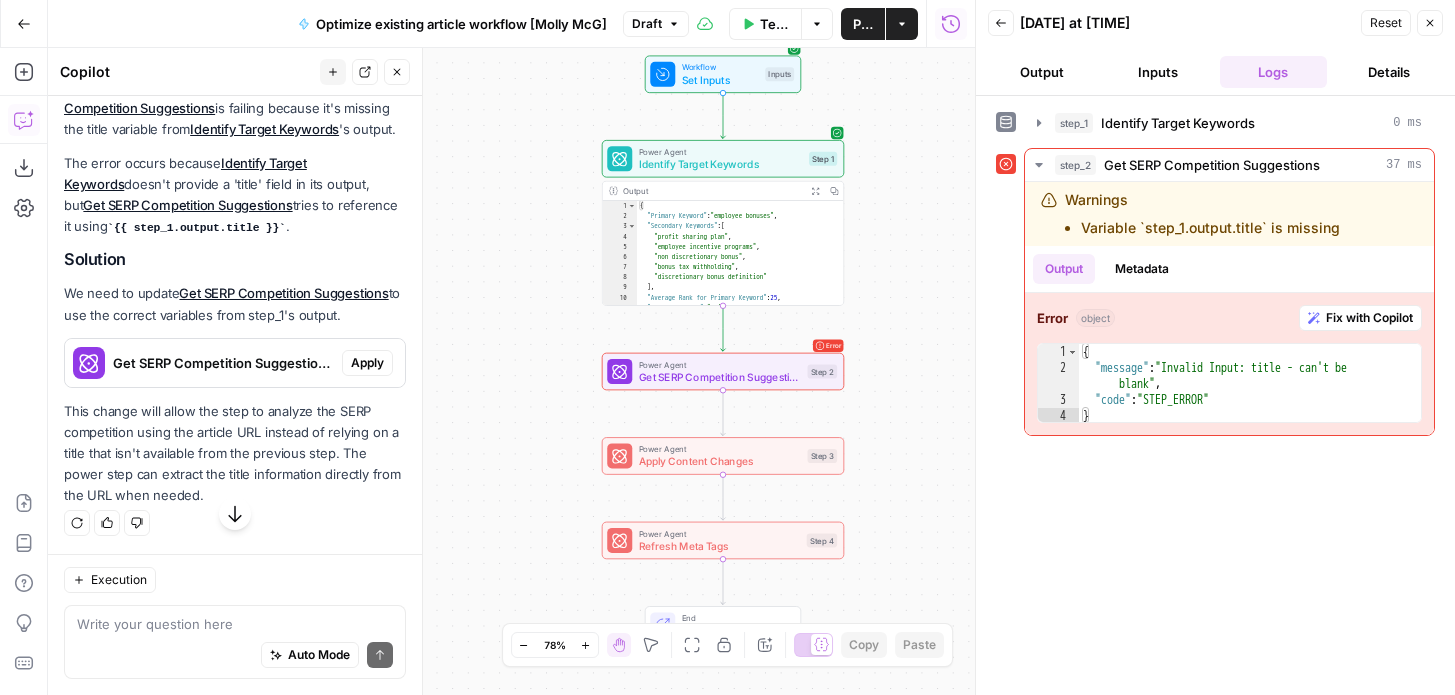 click on "The error occurs because  Identify Target Keywords  doesn't provide a 'title' field in its output, but  Get SERP Competition Suggestions  tries to reference it using  {{ step_1.output.title }} ." at bounding box center [235, 195] 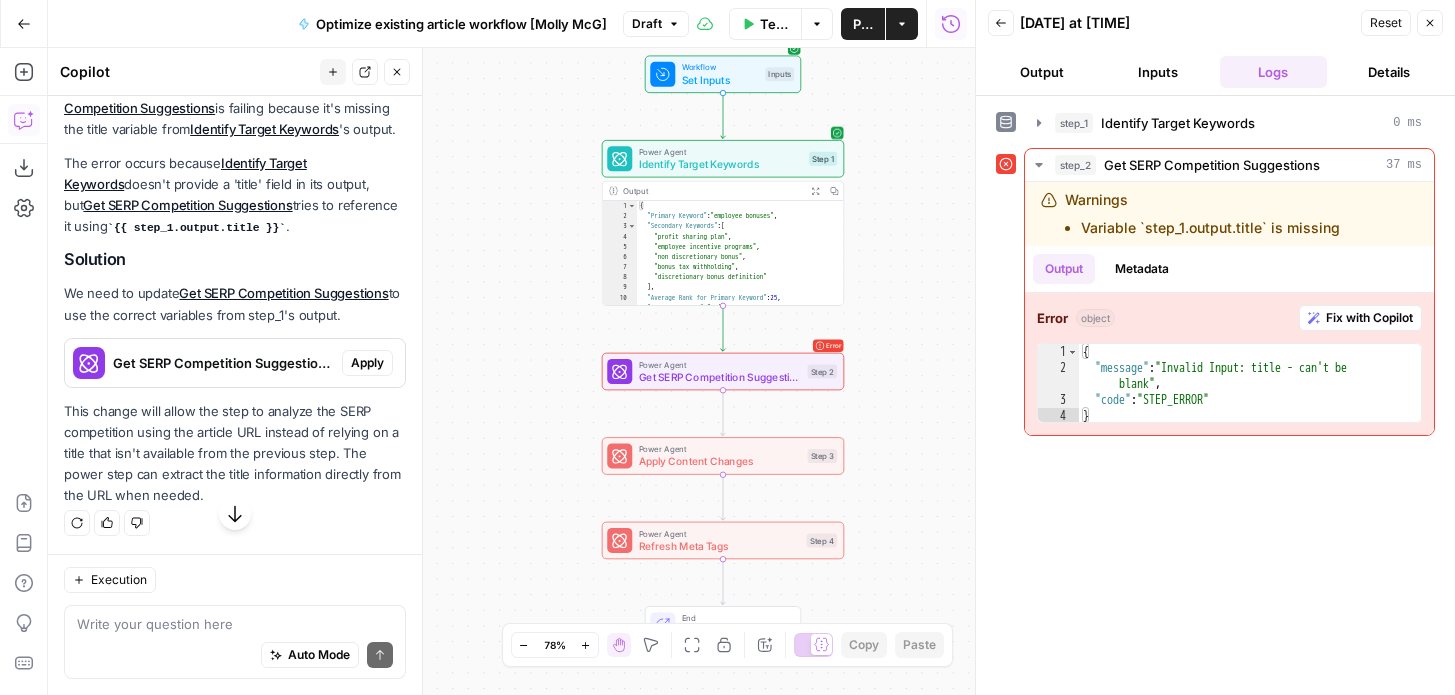 click on "Power Agent Identify Target Keywords Step 1 Copy step Delete step Add Note Test" at bounding box center [723, 159] 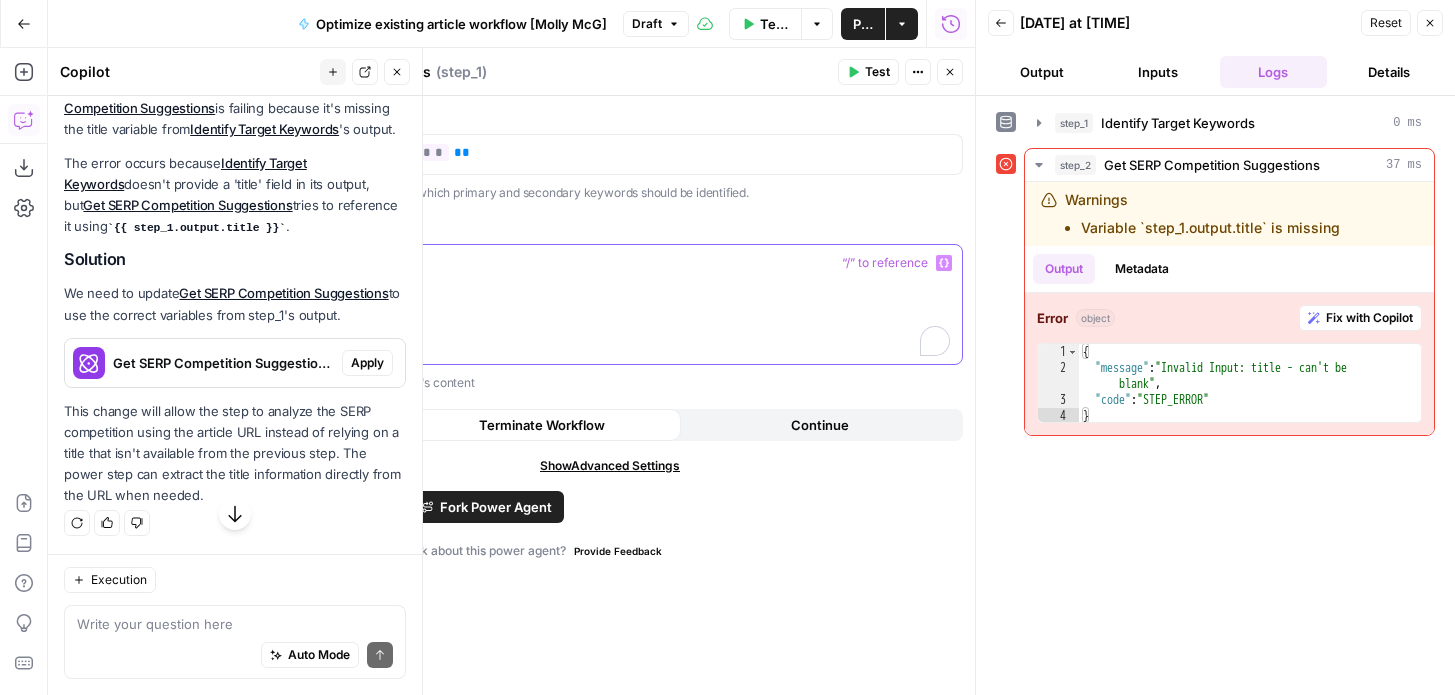 click at bounding box center (610, 263) 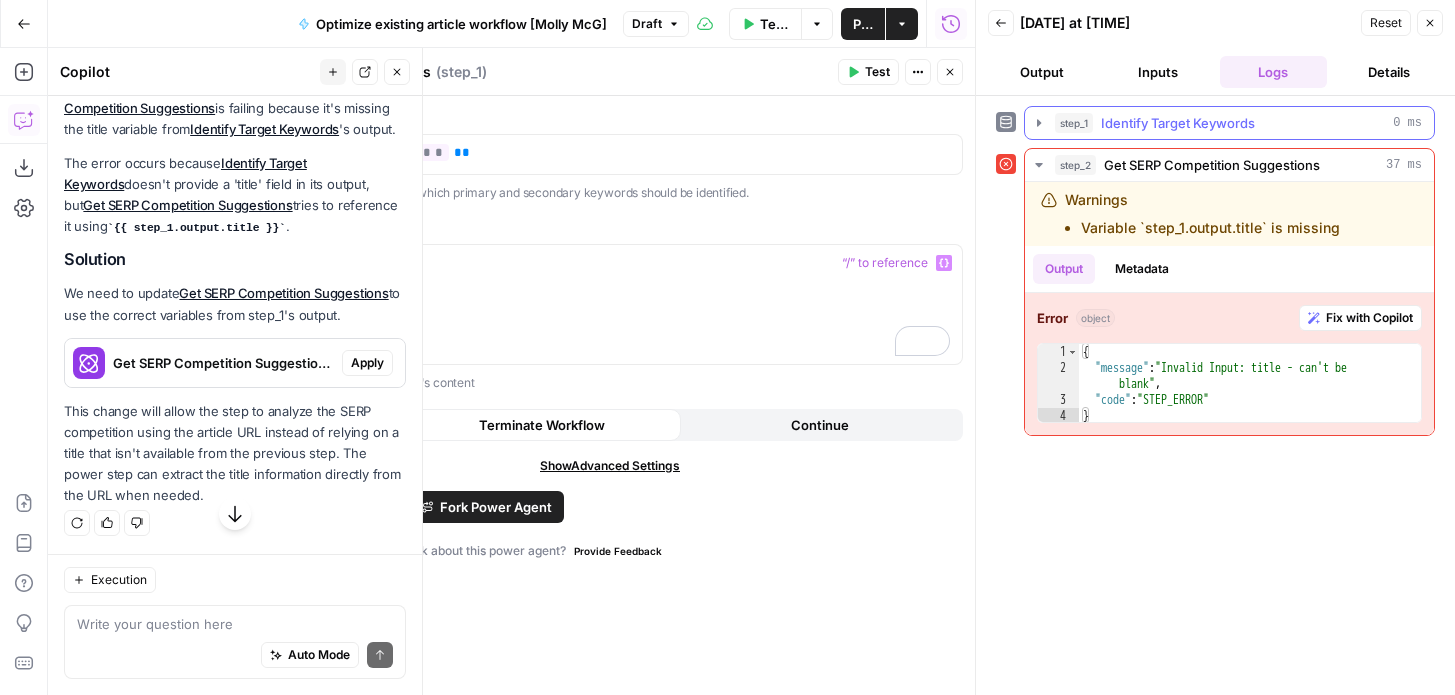 click on "Identify Target Keywords" at bounding box center (1178, 123) 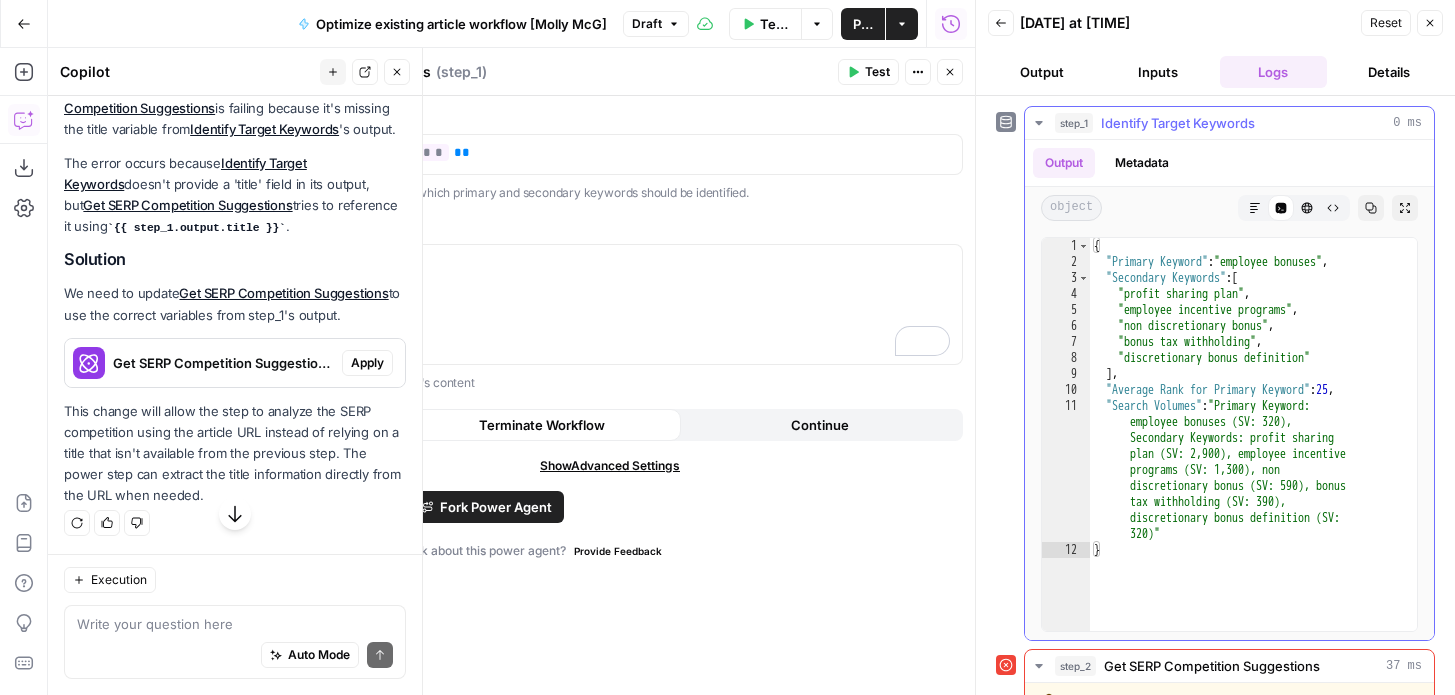 click on "Identify Target Keywords" at bounding box center (1178, 123) 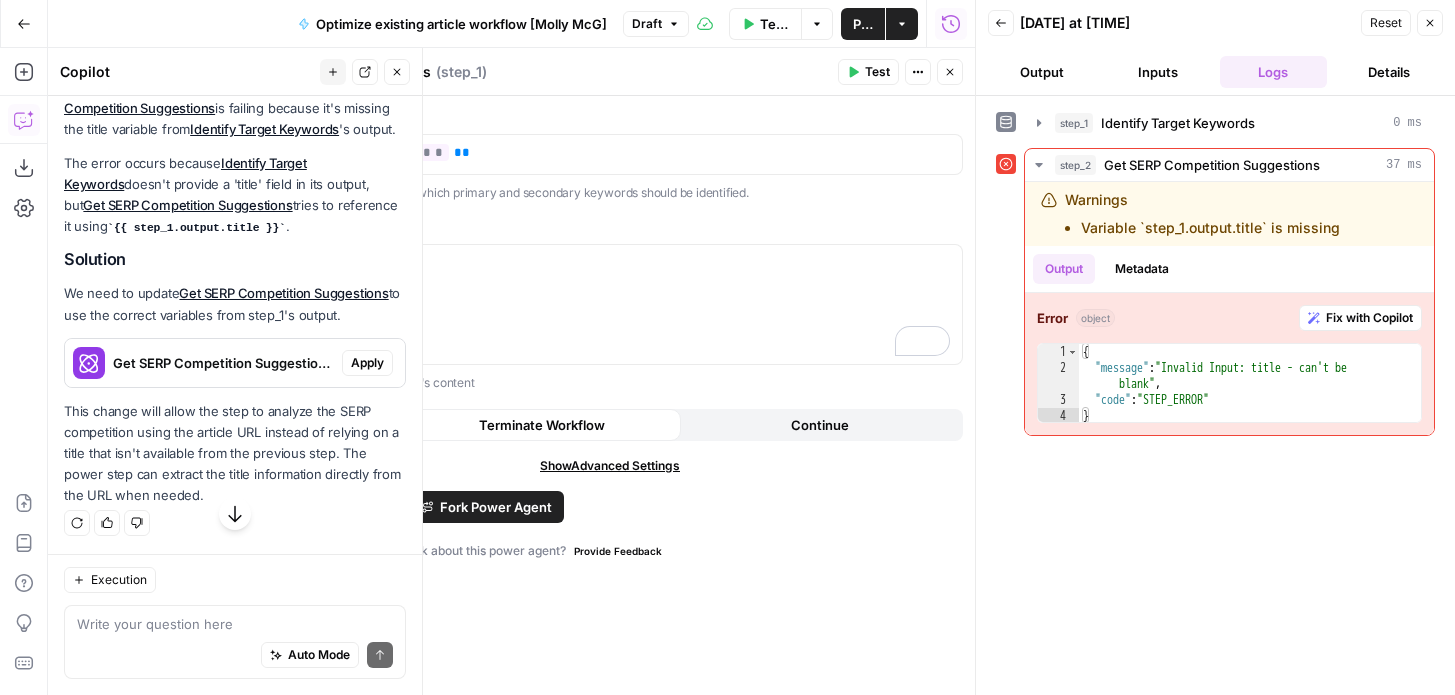 scroll, scrollTop: 265, scrollLeft: 0, axis: vertical 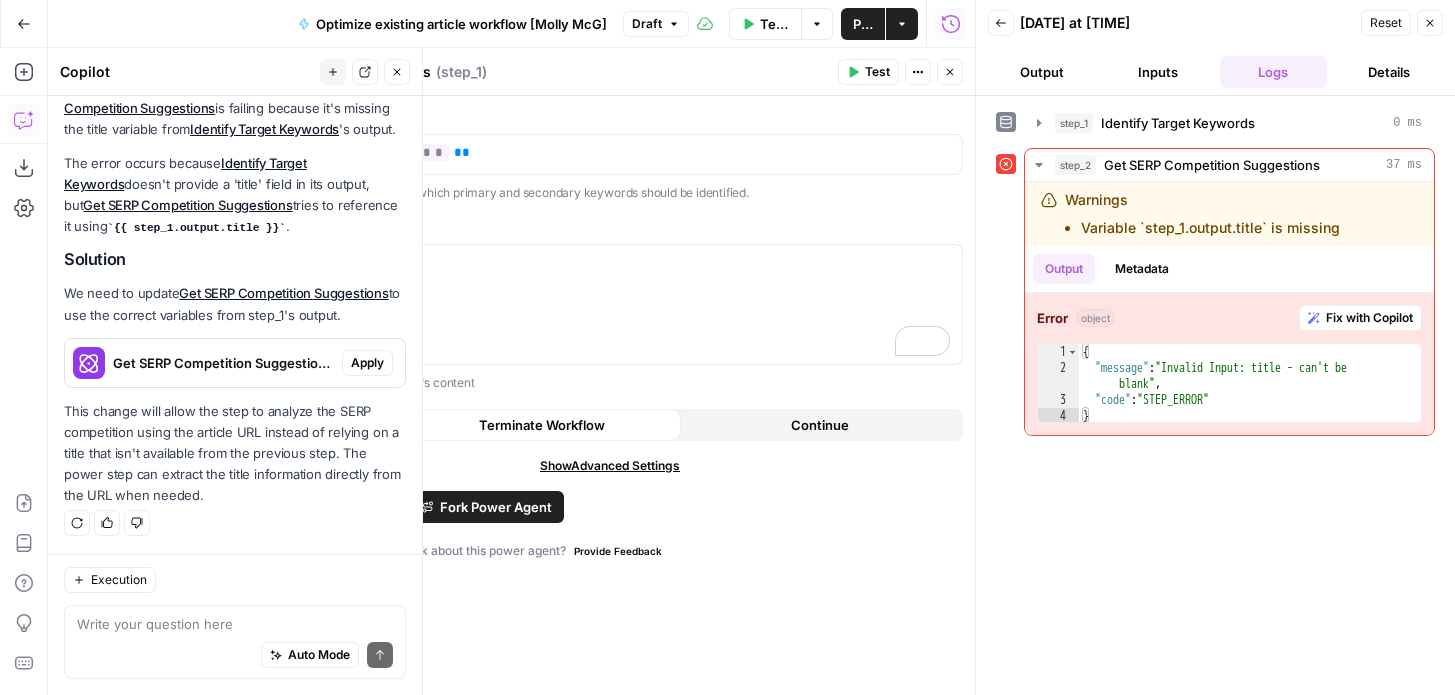 click on "Close" at bounding box center [950, 72] 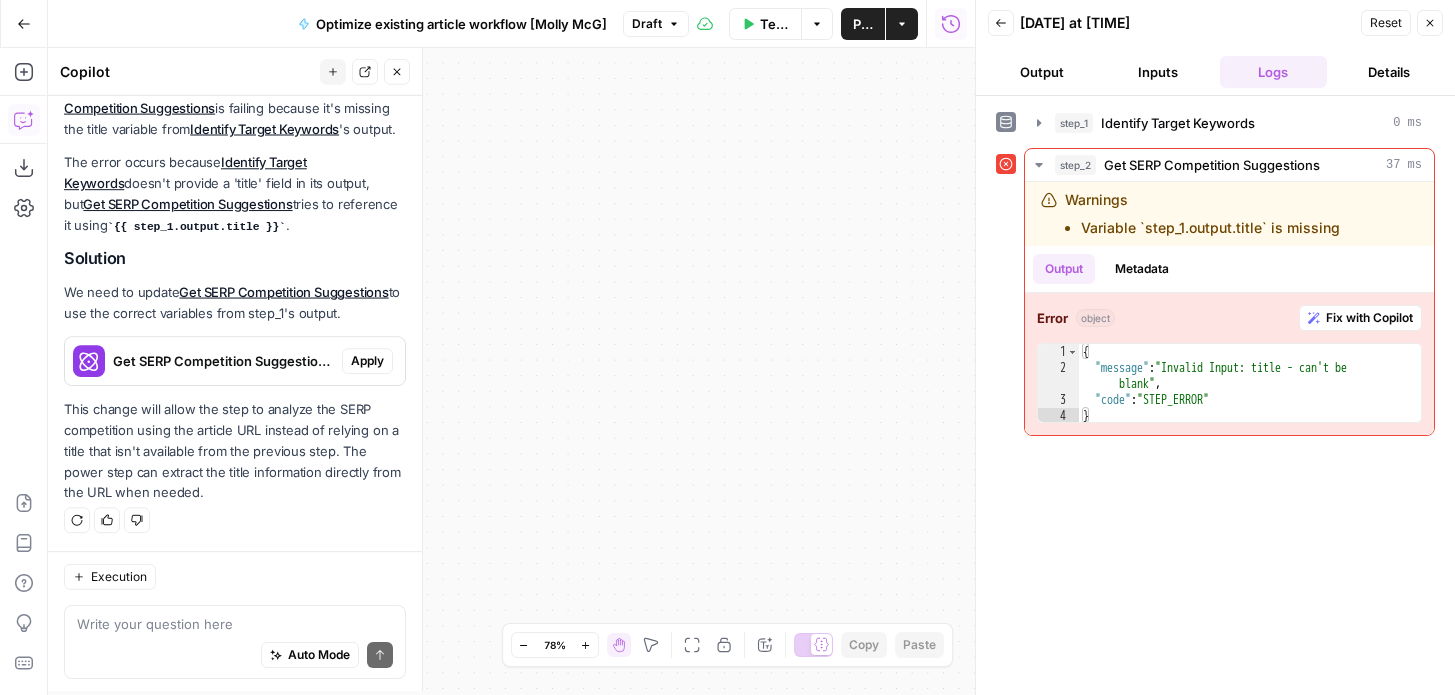 scroll, scrollTop: 265, scrollLeft: 0, axis: vertical 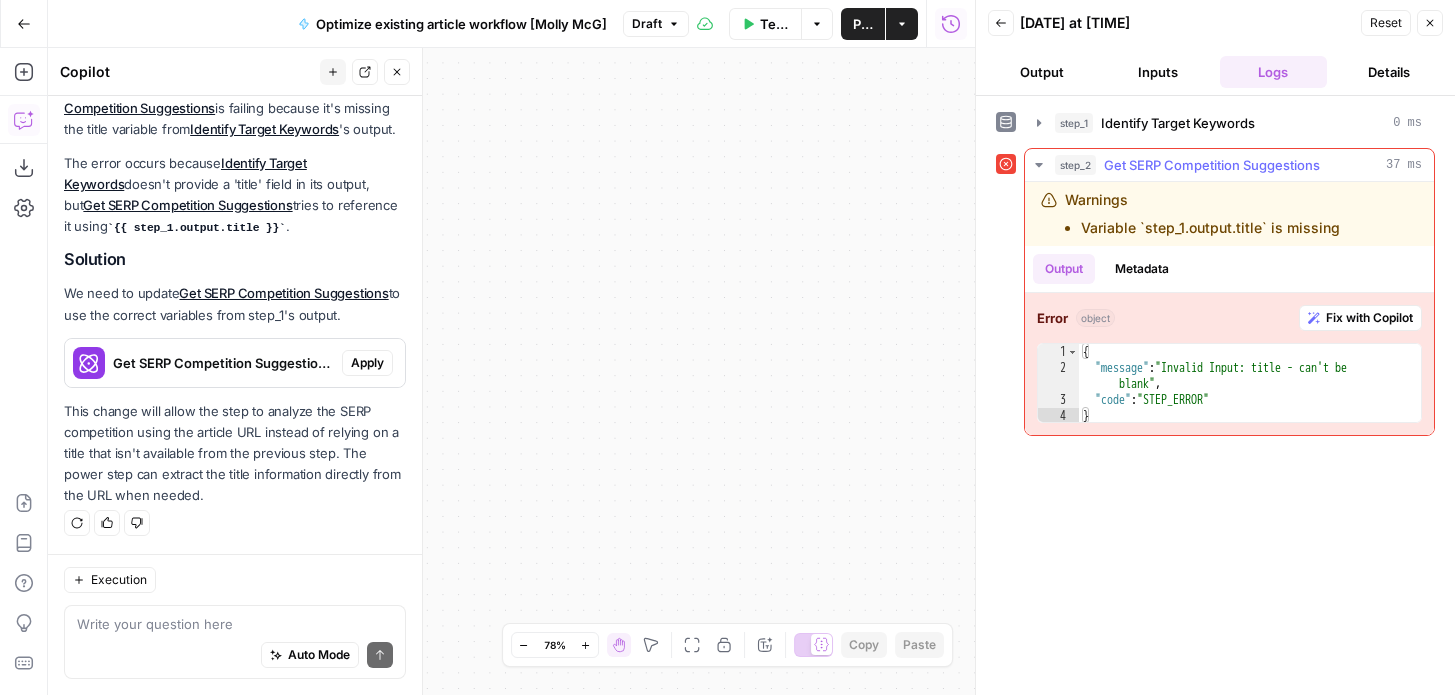 click on "Variable `step_1.output.title` is missing" at bounding box center (1210, 228) 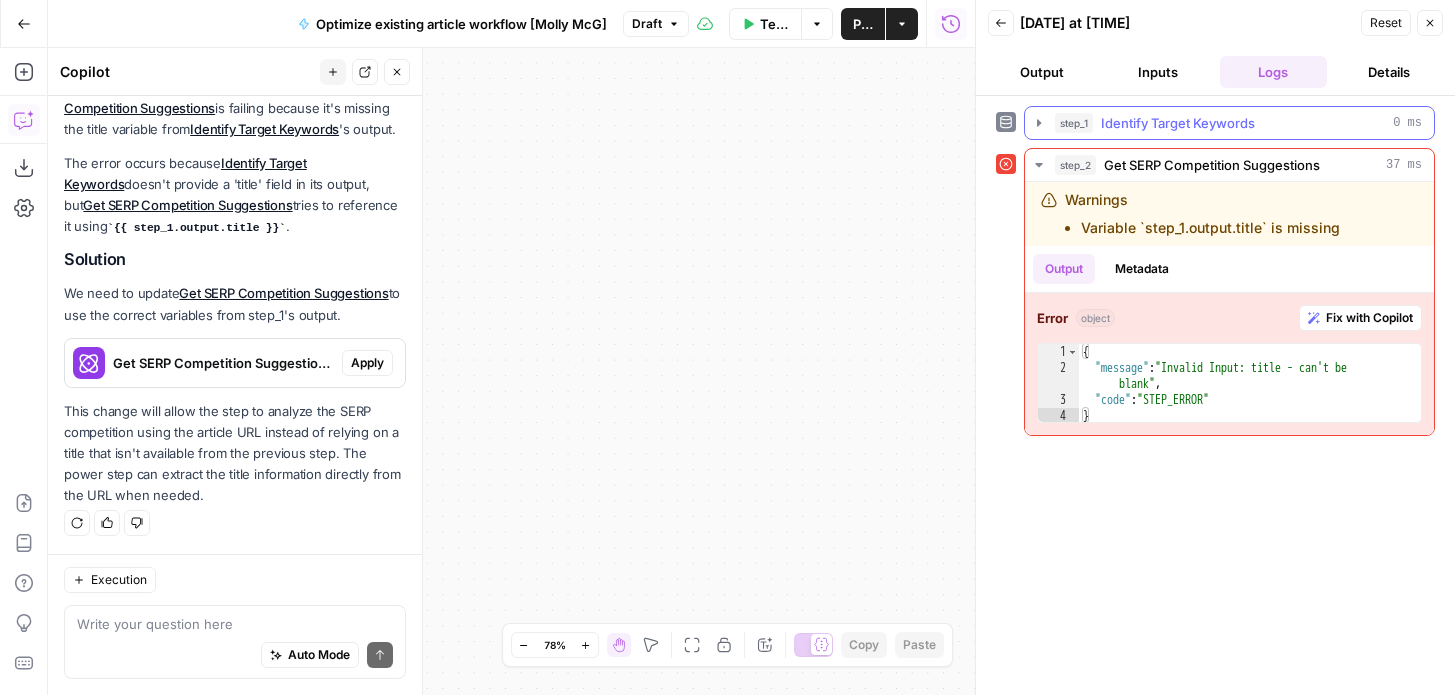 click on "Identify Target Keywords" at bounding box center [1178, 123] 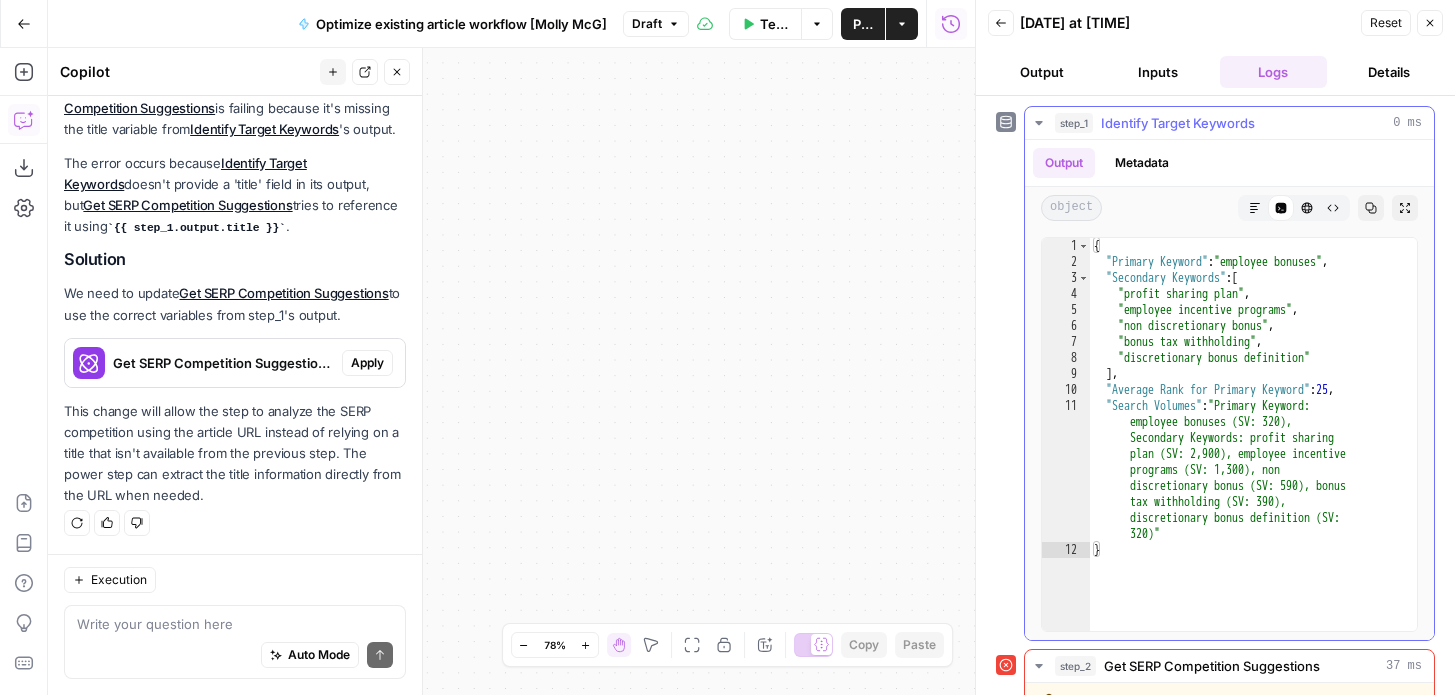 click on "Identify Target Keywords" at bounding box center (1178, 123) 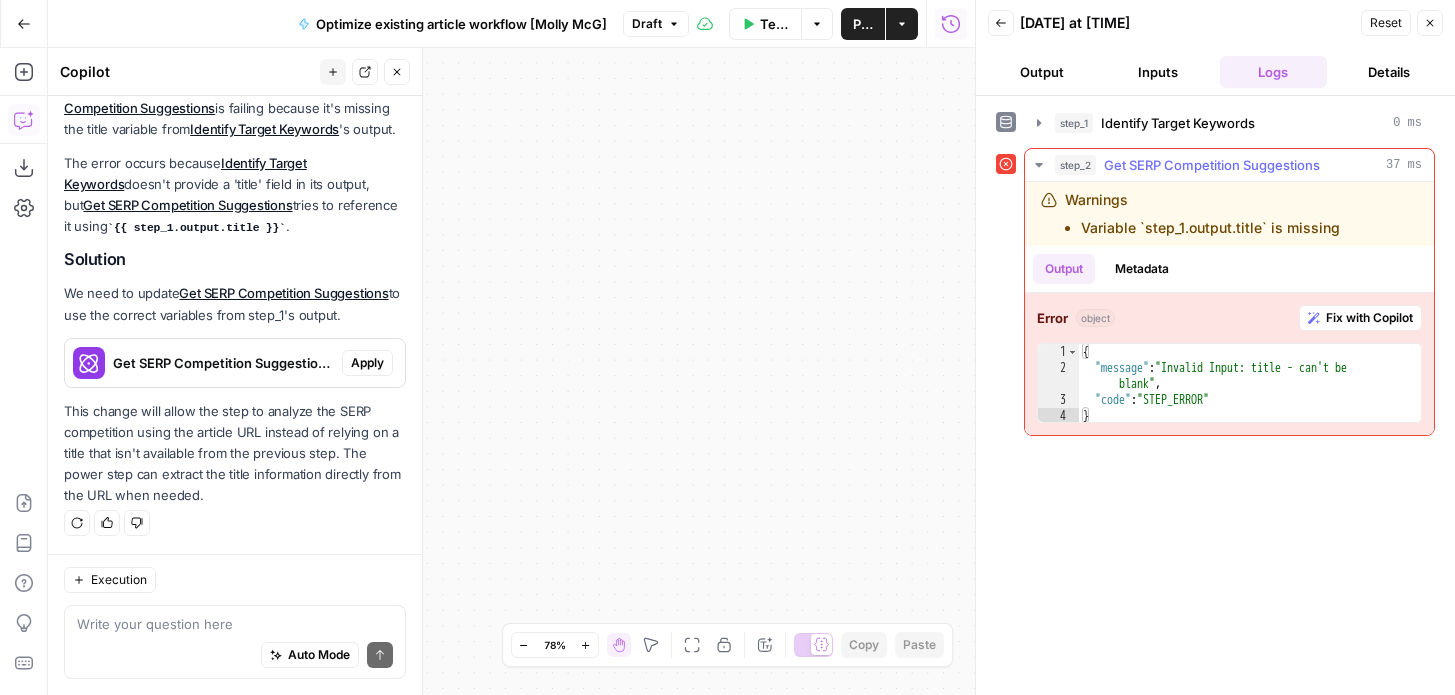 click on "Variable `step_1.output.title` is missing" at bounding box center (1210, 228) 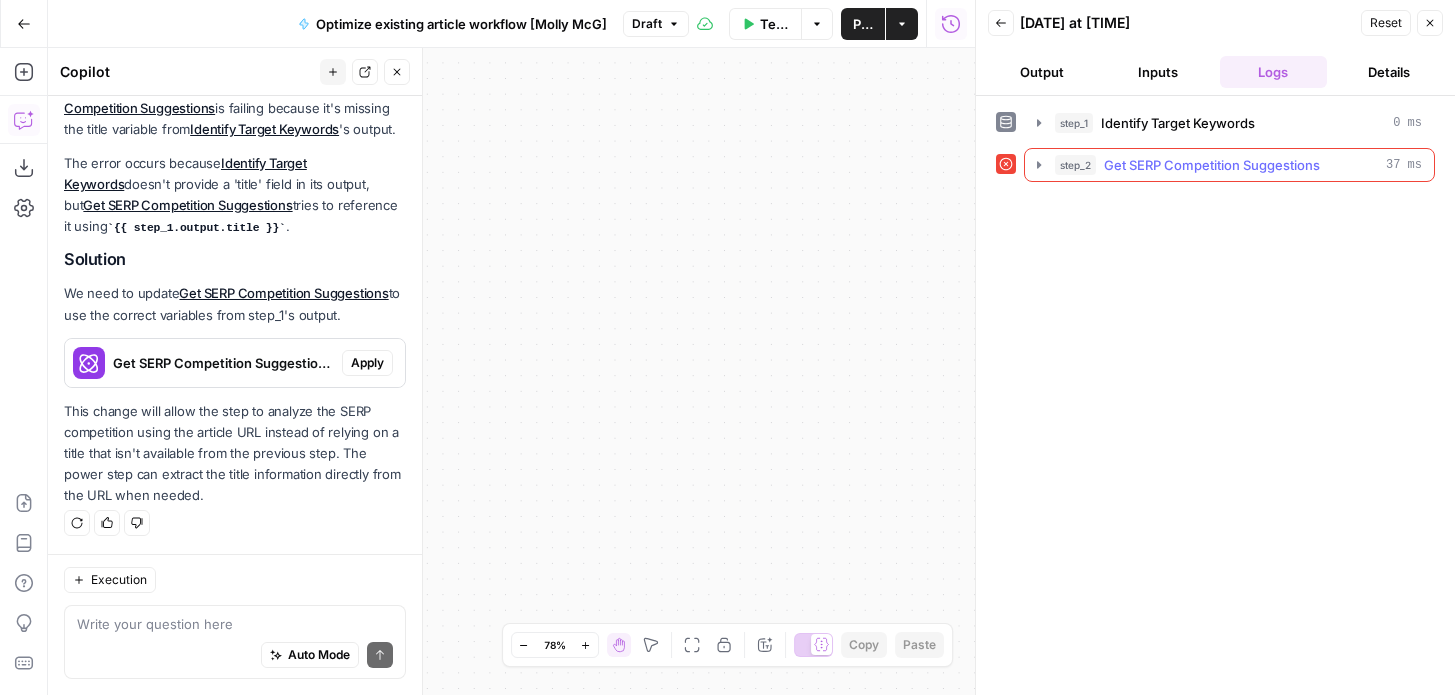 click on "step_2 Get SERP Competition Suggestions 37 ms" at bounding box center (1229, 165) 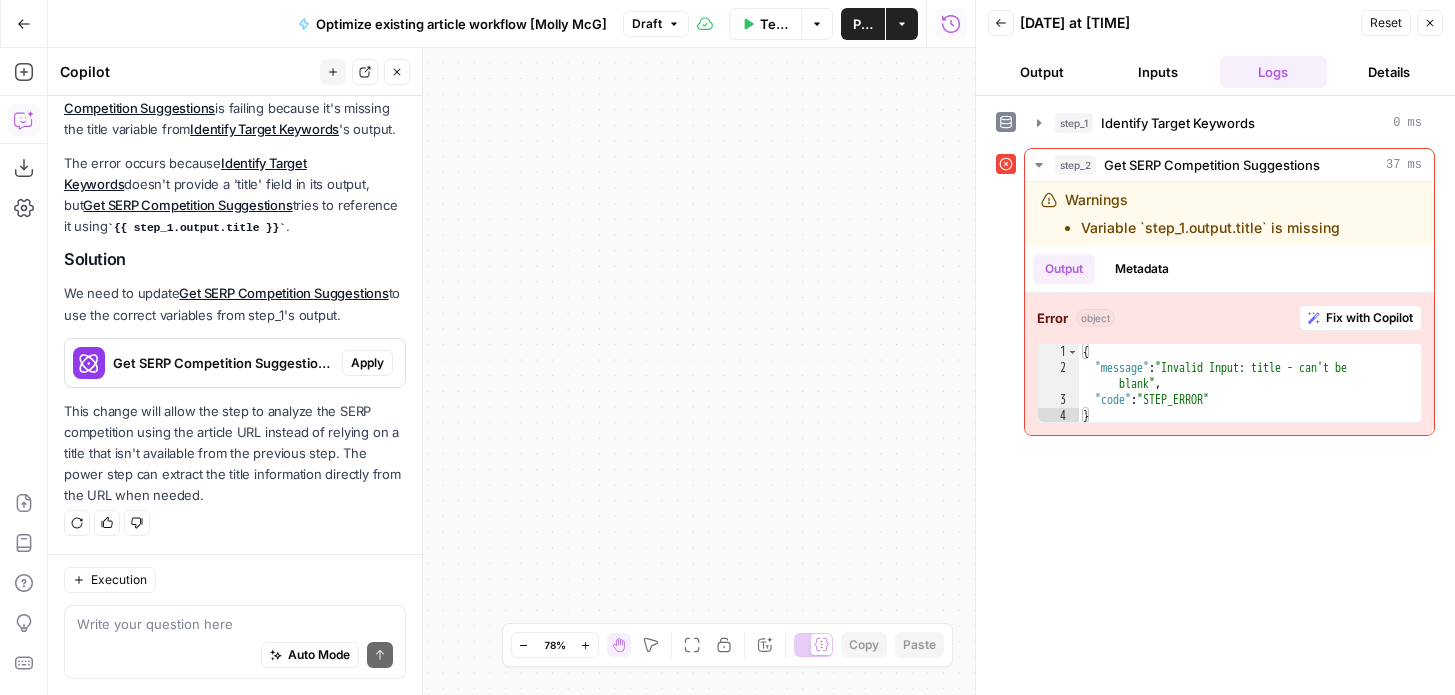 click 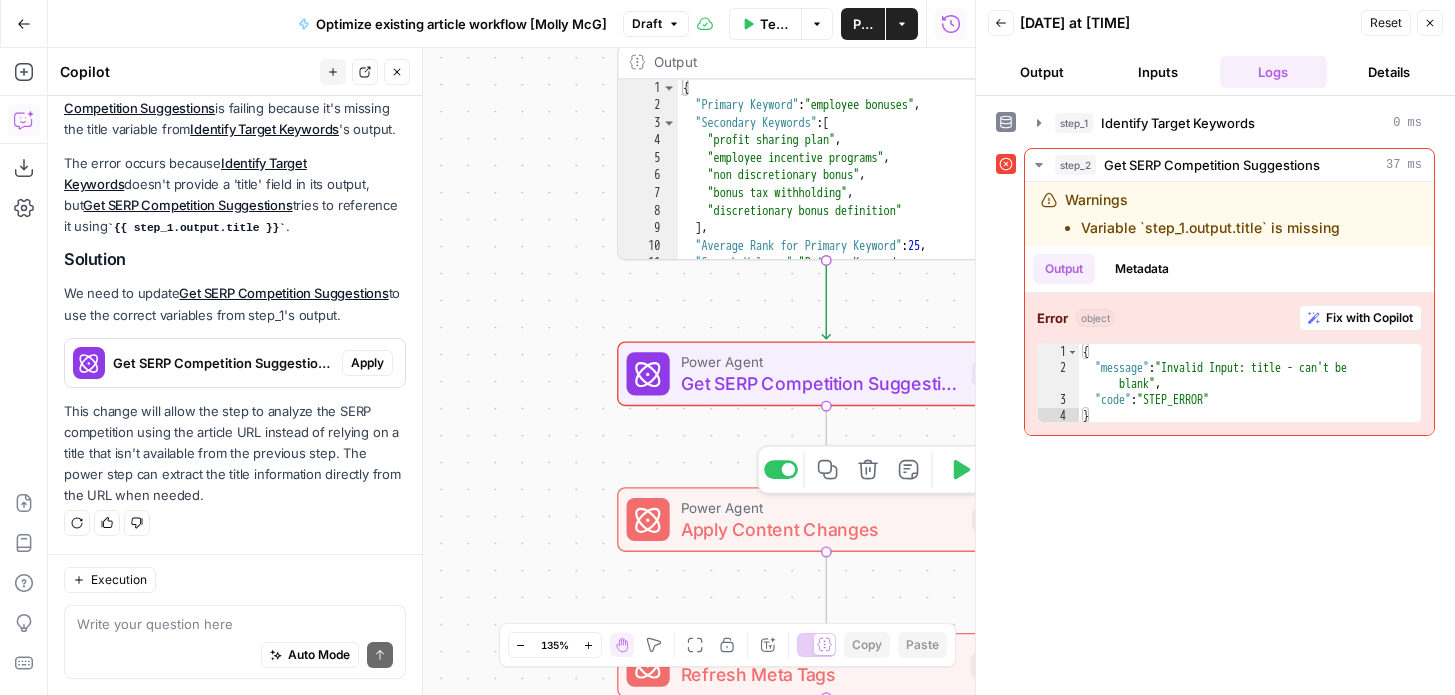 click on "Get SERP Competition Suggestions" at bounding box center (821, 383) 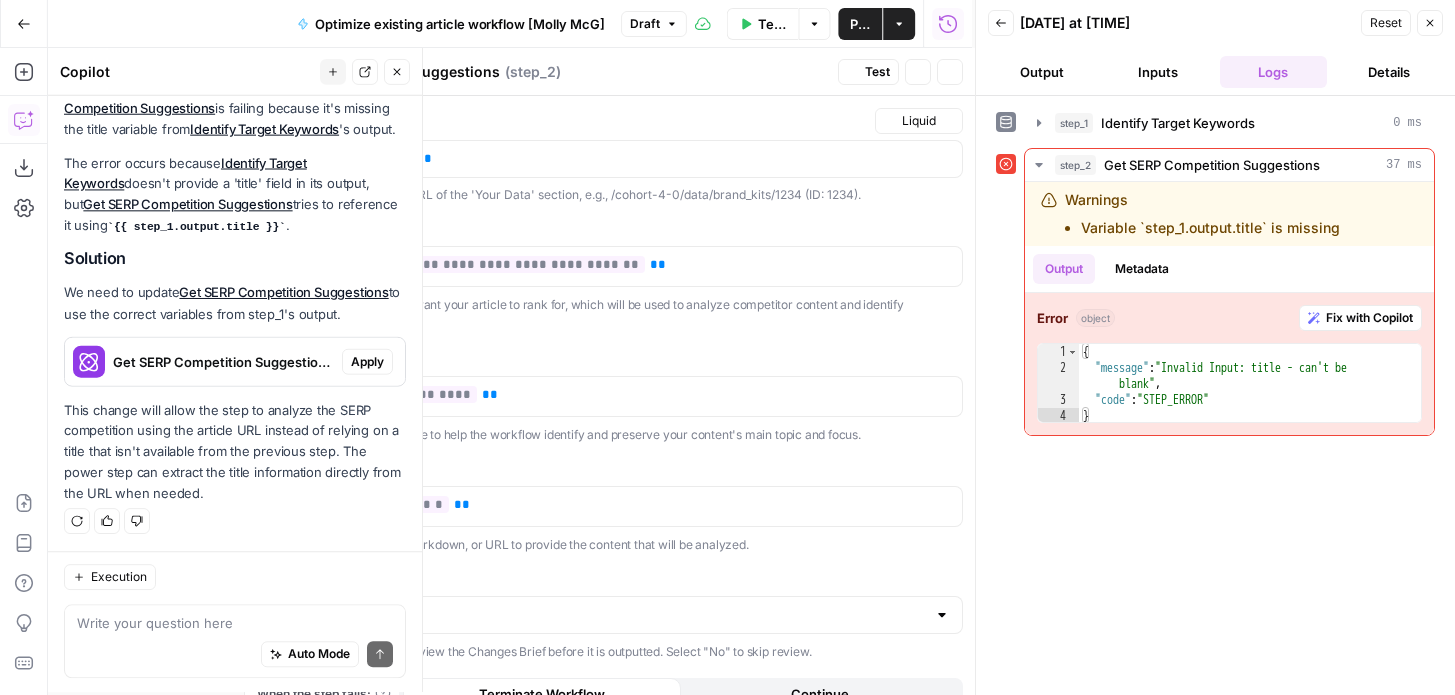 scroll, scrollTop: 265, scrollLeft: 0, axis: vertical 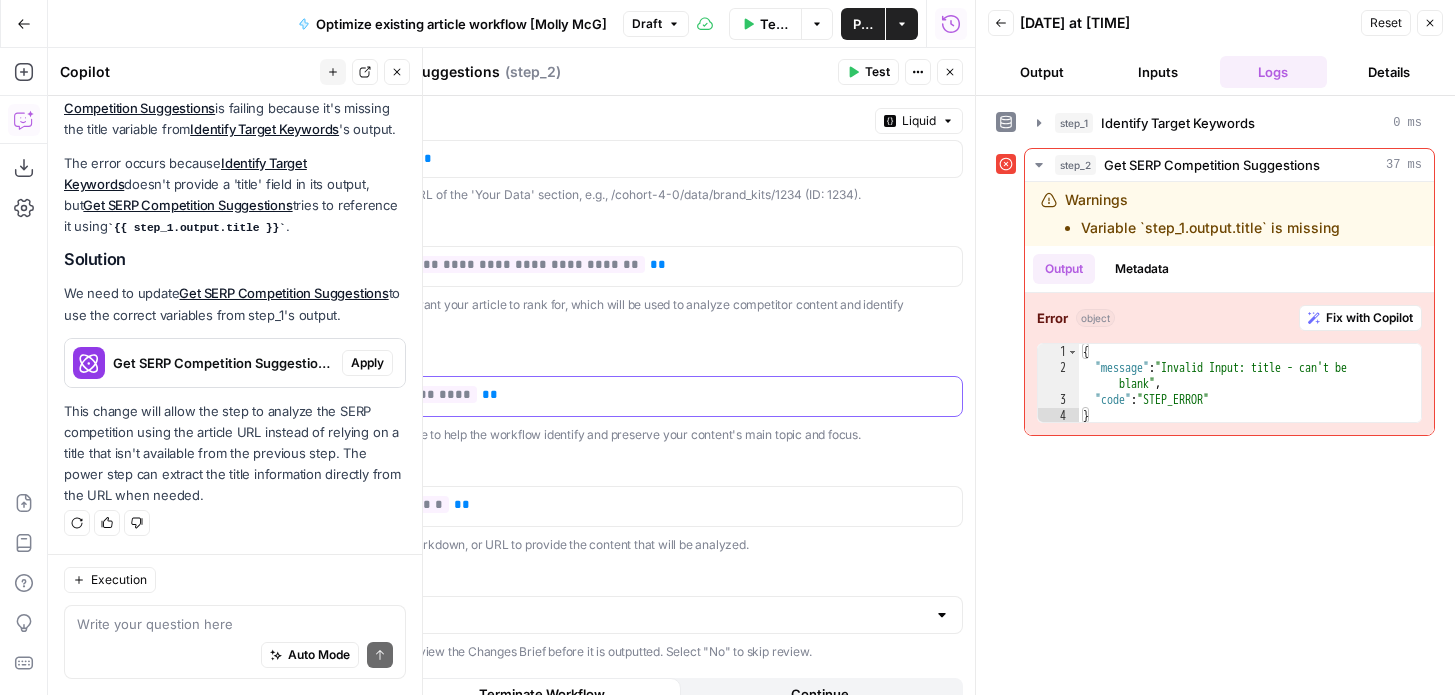 click on "**********" at bounding box center [602, 395] 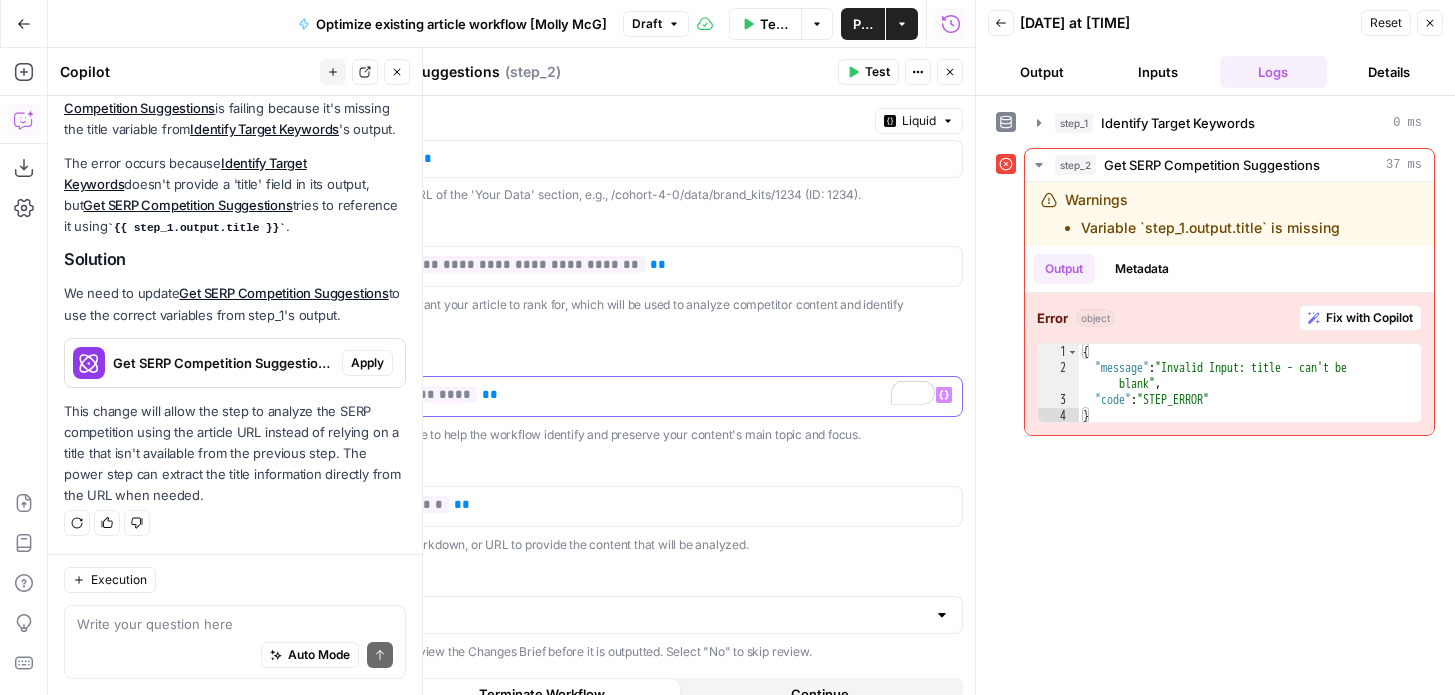 drag, startPoint x: 480, startPoint y: 399, endPoint x: 235, endPoint y: 395, distance: 245.03265 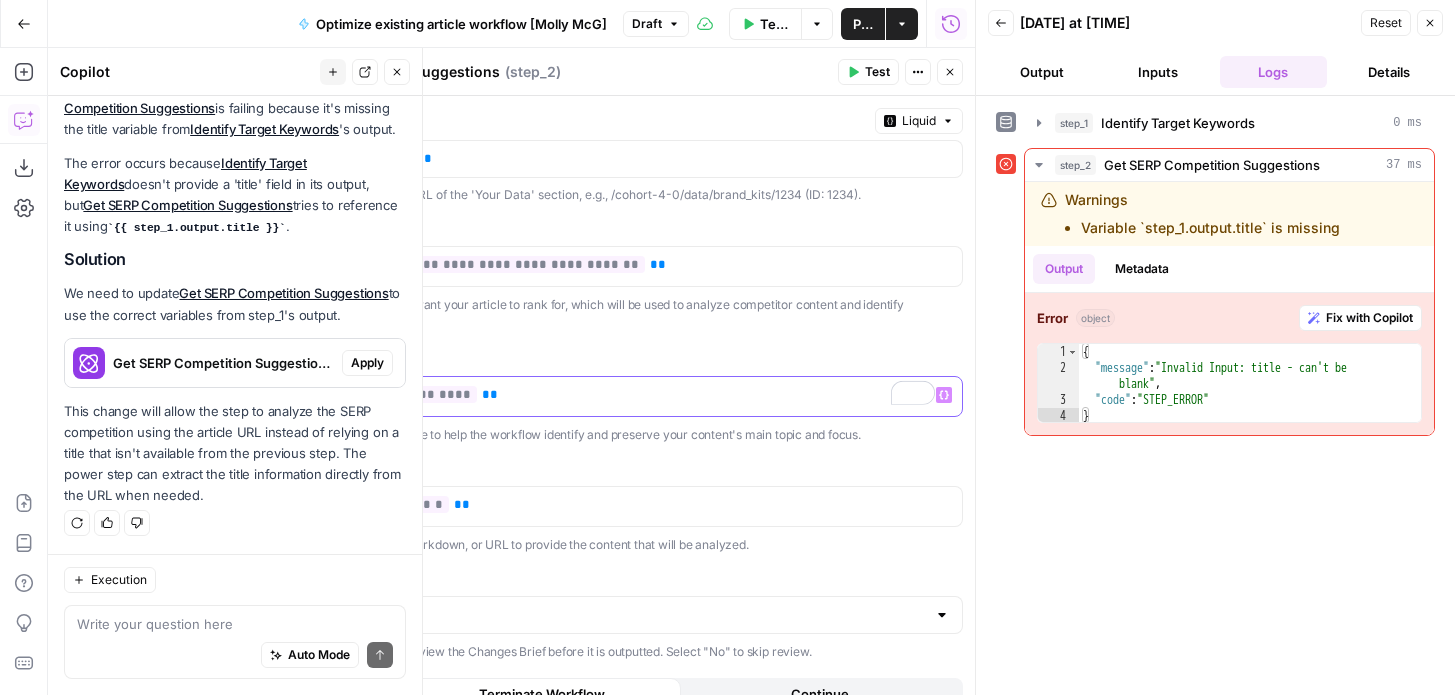 click on "**********" at bounding box center (609, 371) 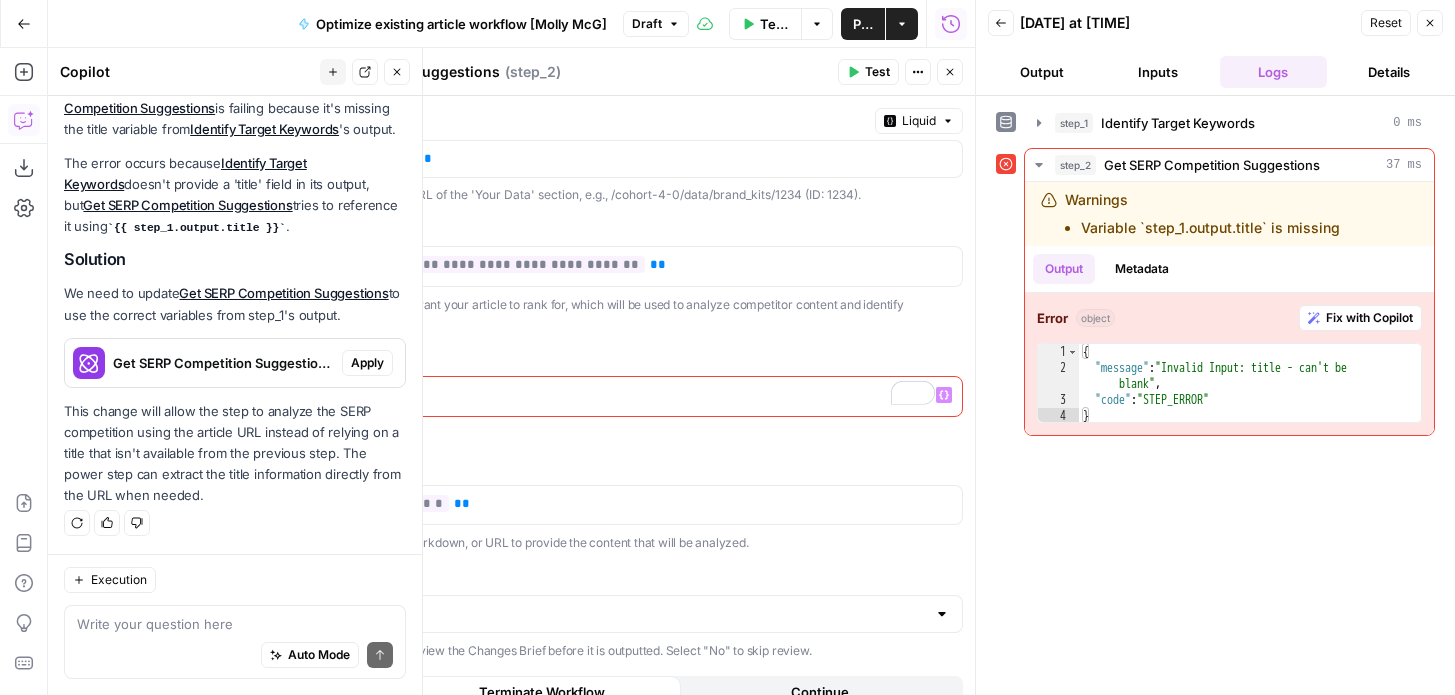 scroll, scrollTop: 297, scrollLeft: 0, axis: vertical 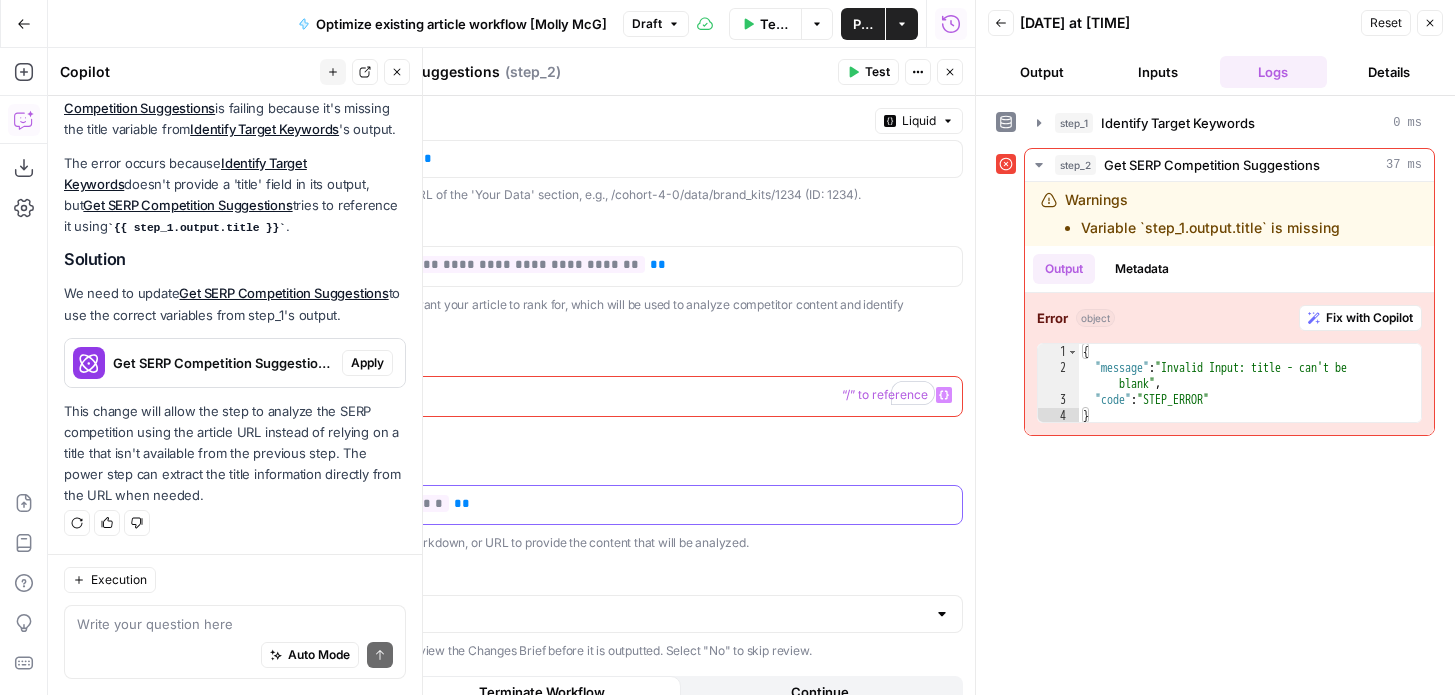 click on "**********" at bounding box center (602, 504) 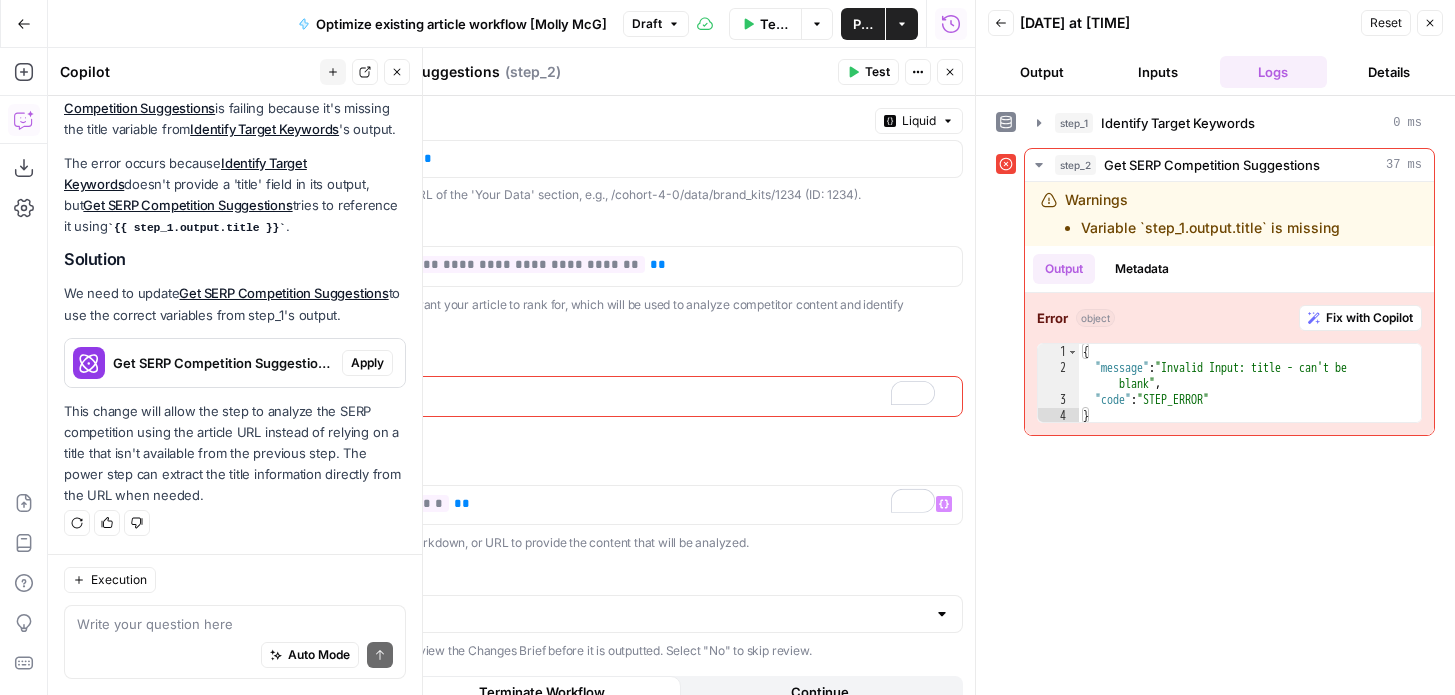 click on "**********" at bounding box center (610, 395) 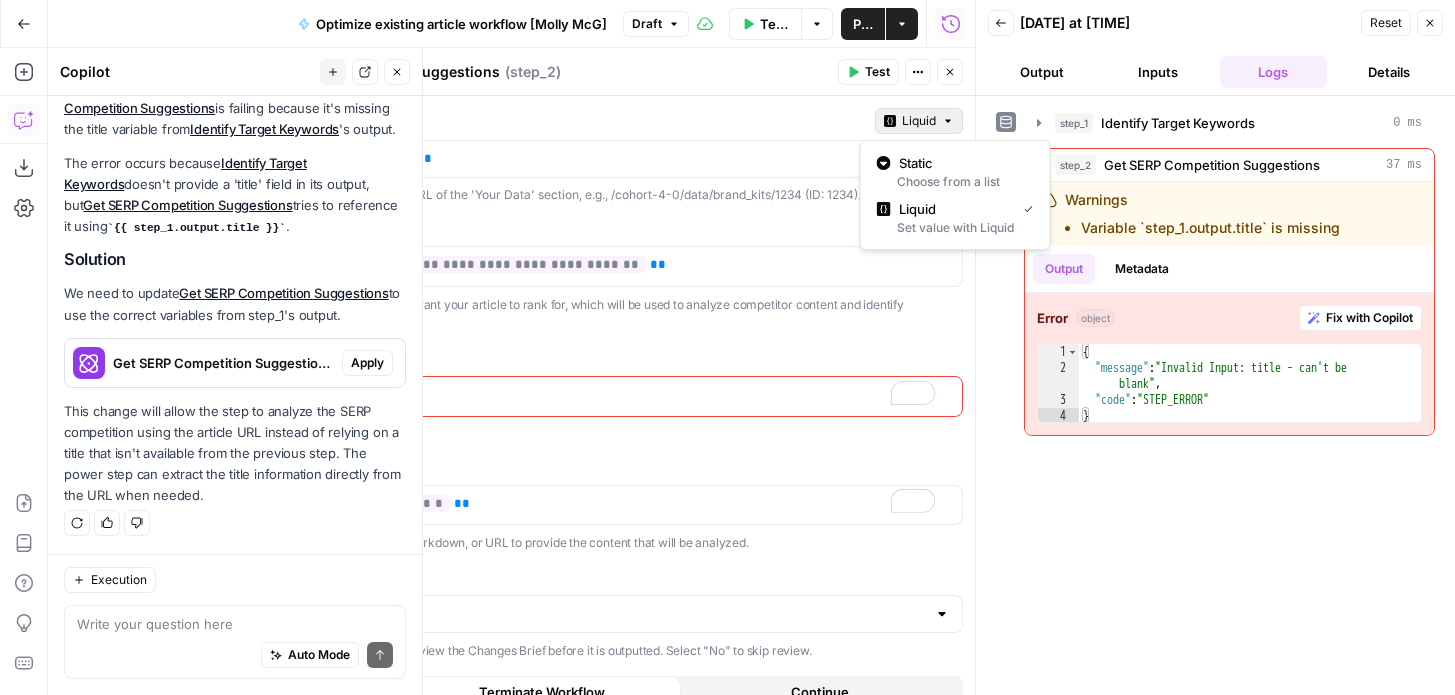 click 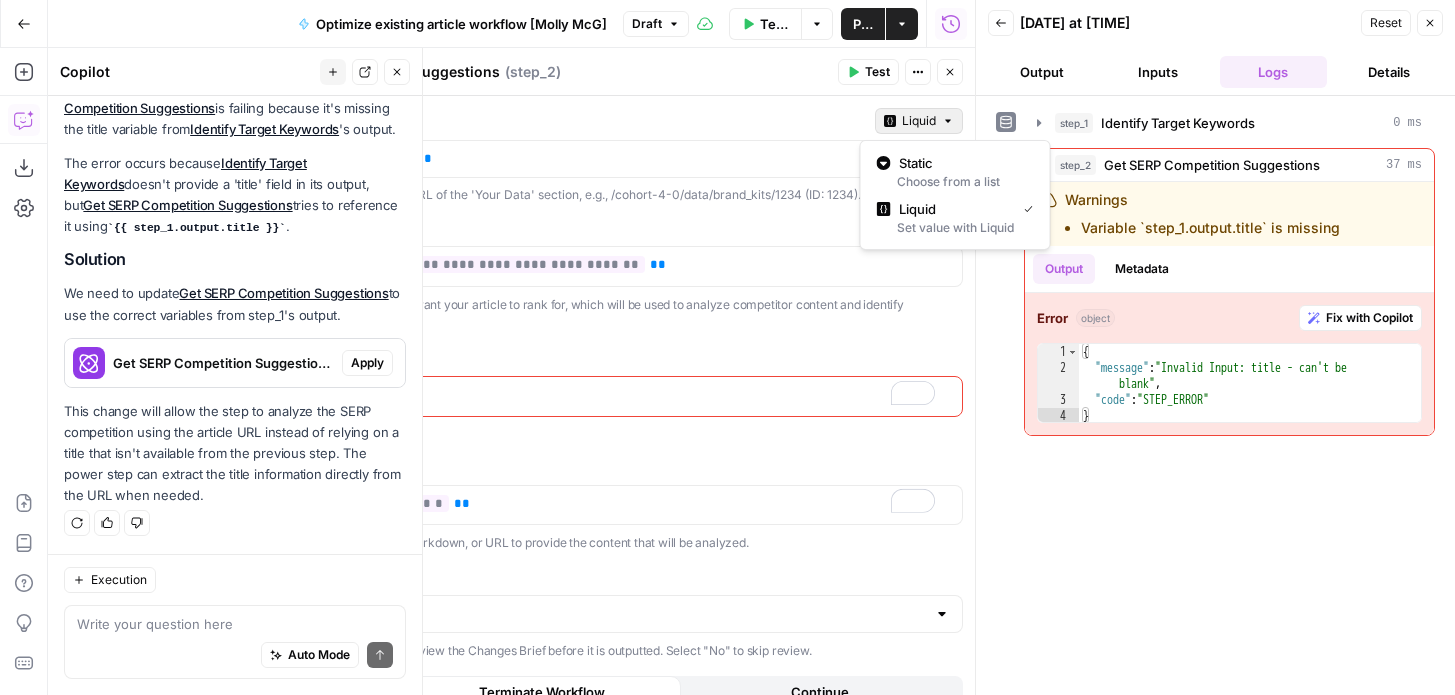 click 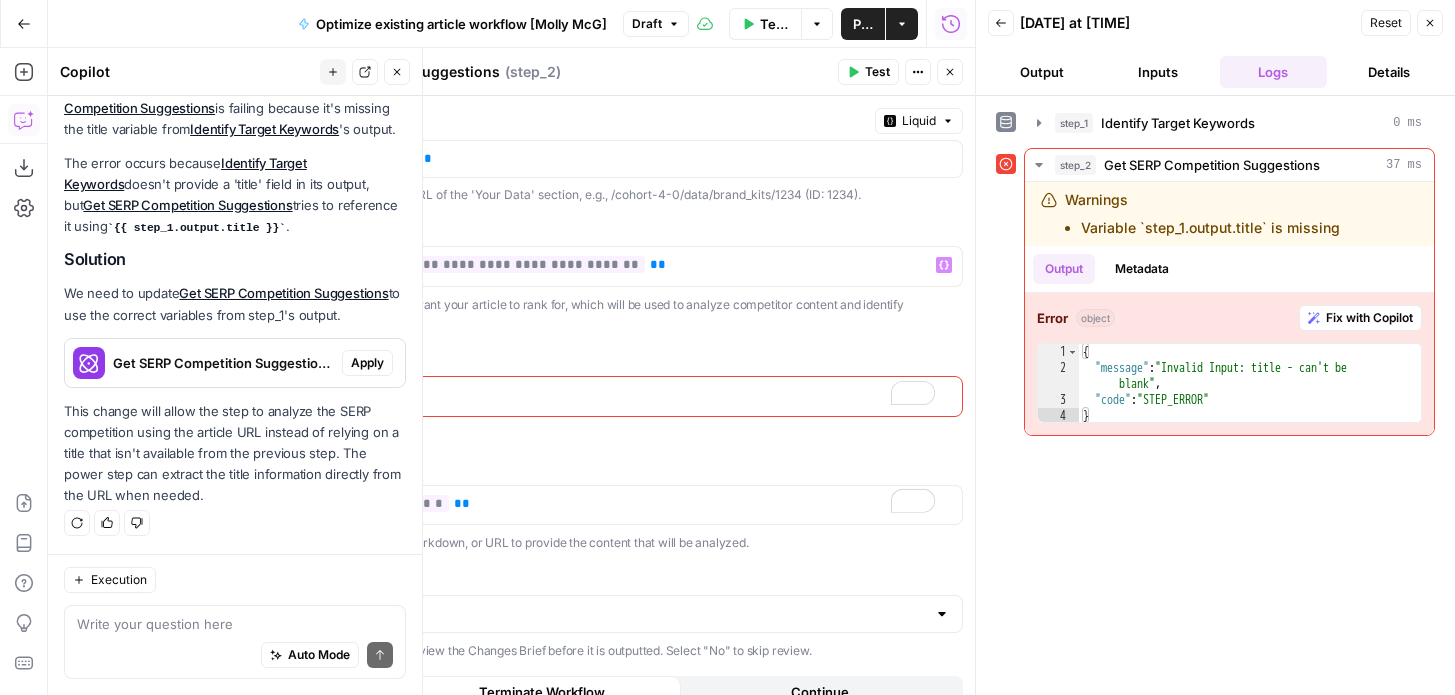 click on "Enter the main keyword you want your article to rank for, which will be used to analyze competitor content and identify optimization opportunities." at bounding box center [610, 314] 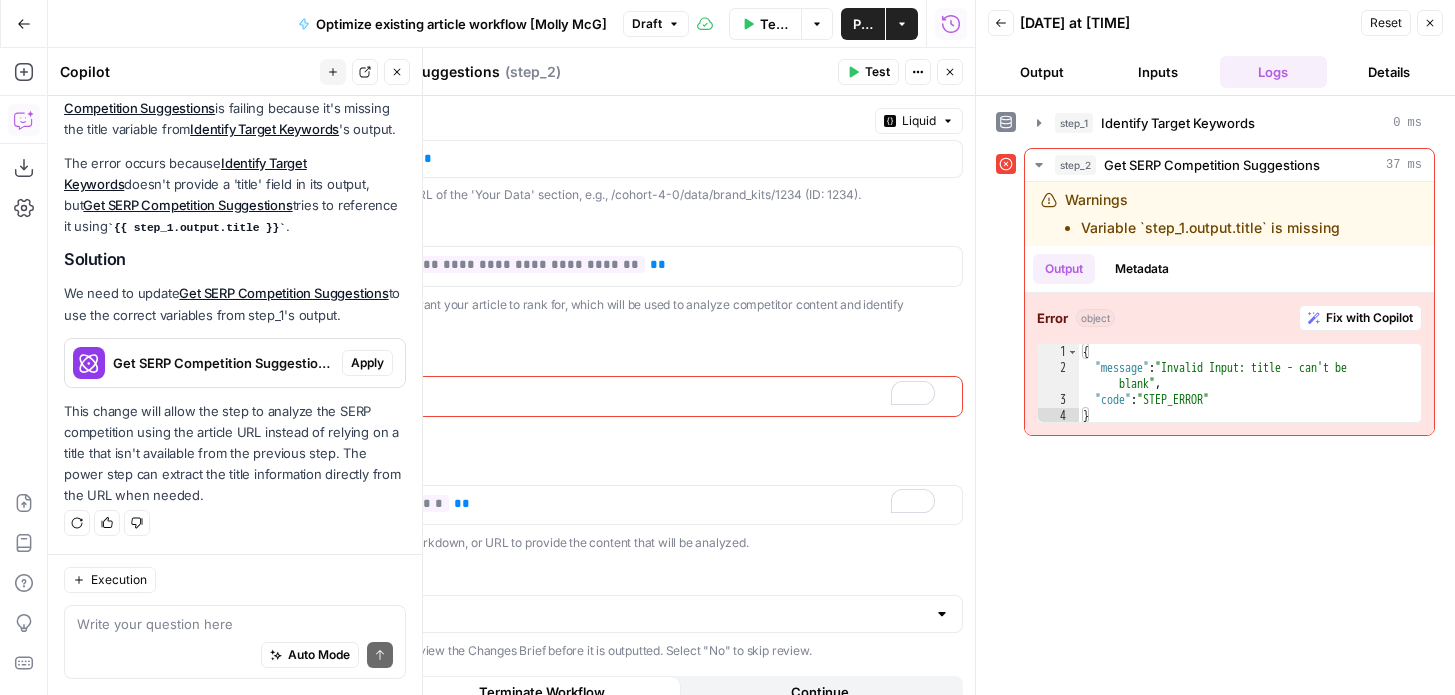 click at bounding box center [610, 396] 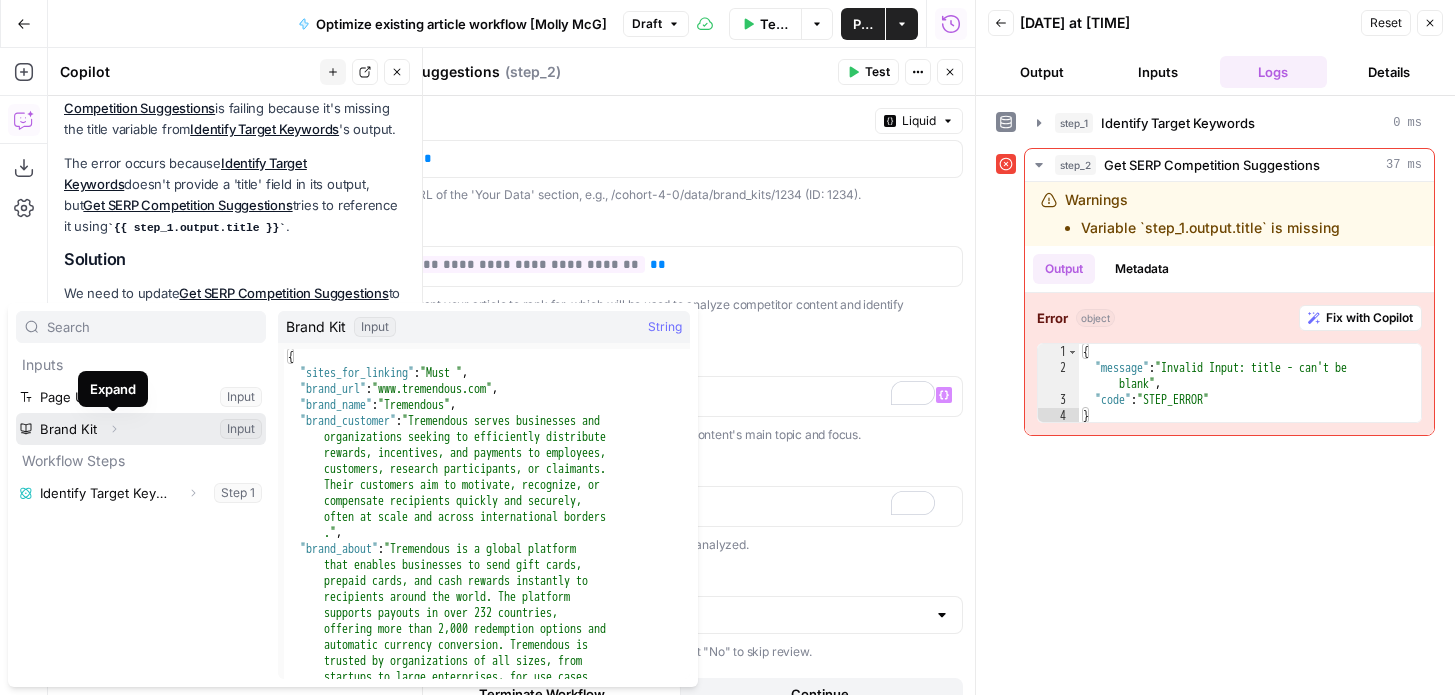 click 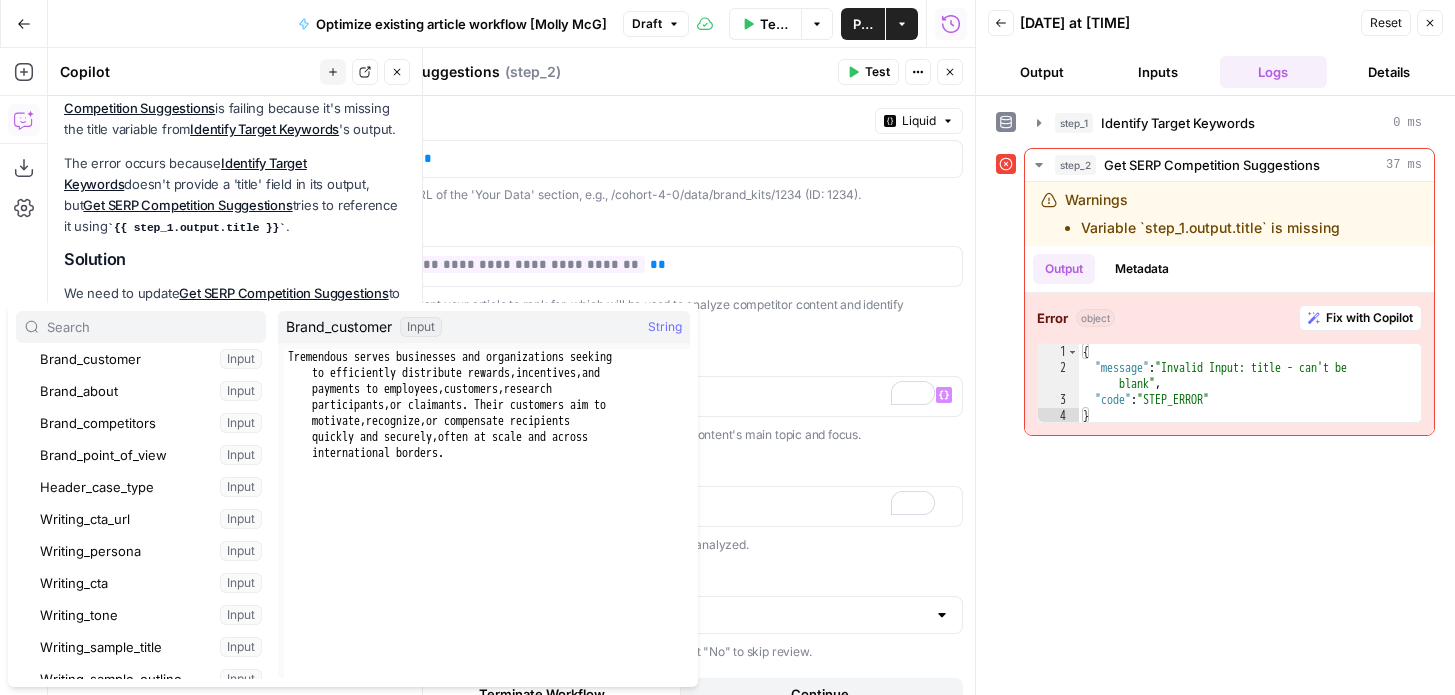 scroll, scrollTop: 406, scrollLeft: 0, axis: vertical 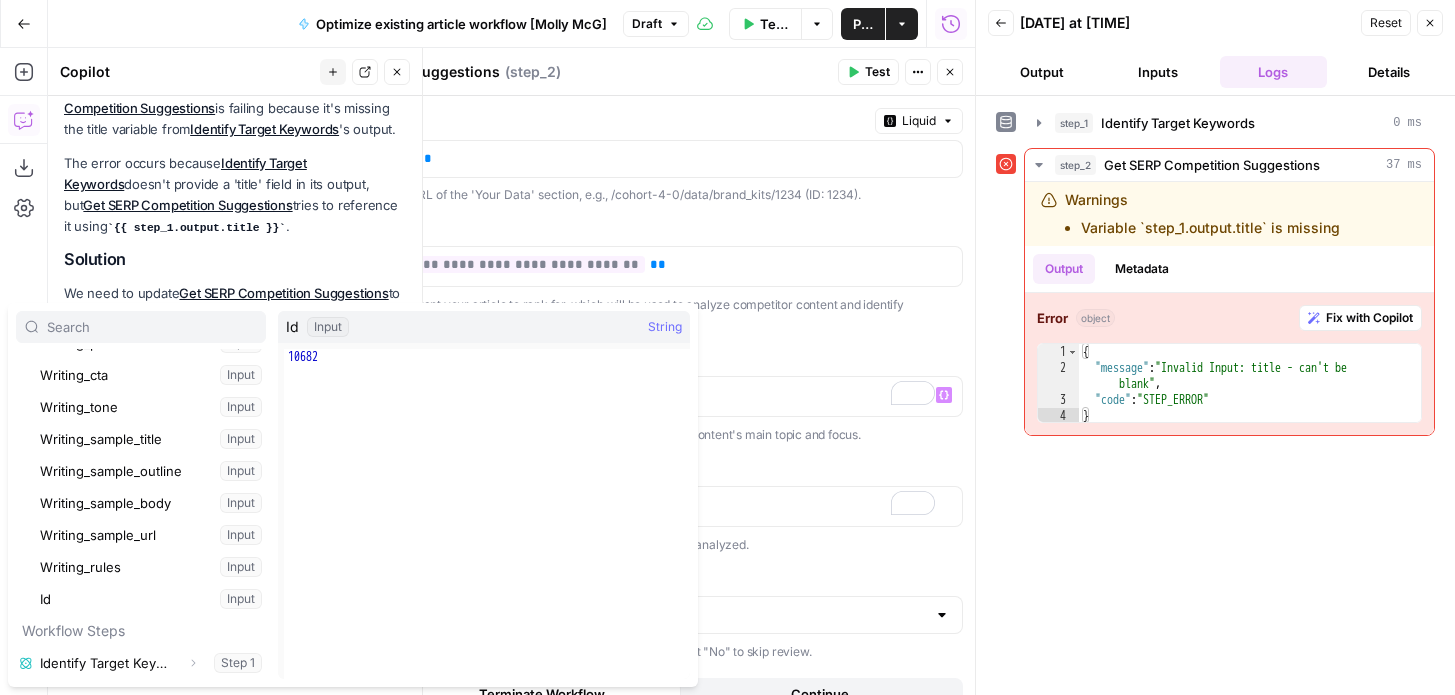 click on "**********" at bounding box center [610, 395] 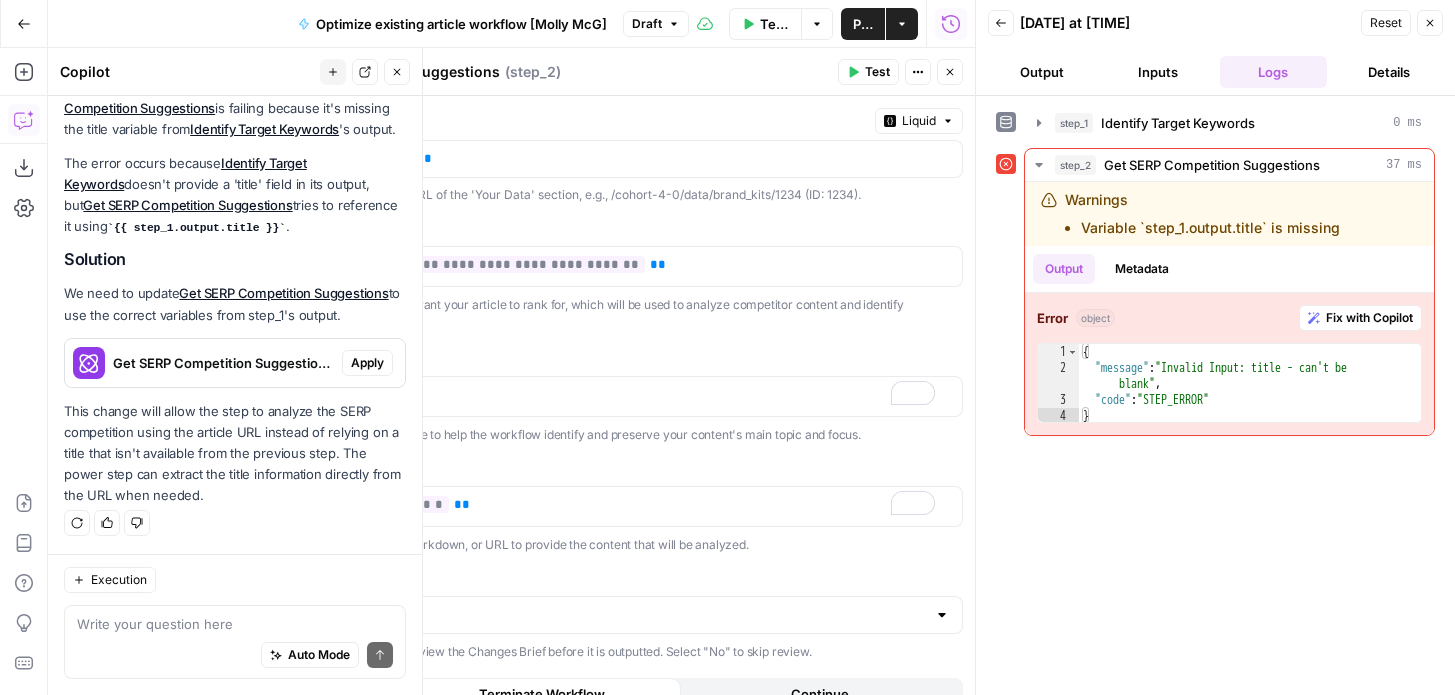 scroll, scrollTop: 297, scrollLeft: 0, axis: vertical 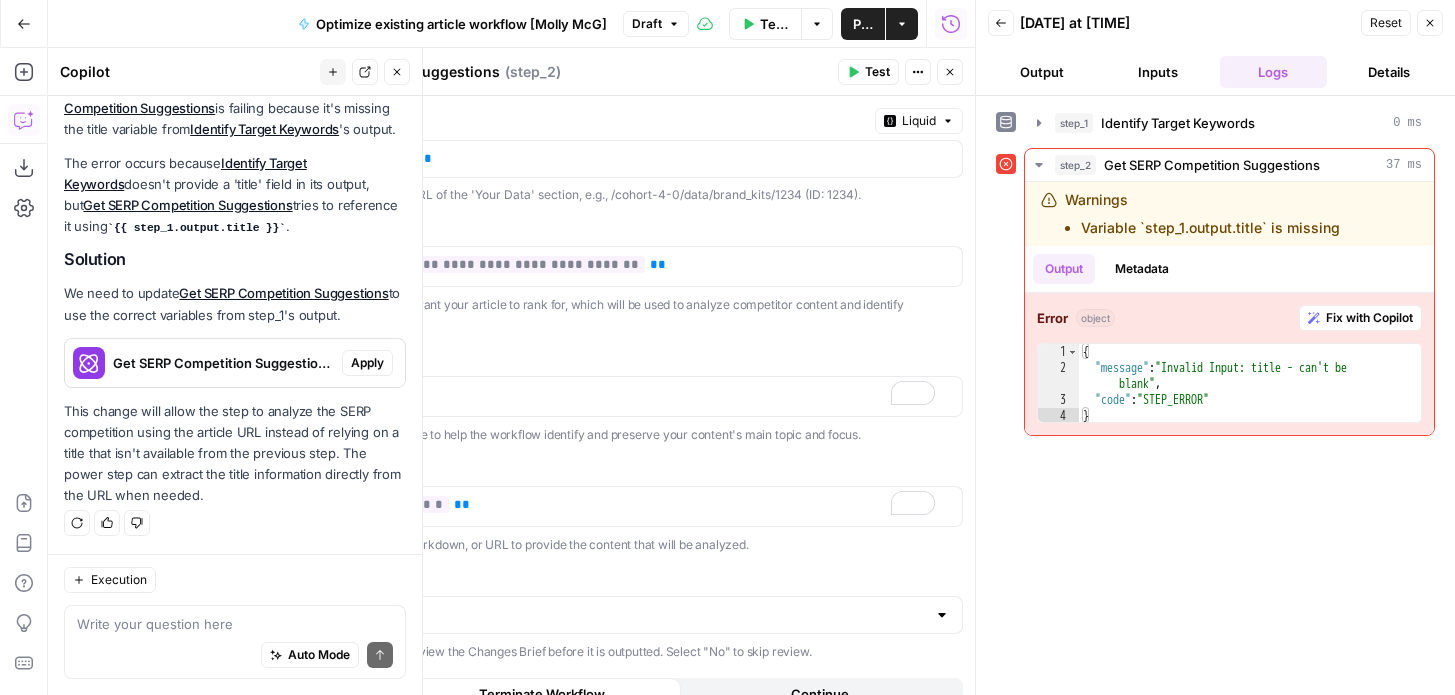 click on "Apply" at bounding box center (367, 363) 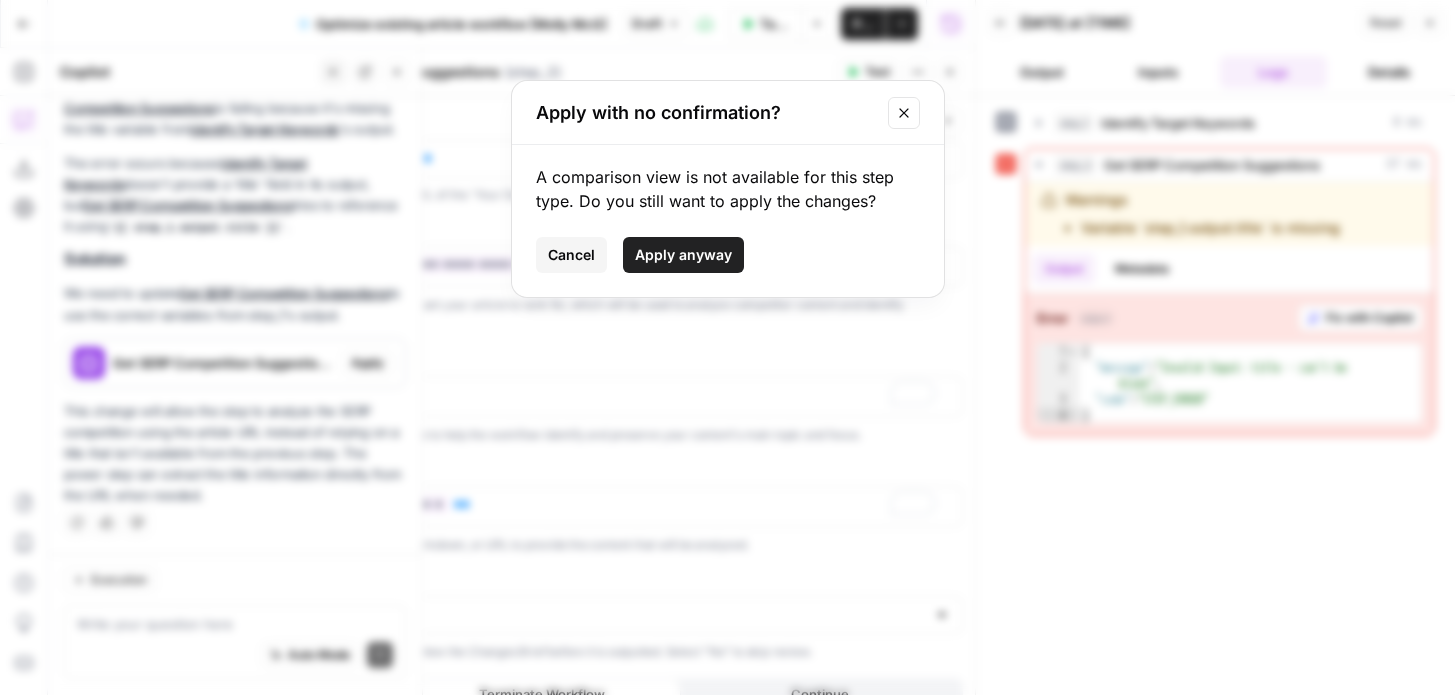 click on "Apply anyway" at bounding box center [683, 255] 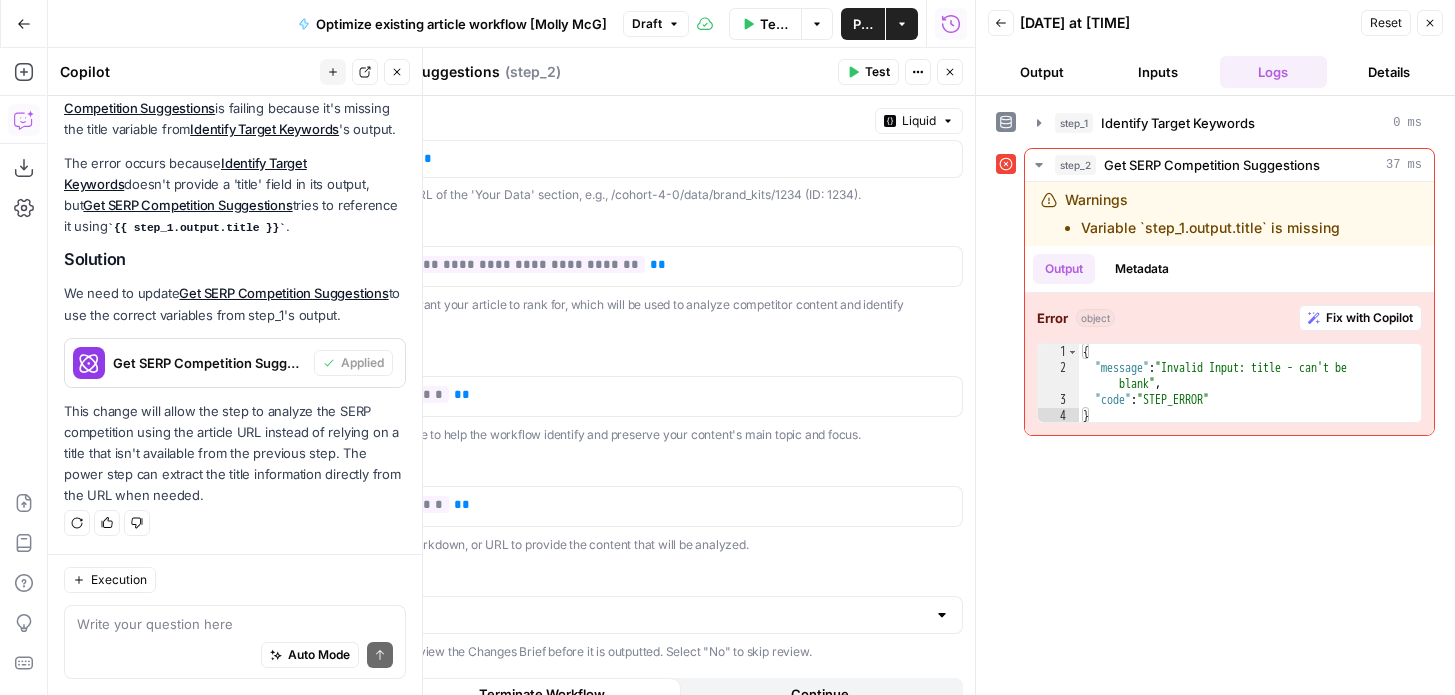 click on "Test" at bounding box center (877, 72) 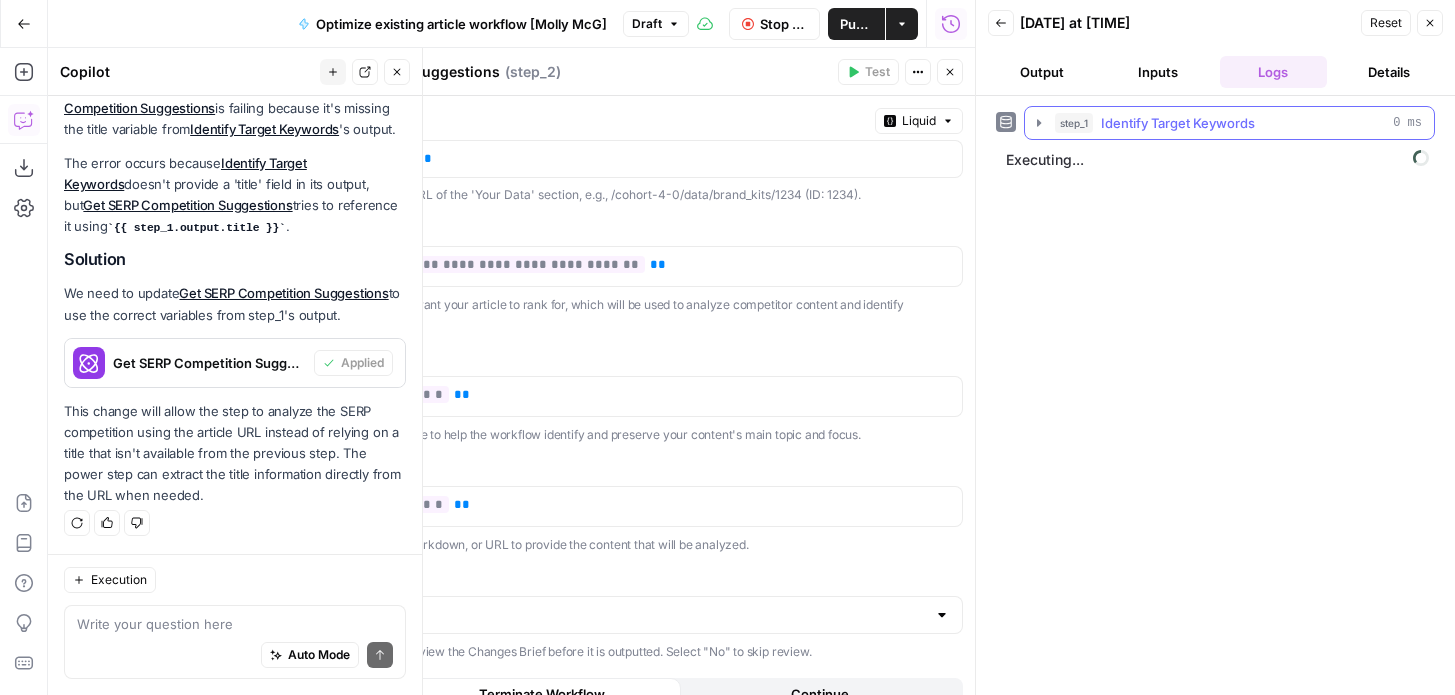 click 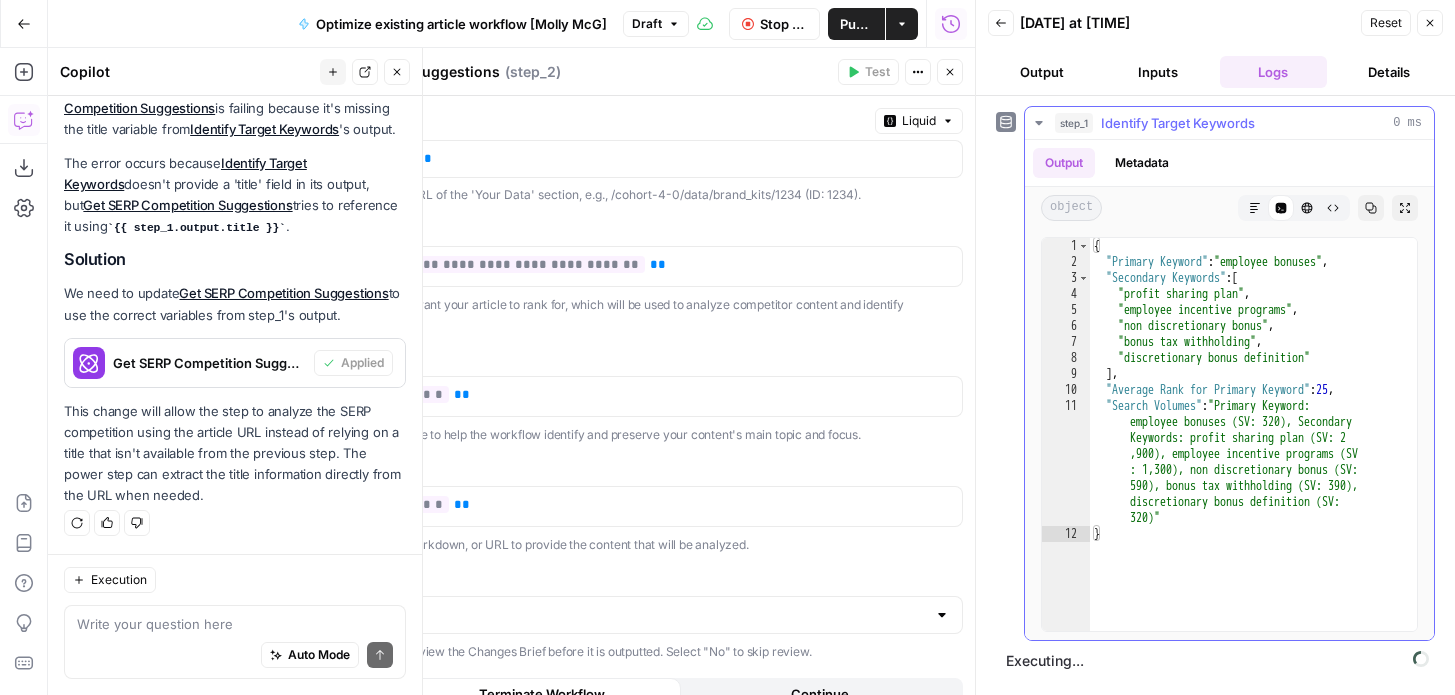click 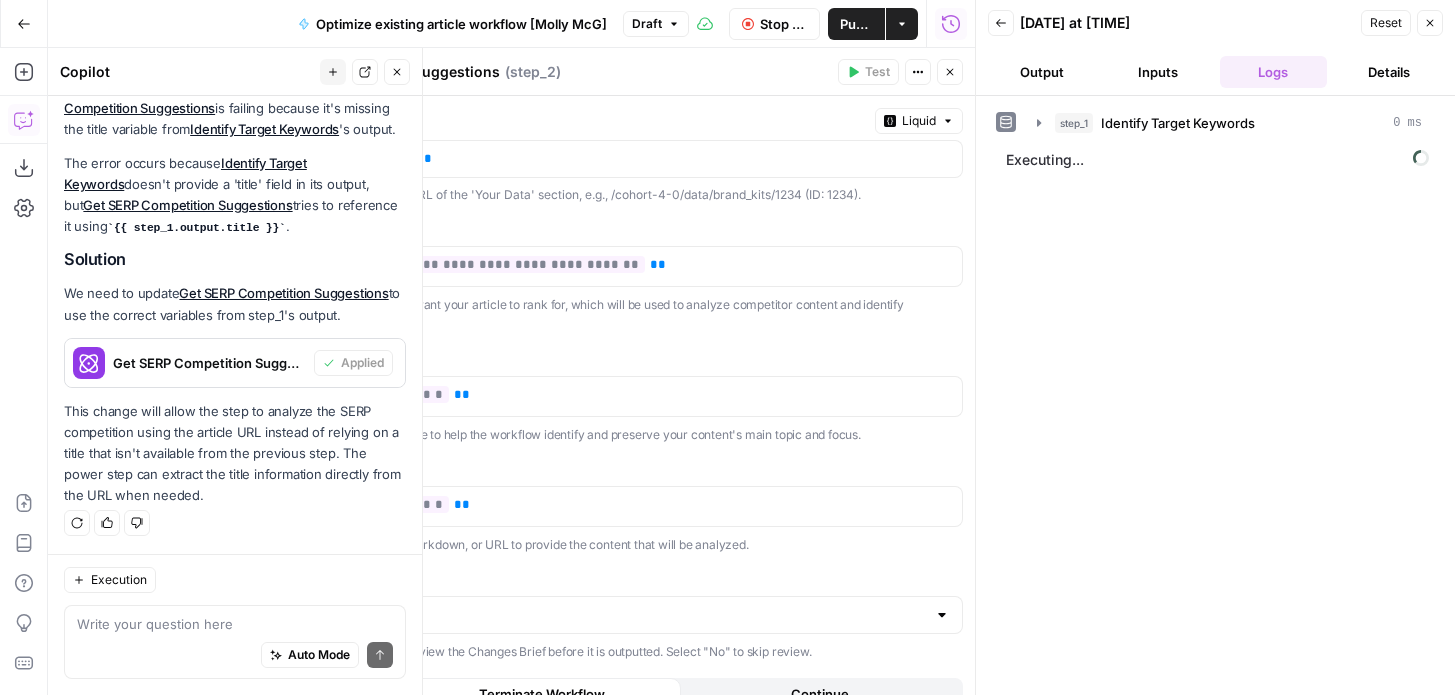 click on "Close" at bounding box center (950, 72) 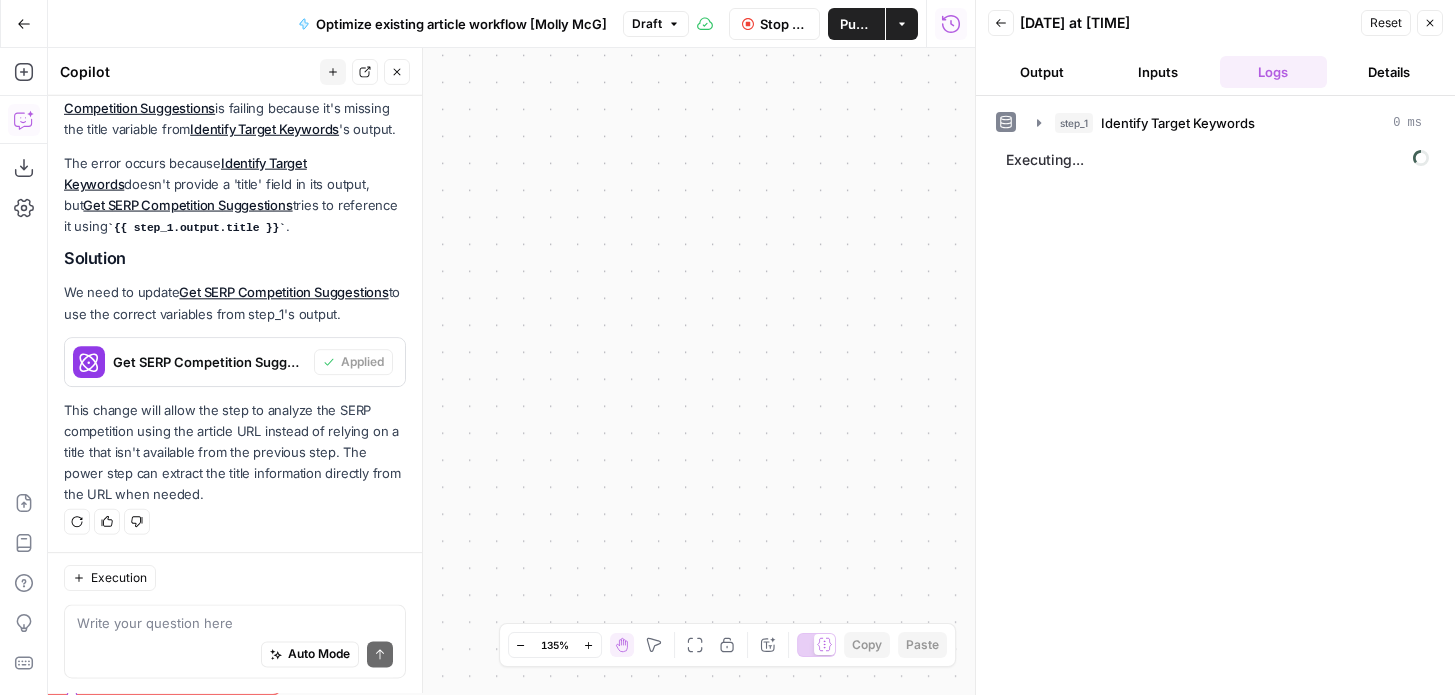 scroll, scrollTop: 297, scrollLeft: 0, axis: vertical 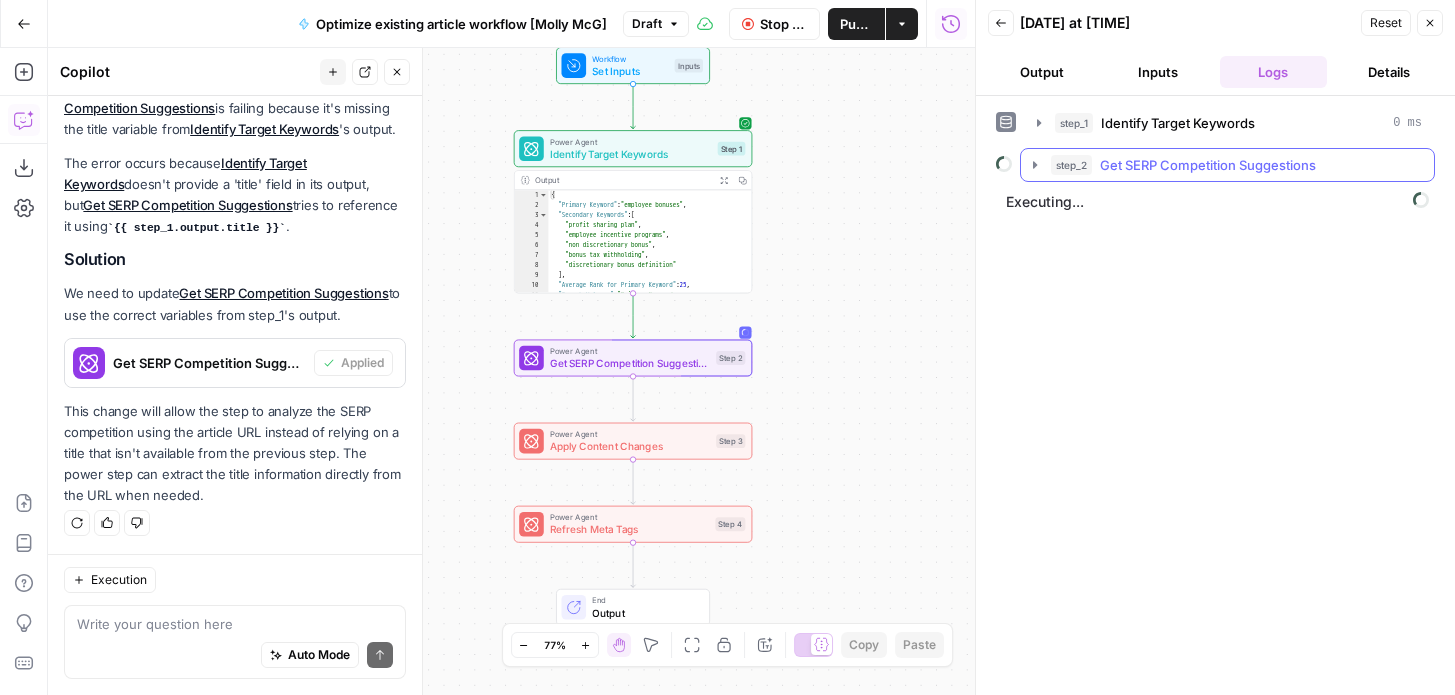 click 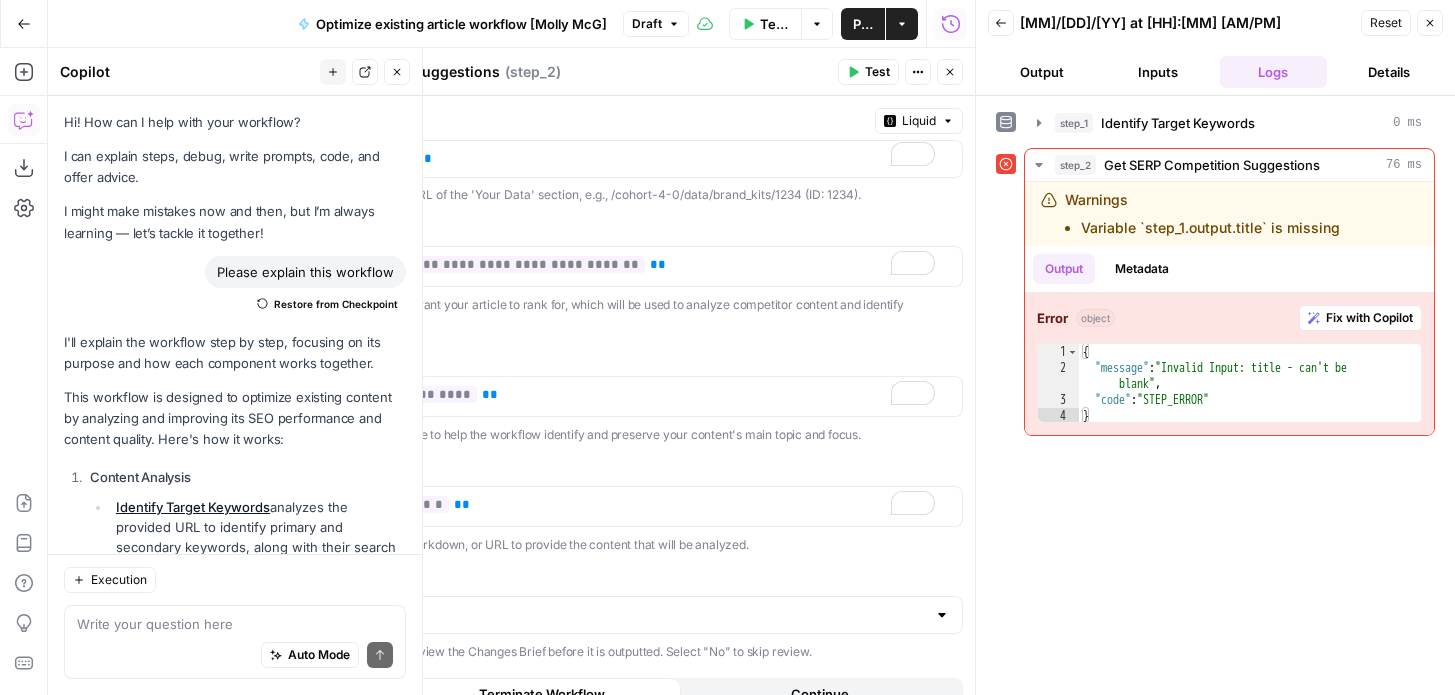 scroll, scrollTop: 0, scrollLeft: 0, axis: both 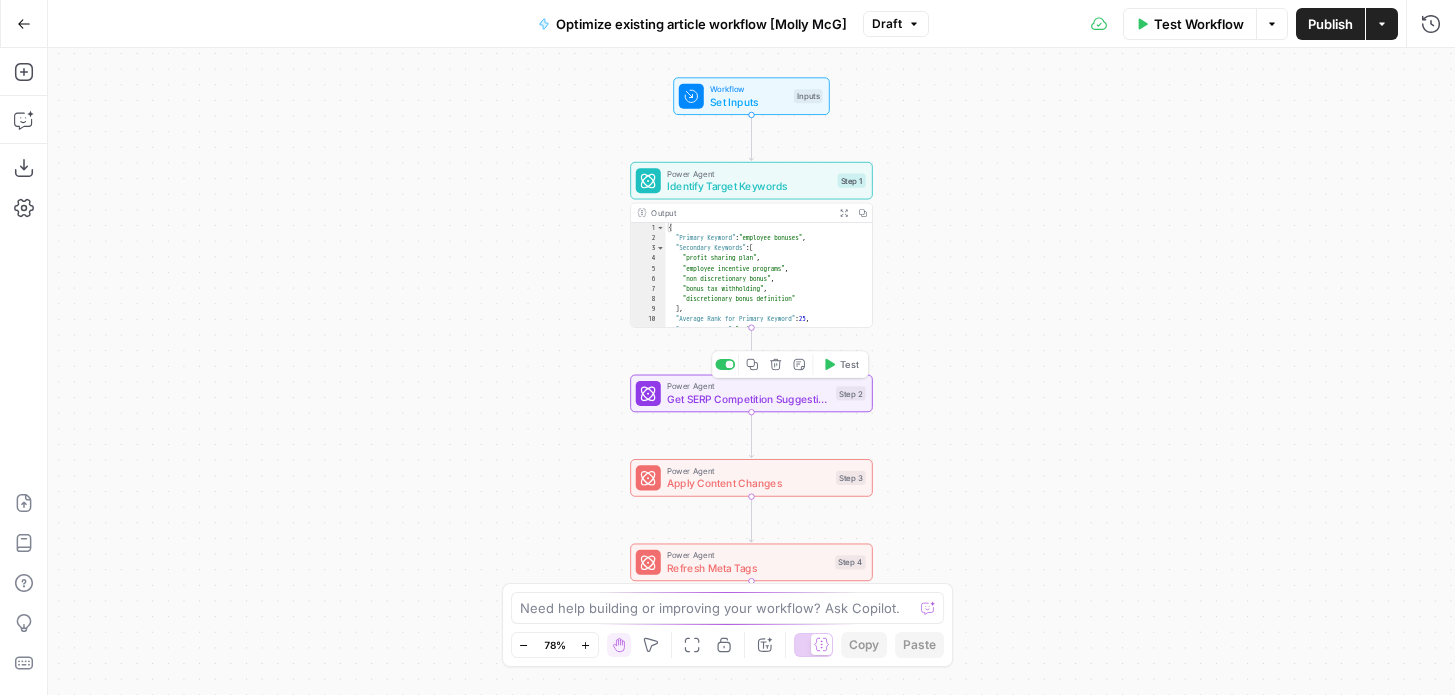 click on "Power Agent Get SERP Competition Suggestions Step 2 Copy step Delete step Add Note Test" at bounding box center [751, 394] 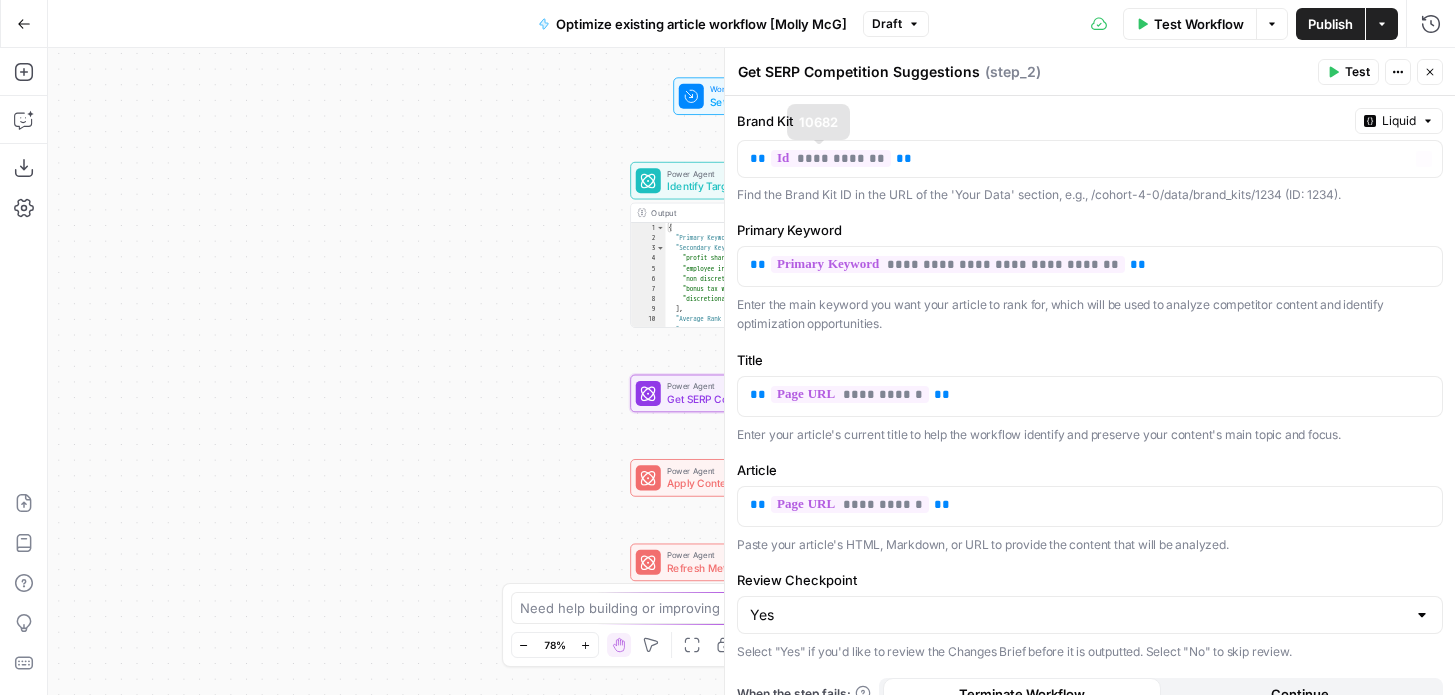 click on "Workflow Set Inputs Inputs Power Agent Identify Target Keywords Step 1 Copy step Delete step Add Note Test Output Expand Output Copy 1 2 3 4 5 6 7 8 9 10 11 {    "Primary Keyword" :  "employee bonuses" ,    "Secondary Keywords" :  [      "profit sharing plan" ,      "employee incentive programs" ,      "non discretionary bonus" ,      "bonus tax withholding" ,      "discretionary bonus definition"    ] ,    "Average Rank for Primary Keyword" :  25 ,    "Search Volumes" :  "Primary Keyword:         employee bonuses (SV: 320), Secondary         Keywords: profit sharing plan (SV: 2        ,900), employee incentive programs (SV        : 1,300), non discretionary bonus (SV:         590), bonus tax withholding (SV: 390),         discretionary bonus definition (SV:         320)"     Power Agent Get SERP Competition Suggestions Step 2 Power Agent Apply Content Changes Step 3 Power Agent Refresh Meta Tags Step 4 End Output" at bounding box center [751, 371] 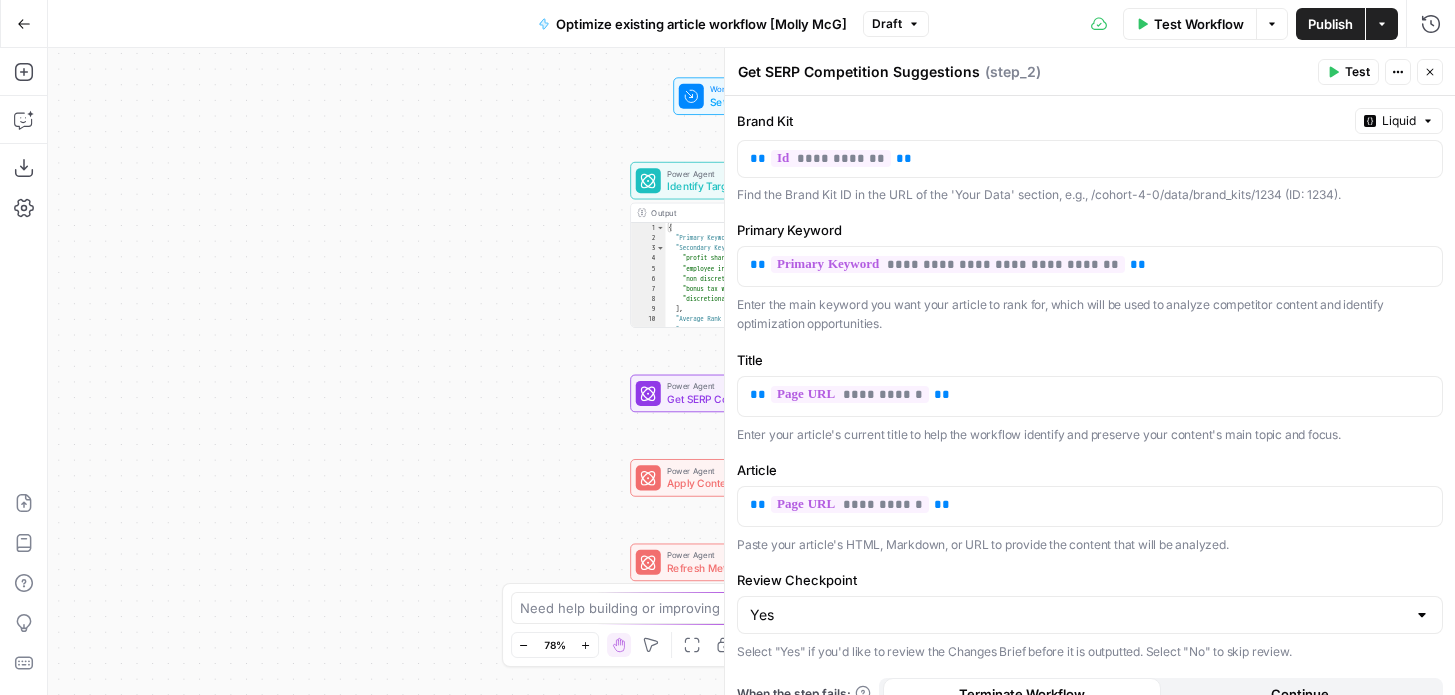 type on "**********" 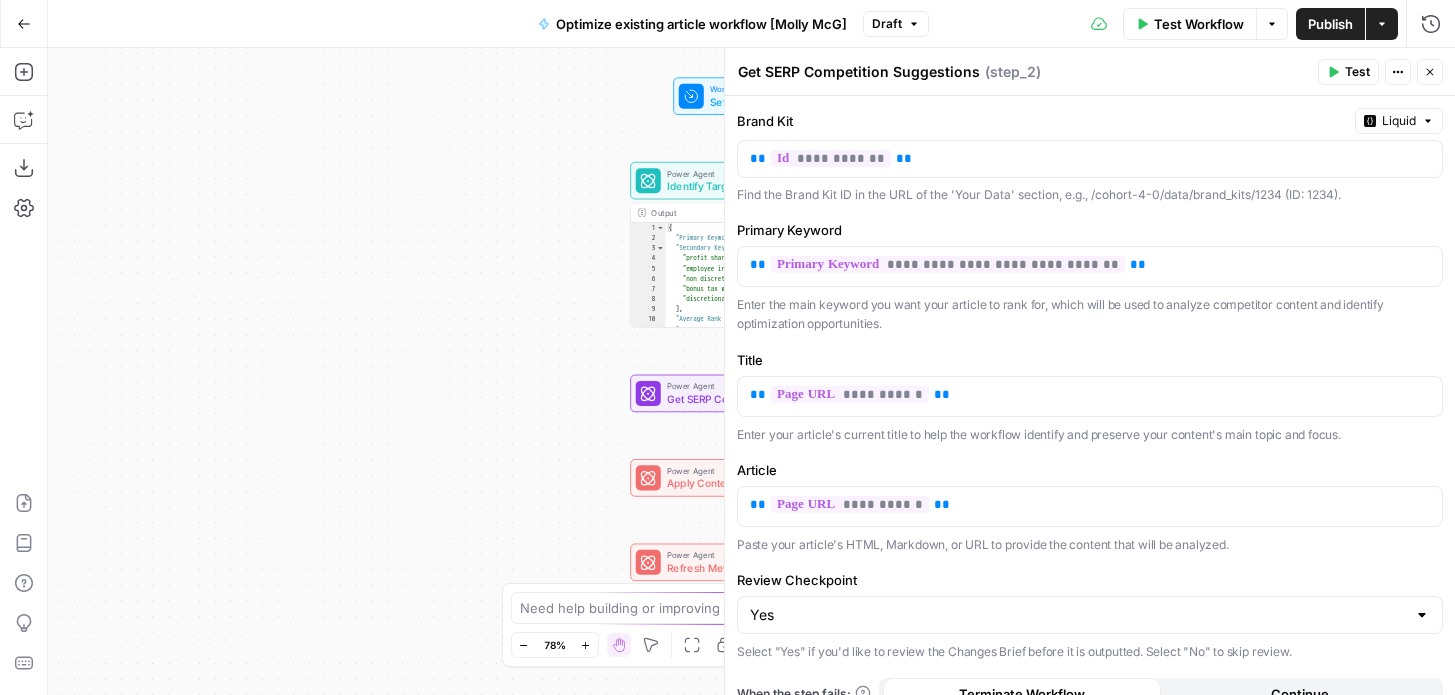 click on "{    "Primary Keyword" :  "employee bonuses" ,    "Secondary Keywords" :  [      "profit sharing plan" ,      "employee incentive programs" ,      "non discretionary bonus" ,      "bonus tax withholding" ,      "discretionary bonus definition"    ] ,    "Average Rank for Primary Keyword" :  25 ,    "Search Volumes" :  "Primary Keyword:         employee bonuses (SV: 320), Secondary         Keywords: profit sharing plan (SV: 2        ,900), employee incentive programs (SV        : 1,300), non discretionary bonus (SV:         590), bonus tax withholding (SV: 390),         discretionary bonus definition (SV:         320)"" at bounding box center [763, 321] 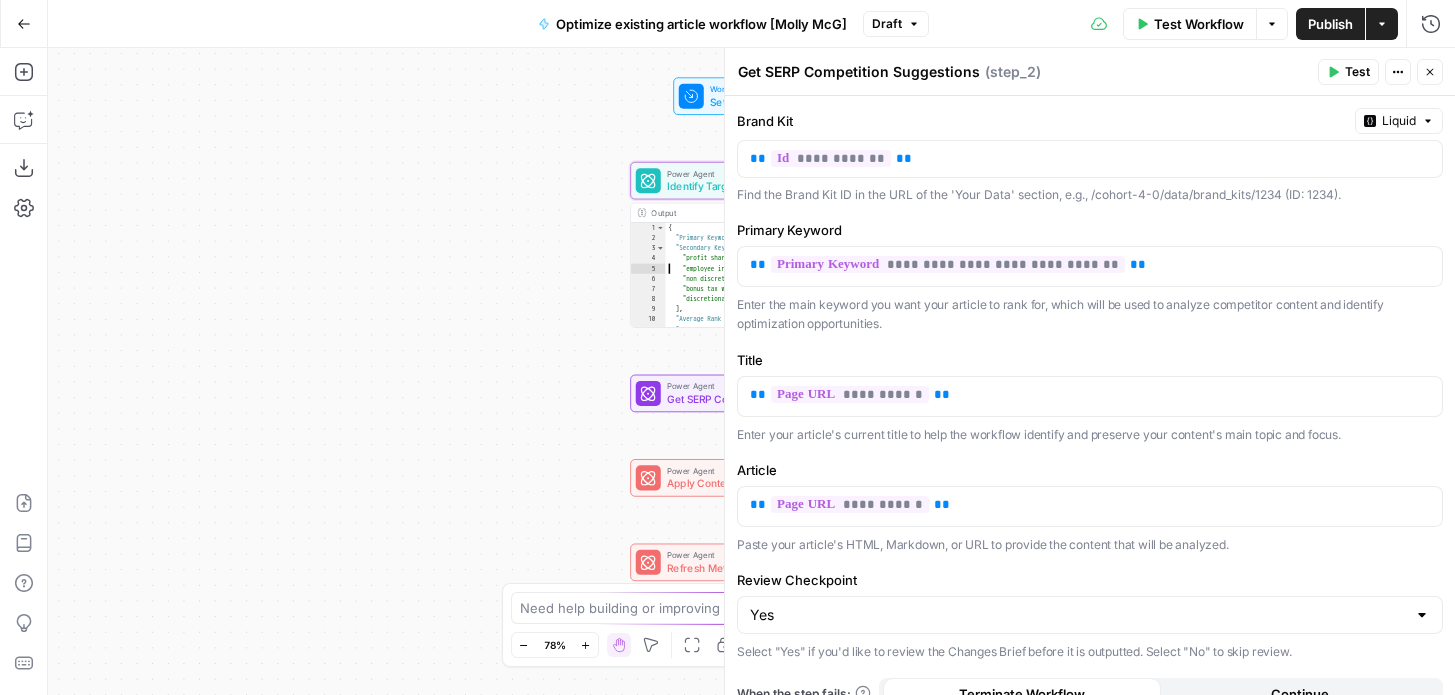 click on "**********" at bounding box center (751, 245) 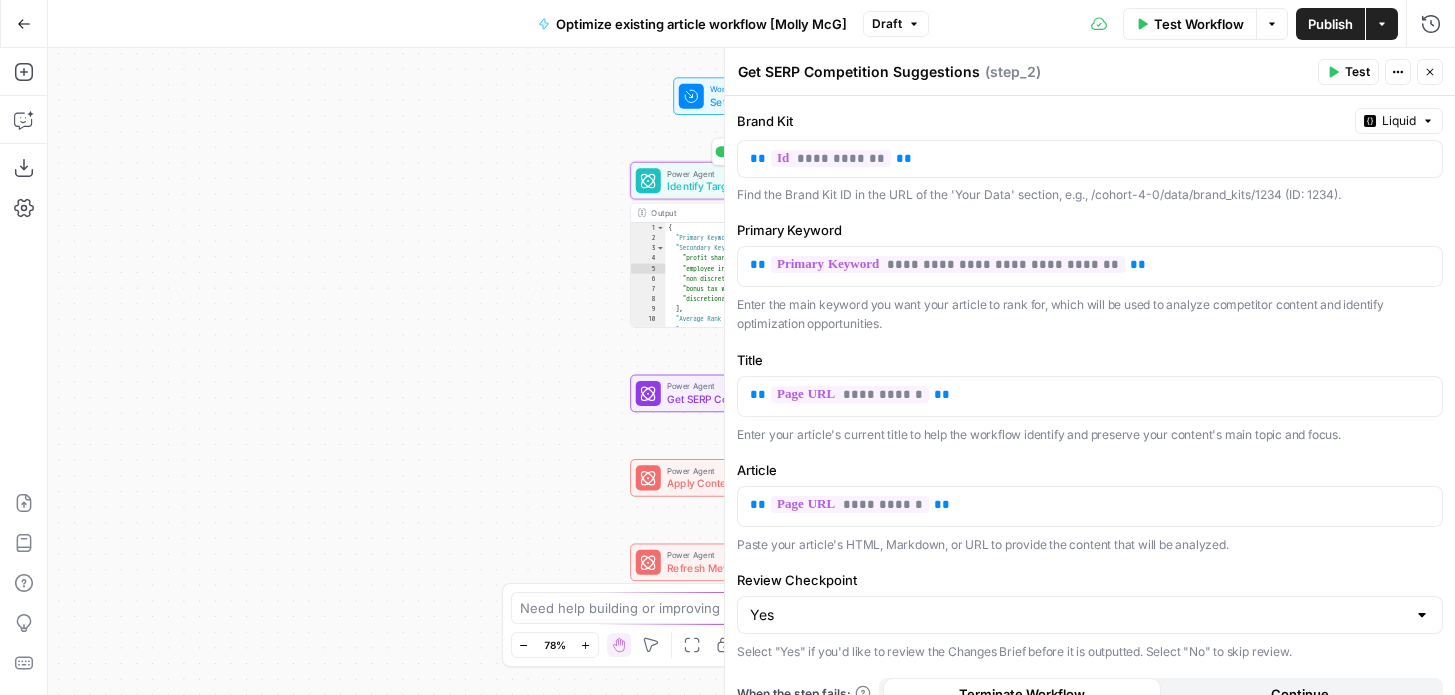 click on "Identify Target Keywords" at bounding box center [749, 186] 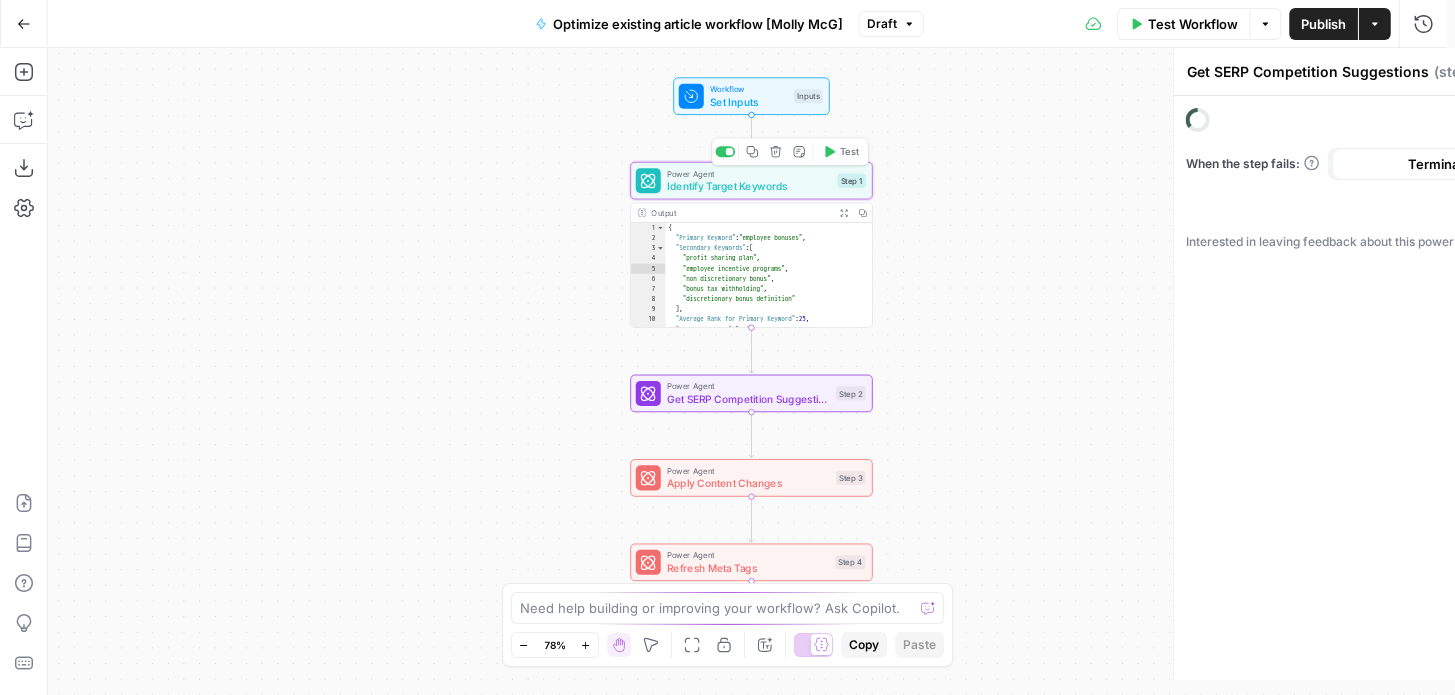 type on "Identify Target Keywords" 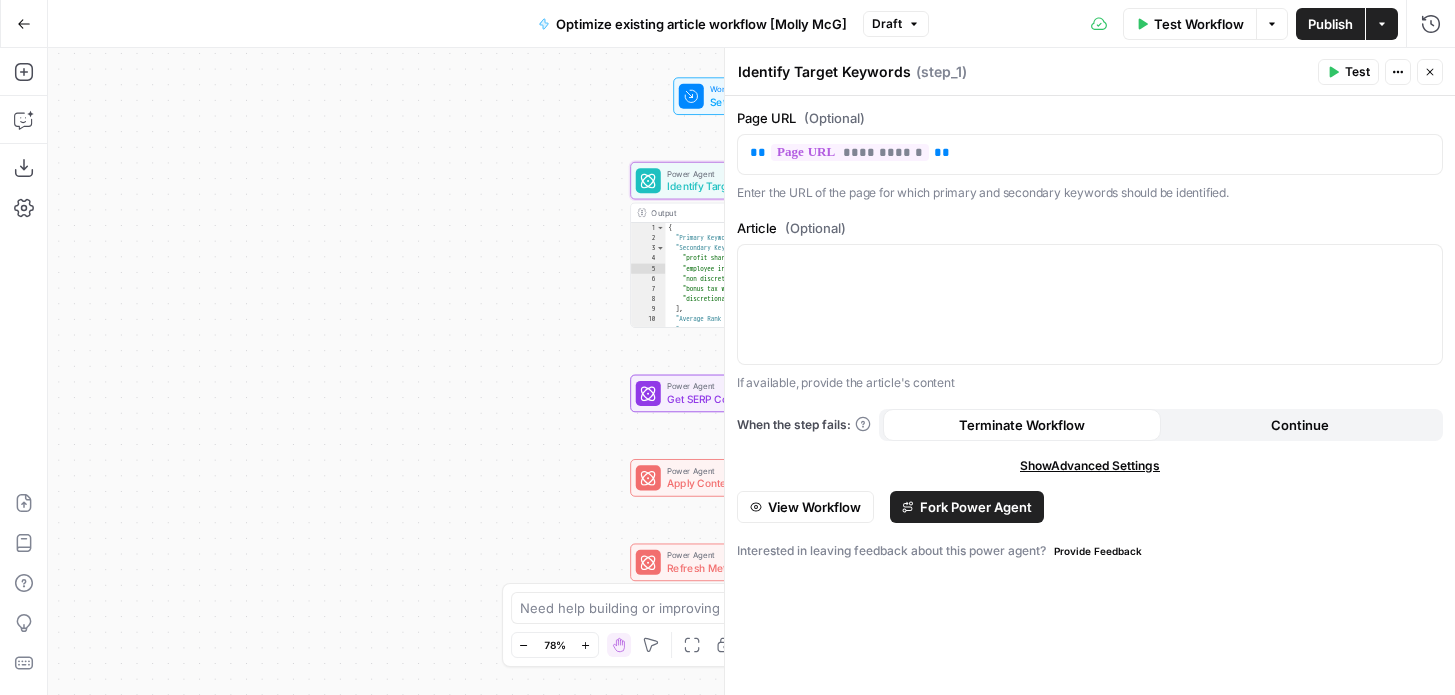 click on "Close" at bounding box center (1430, 72) 